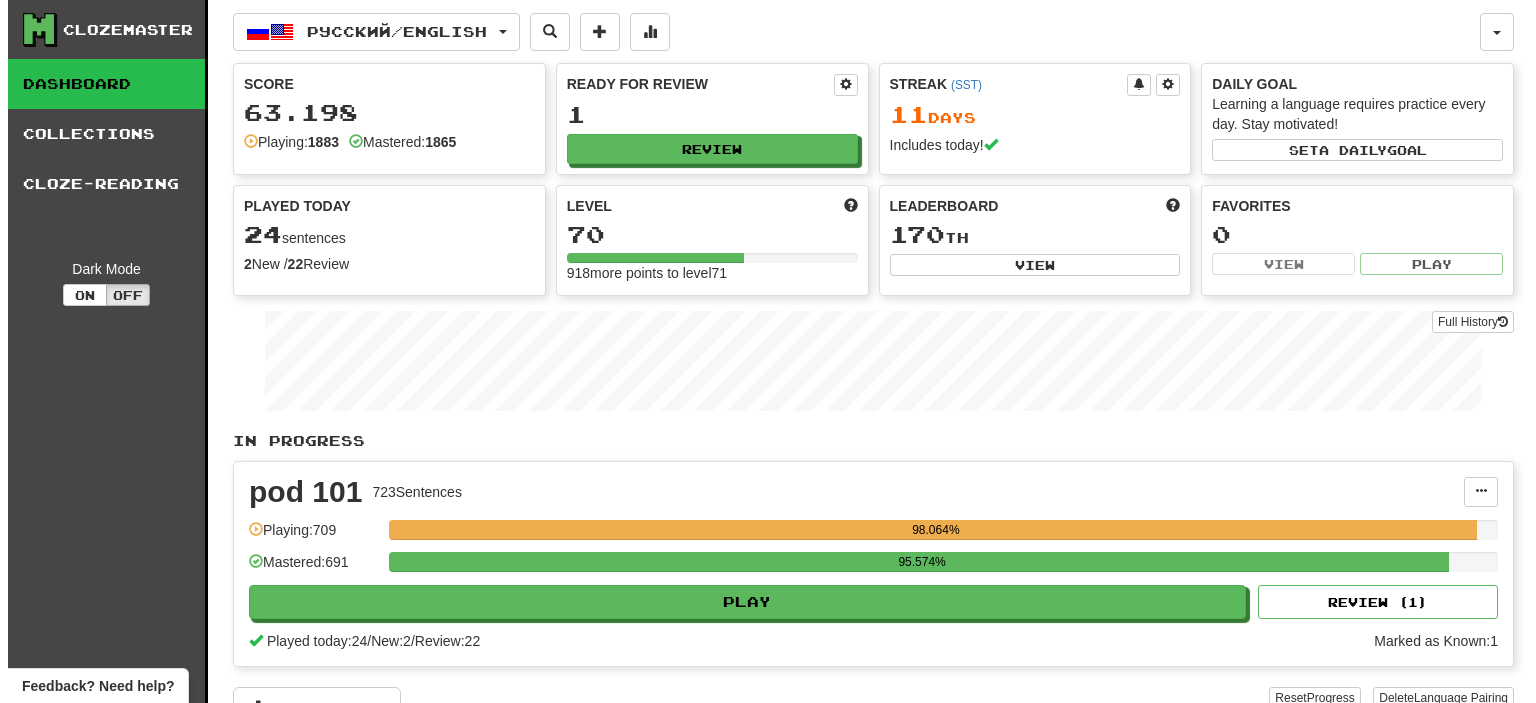 scroll, scrollTop: 0, scrollLeft: 0, axis: both 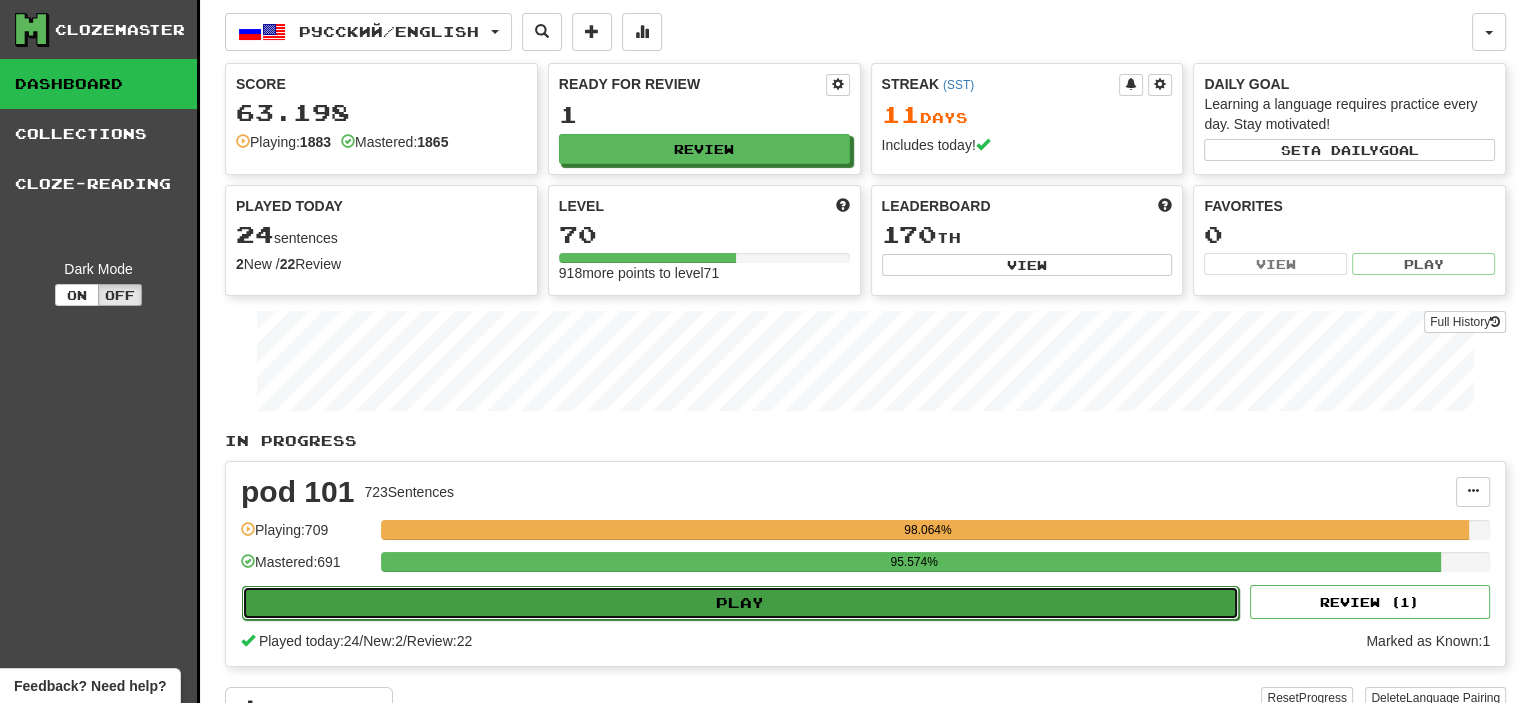click on "Play" at bounding box center (740, 603) 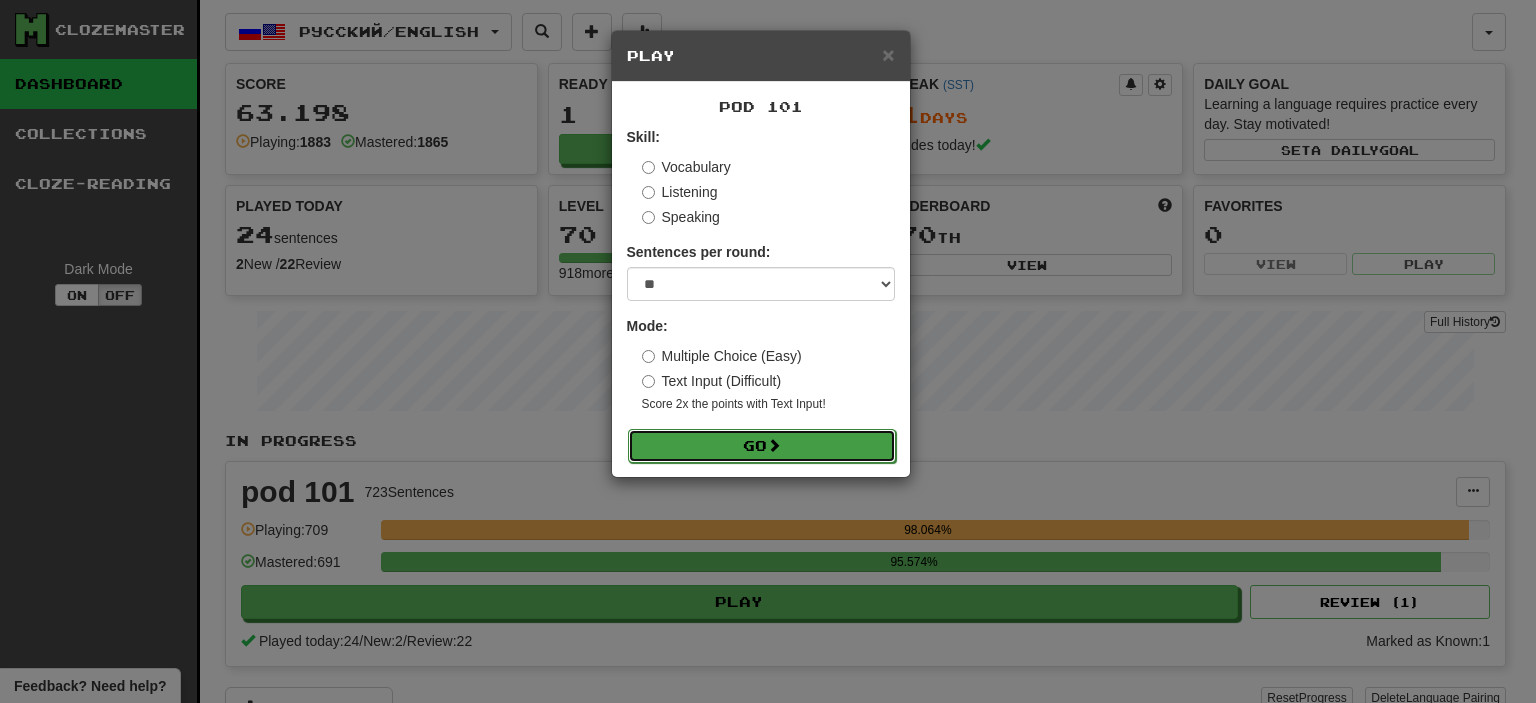 click on "Go" at bounding box center [762, 446] 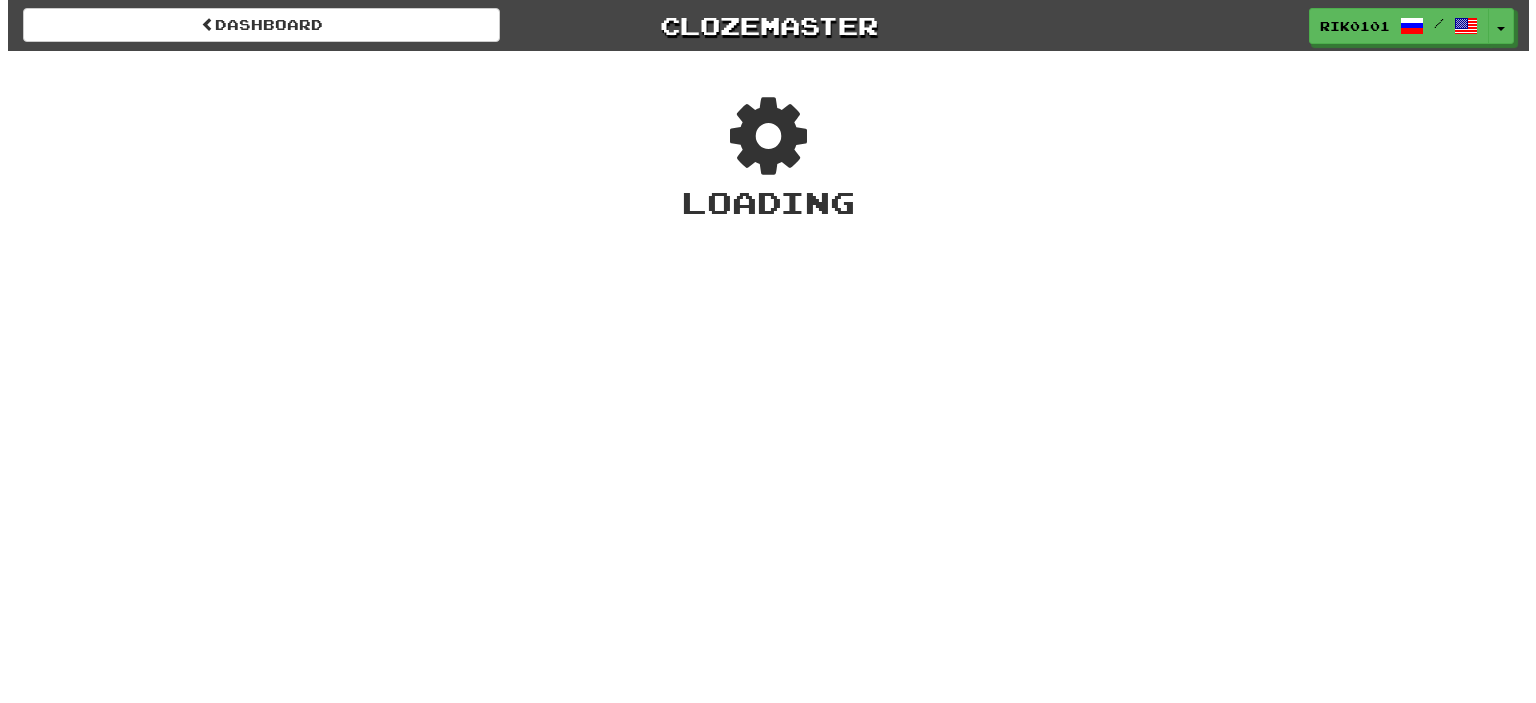 scroll, scrollTop: 0, scrollLeft: 0, axis: both 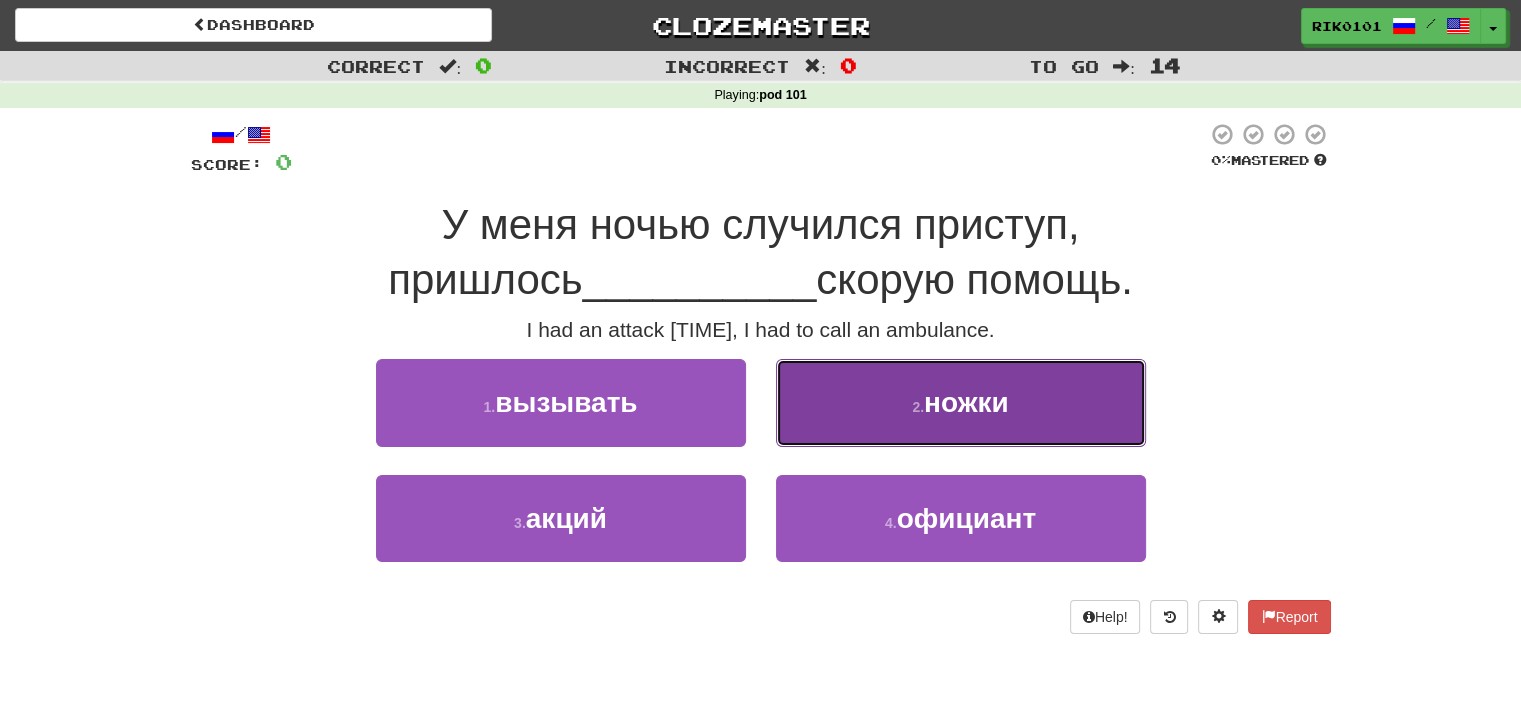 click on "ножки" at bounding box center (966, 402) 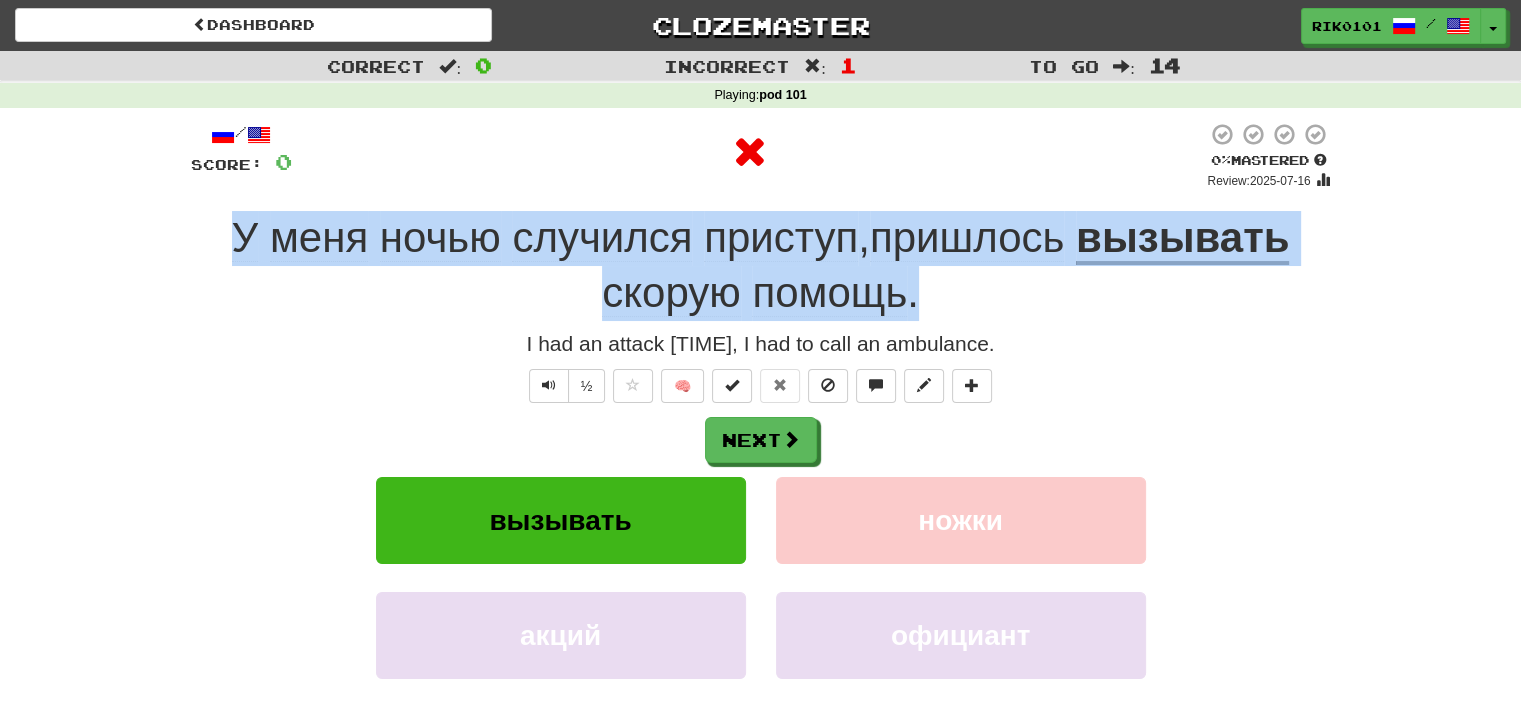 drag, startPoint x: 224, startPoint y: 219, endPoint x: 917, endPoint y: 289, distance: 696.52637 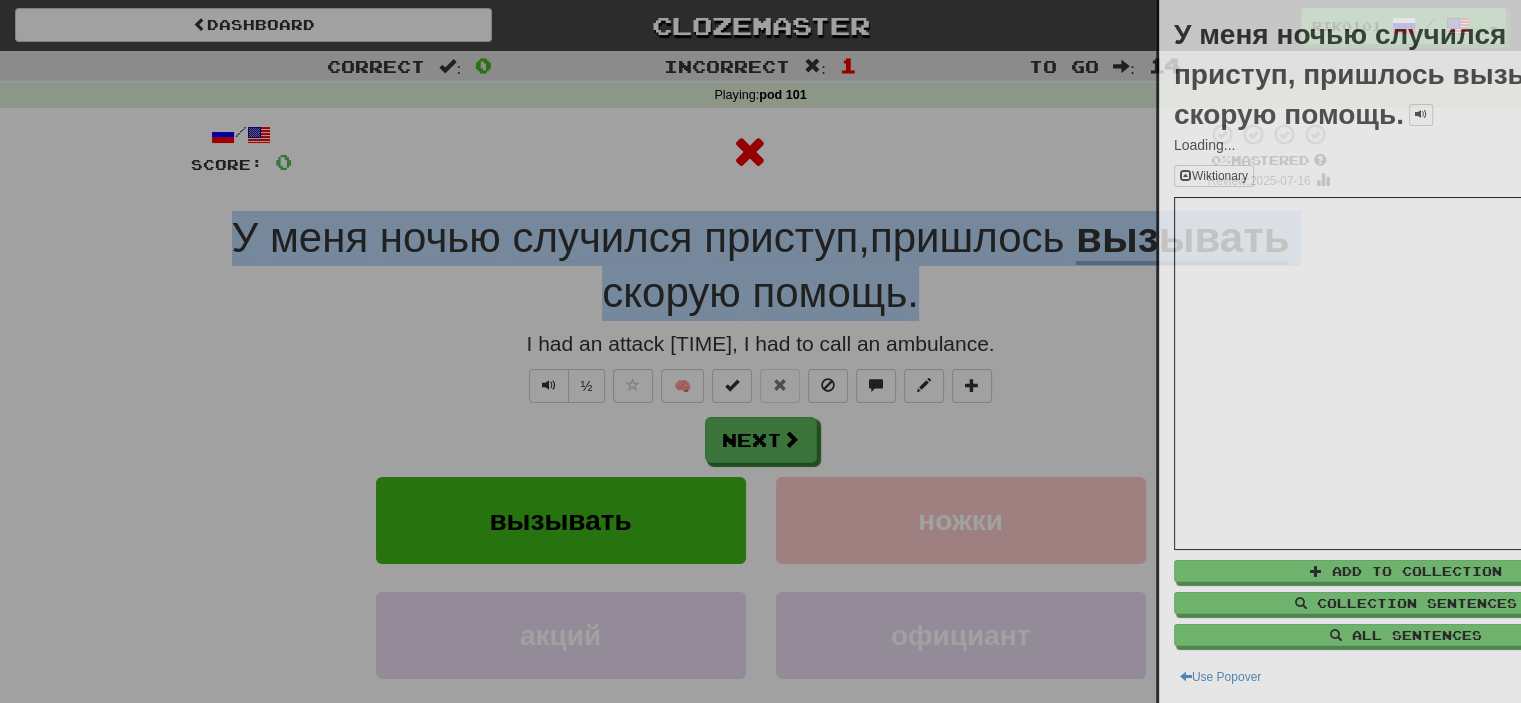 copy on "У   меня   ночью   случился   приступ ,  пришлось   вызывать   скорую   помощь ." 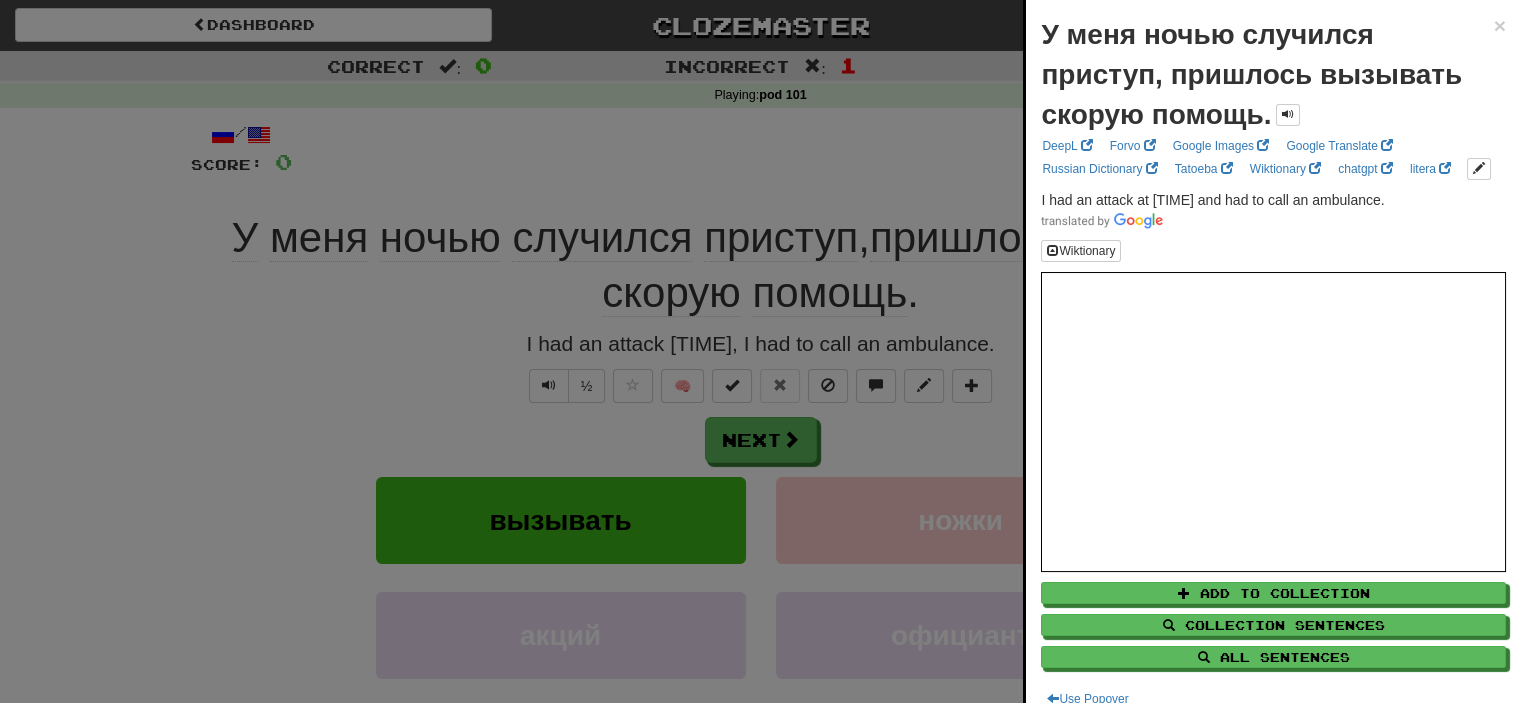 click at bounding box center (760, 351) 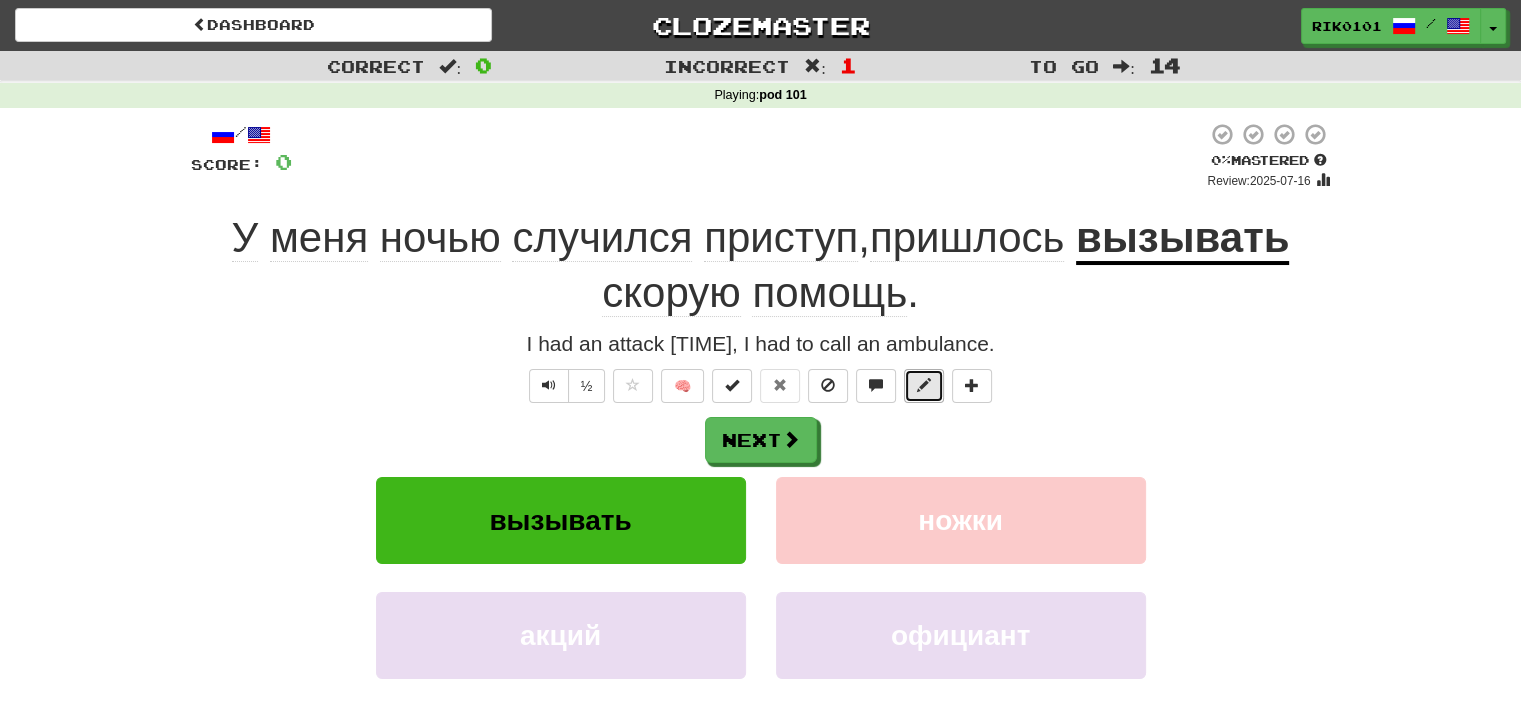 click at bounding box center (924, 386) 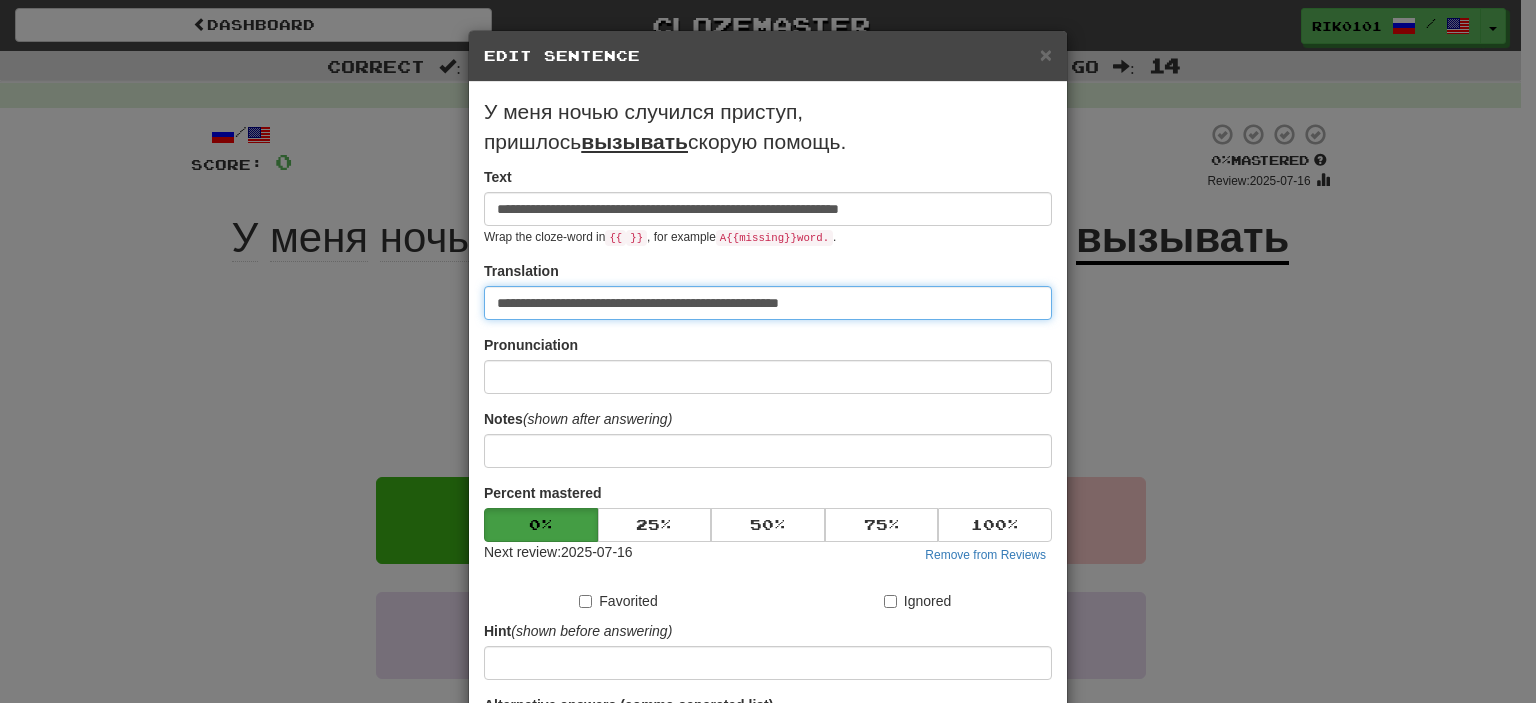 drag, startPoint x: 848, startPoint y: 299, endPoint x: 369, endPoint y: 295, distance: 479.0167 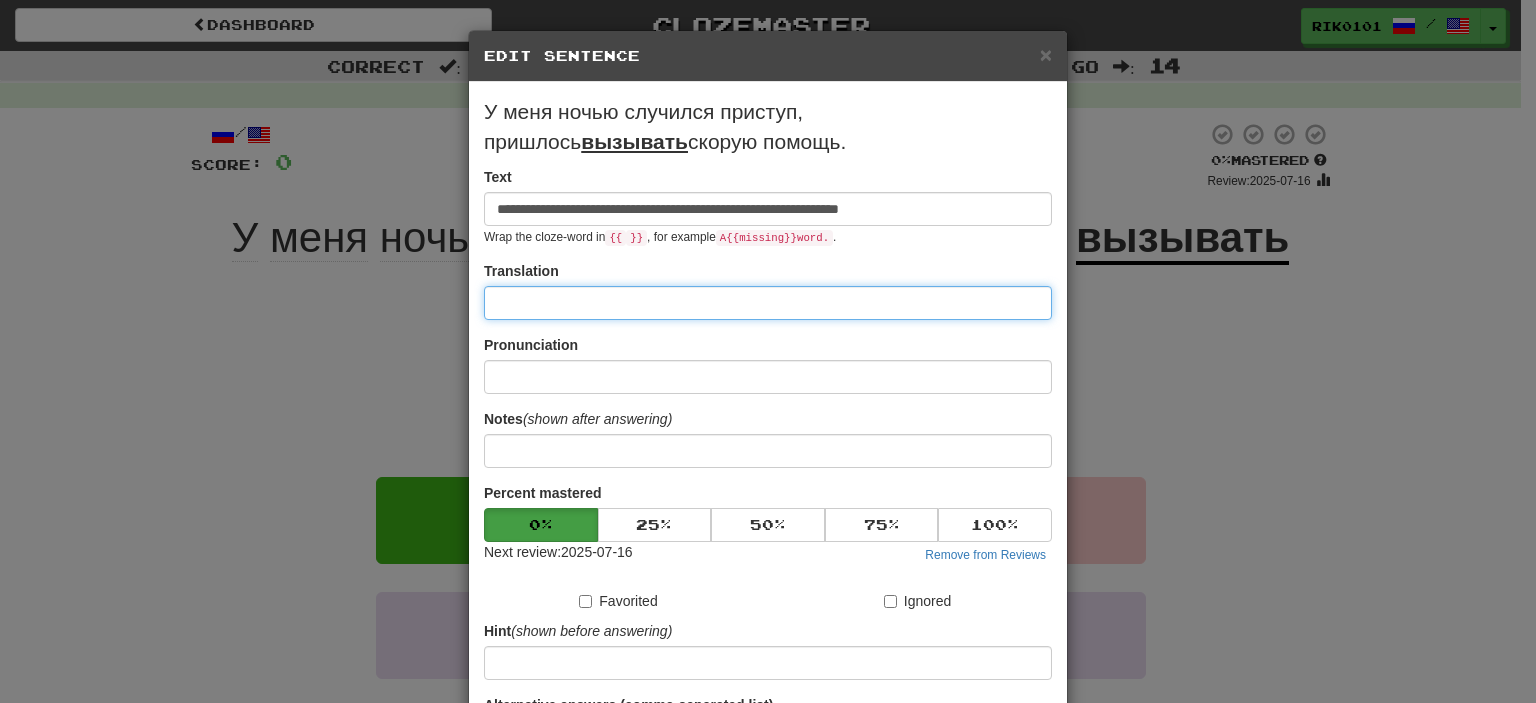 paste on "**********" 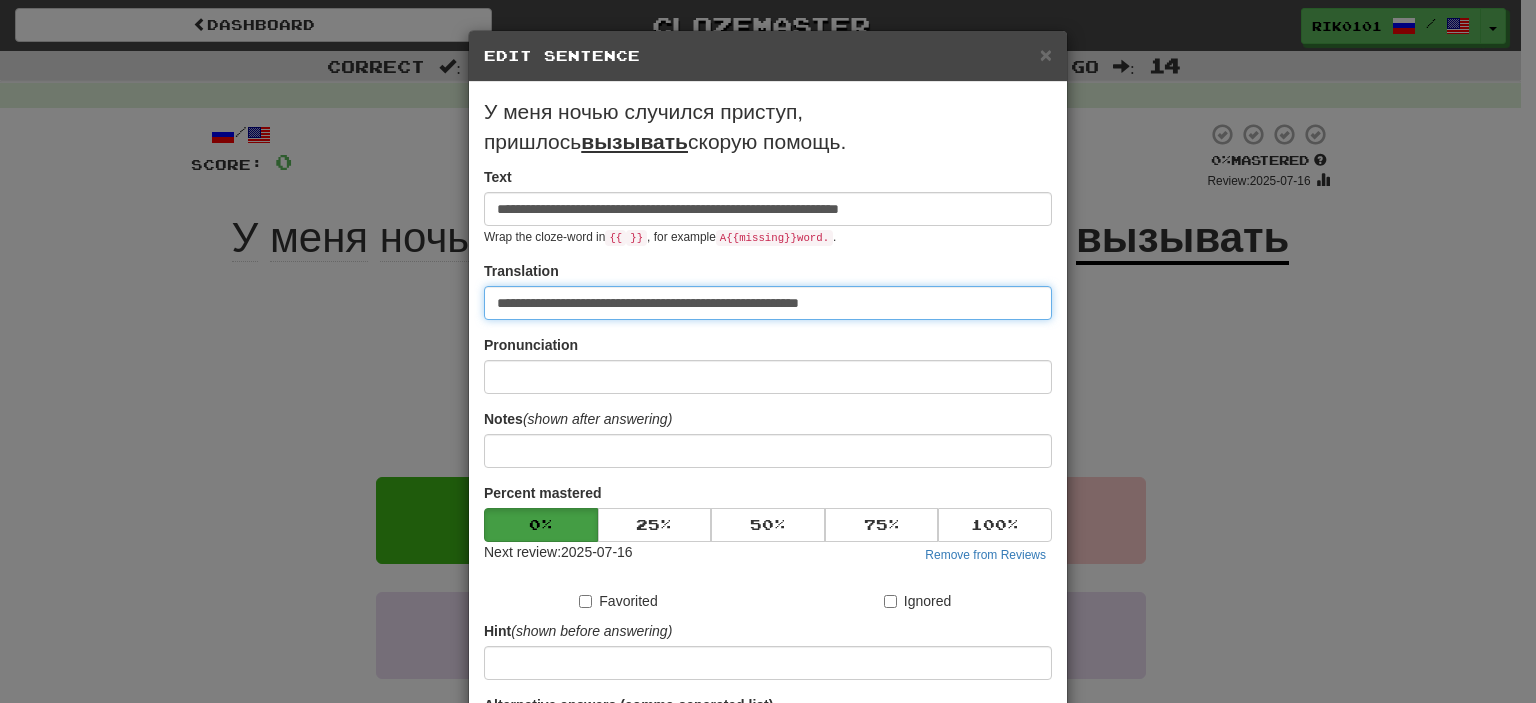 type on "**********" 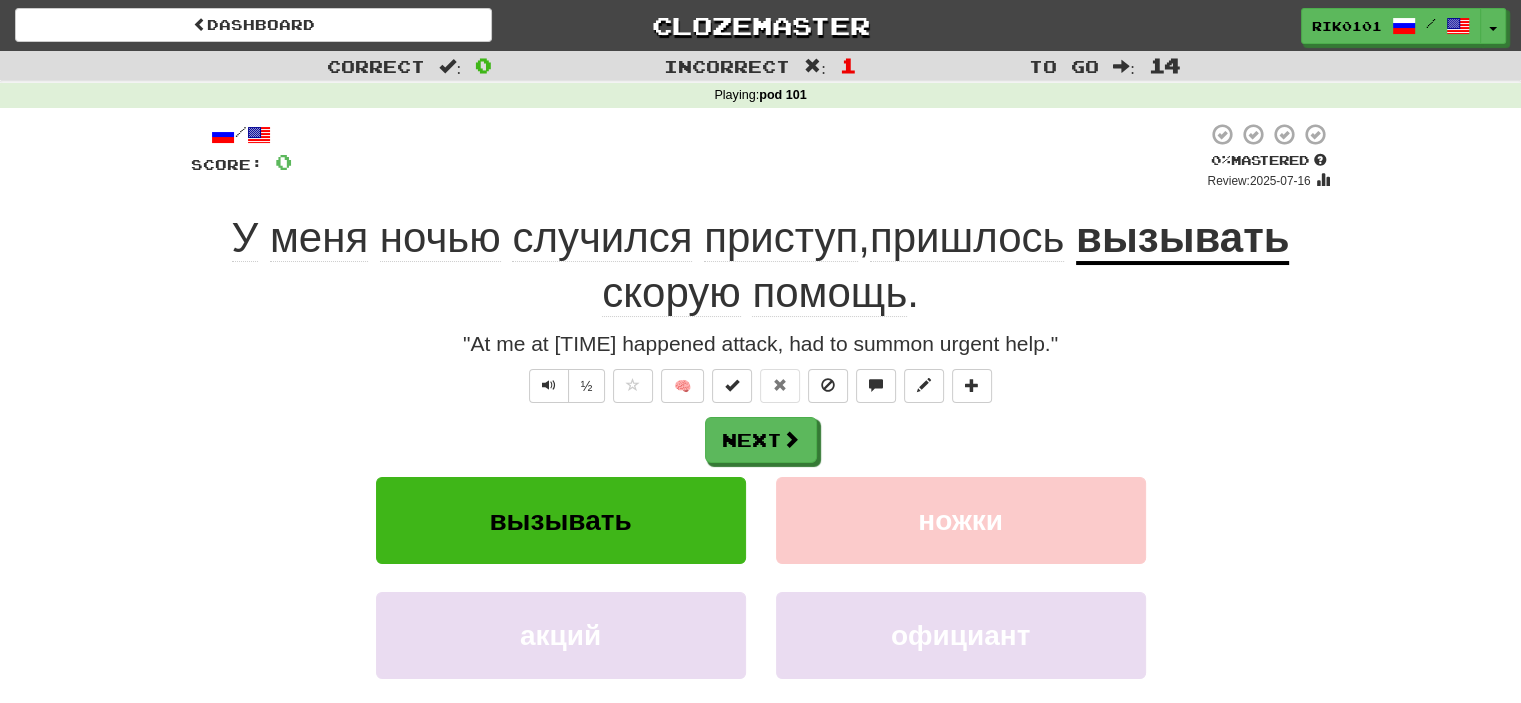 click on "ночью" 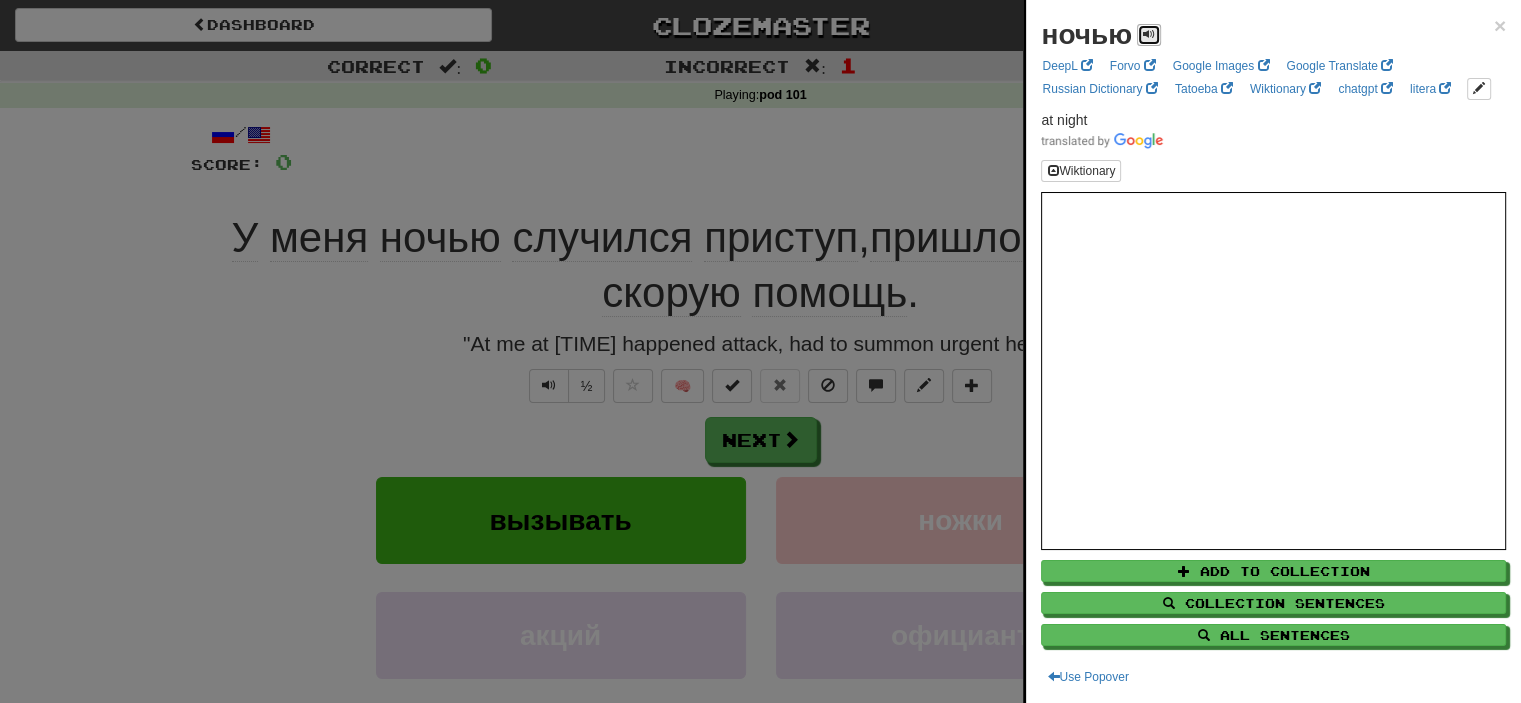 click at bounding box center [1149, 35] 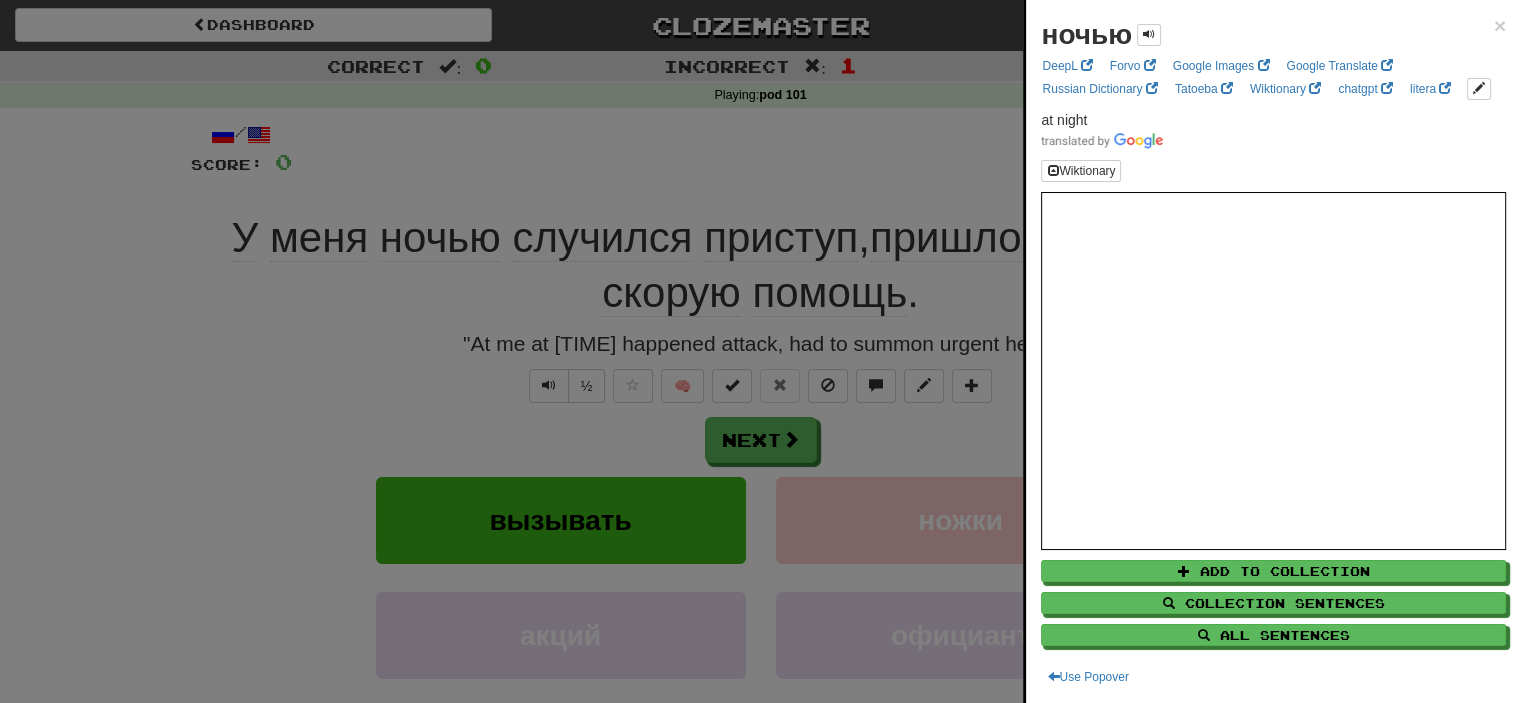 click at bounding box center (760, 351) 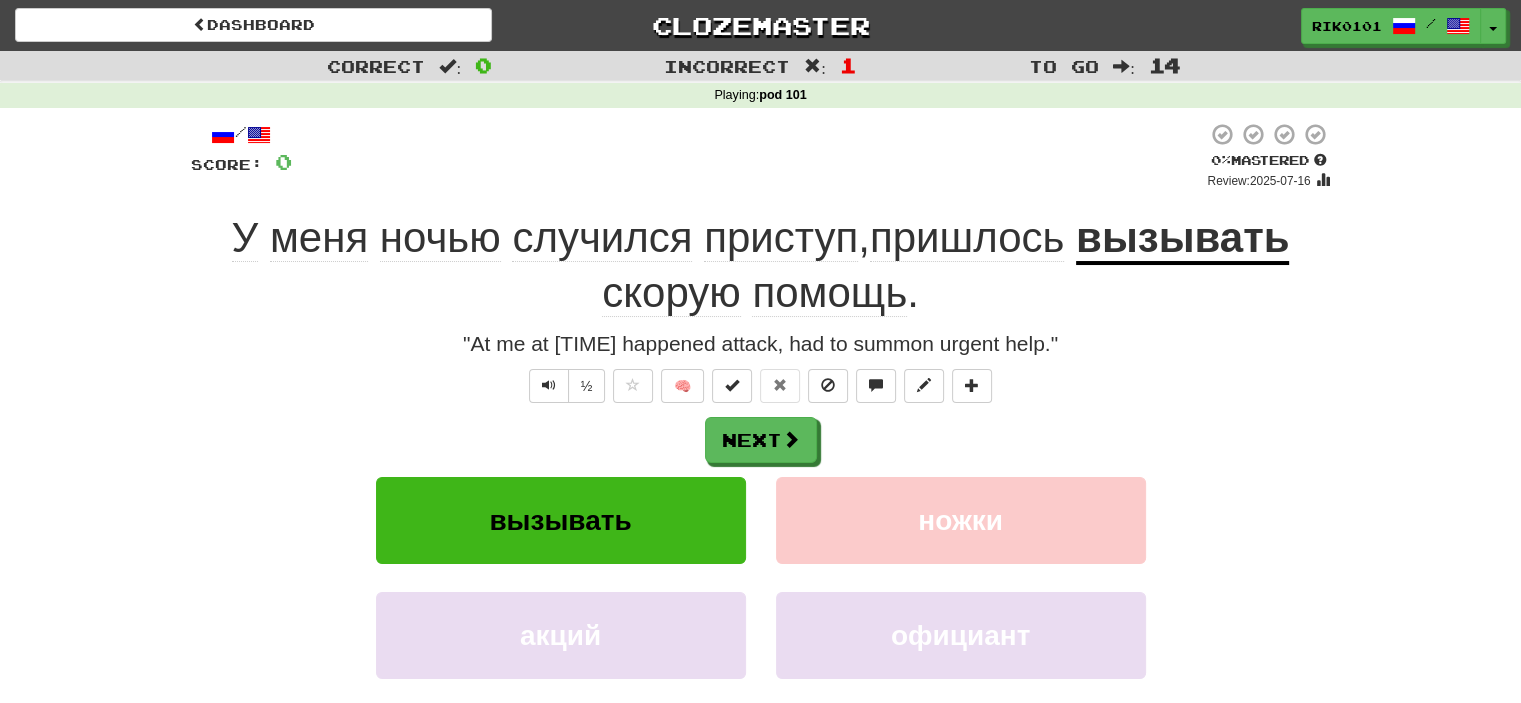 click on "случился" 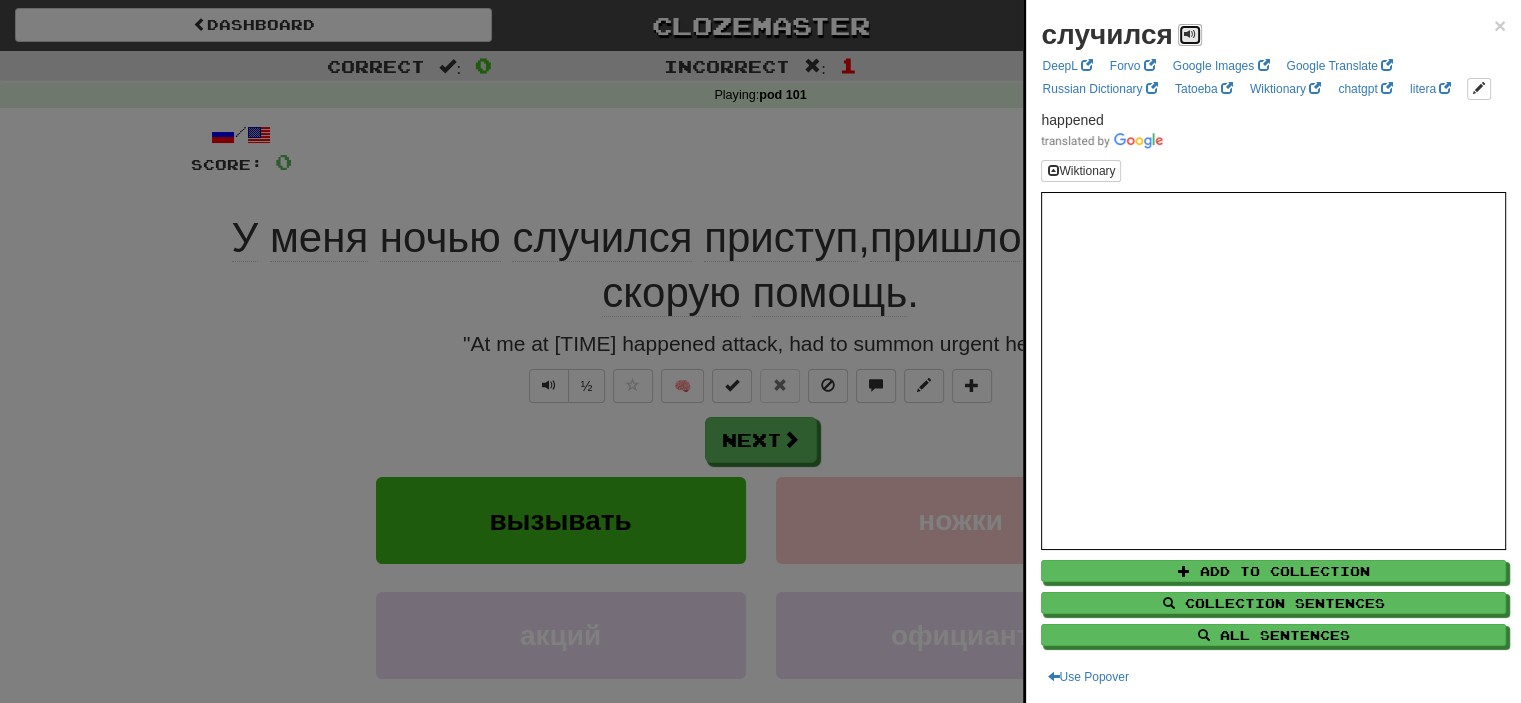 click at bounding box center [1190, 35] 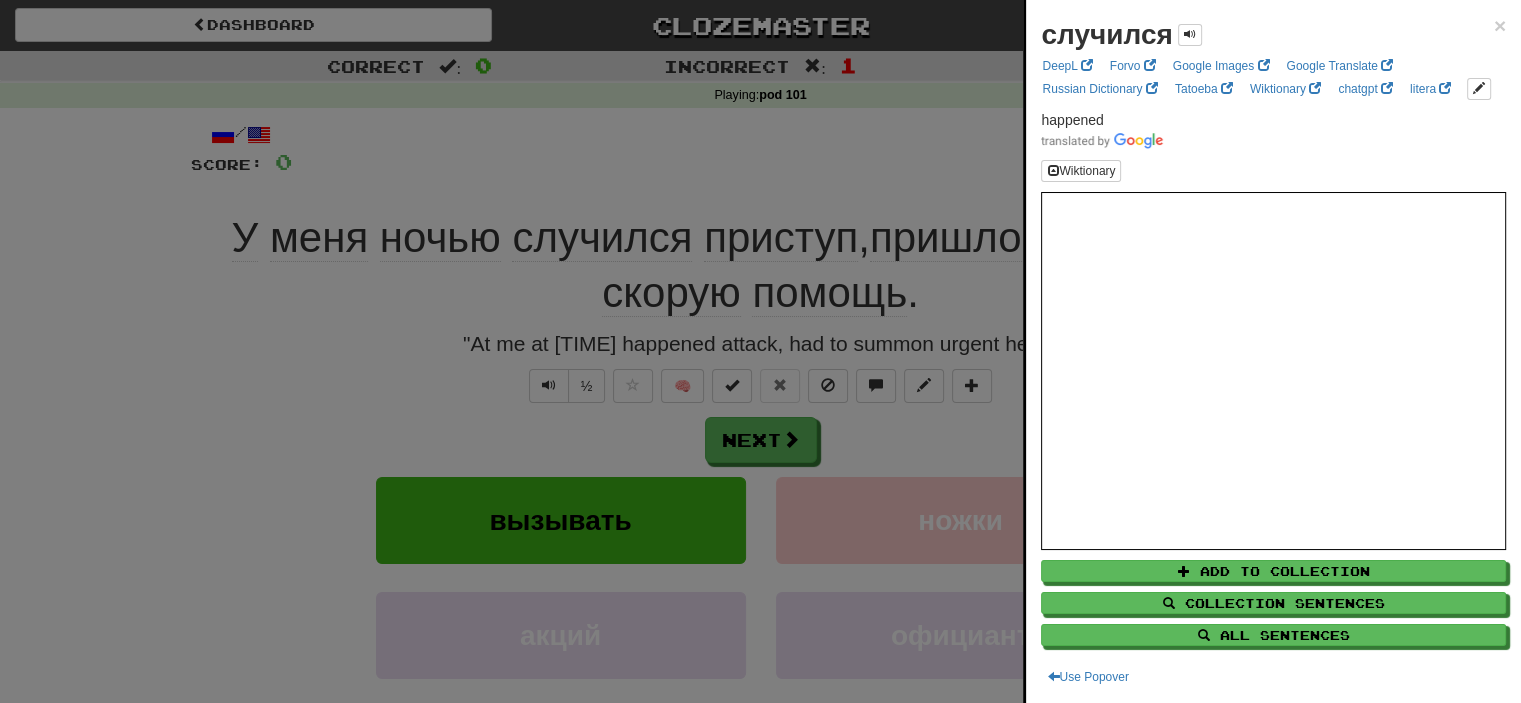 click at bounding box center (760, 351) 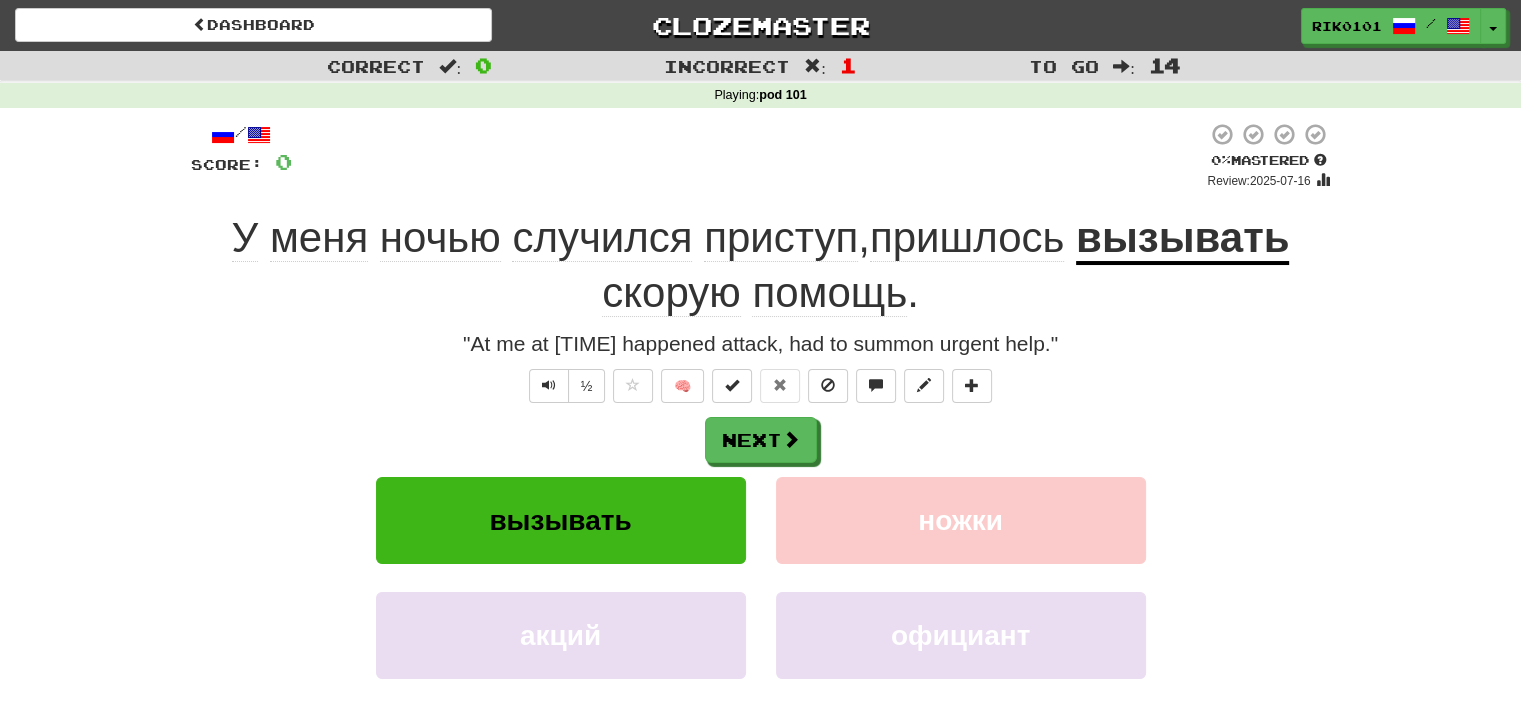 click on "случился" 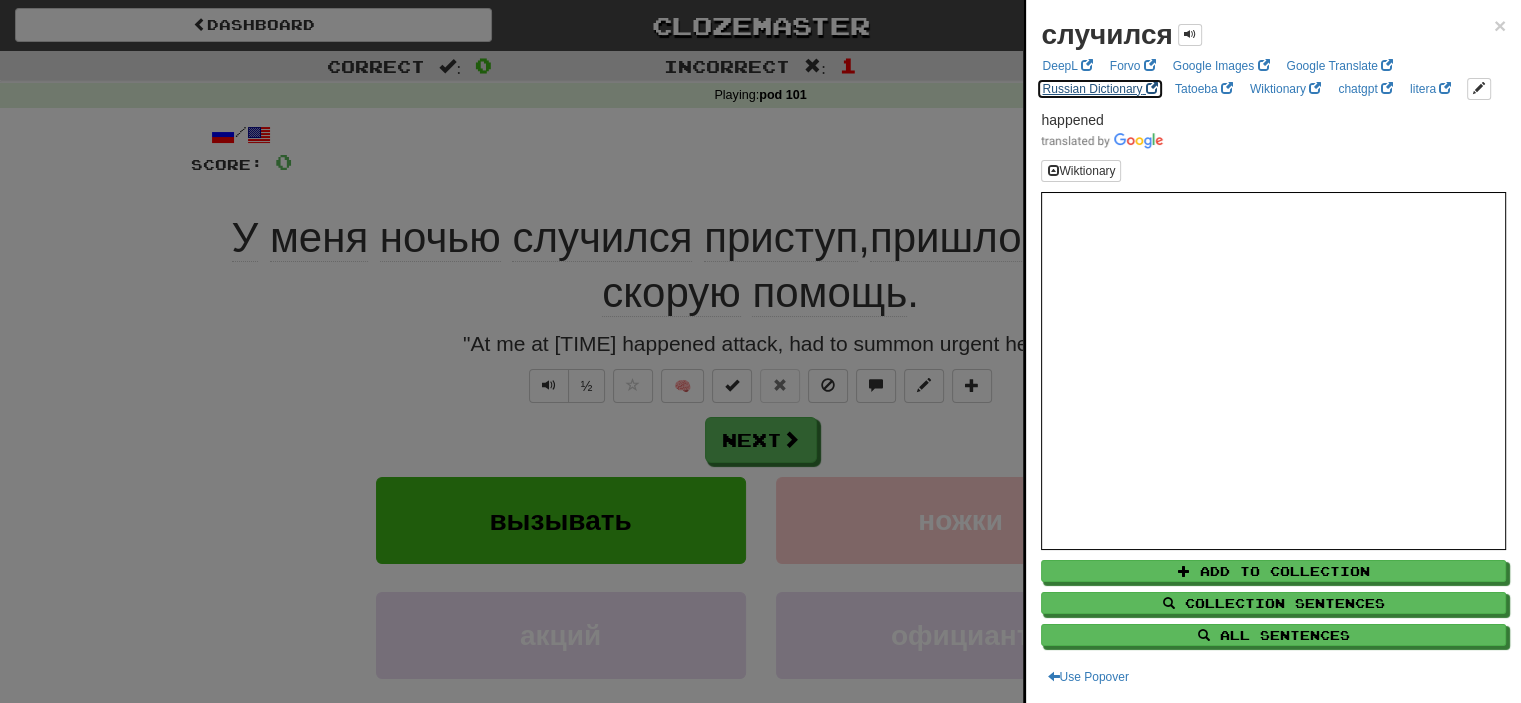 click on "Russian Dictionary" at bounding box center (1099, 89) 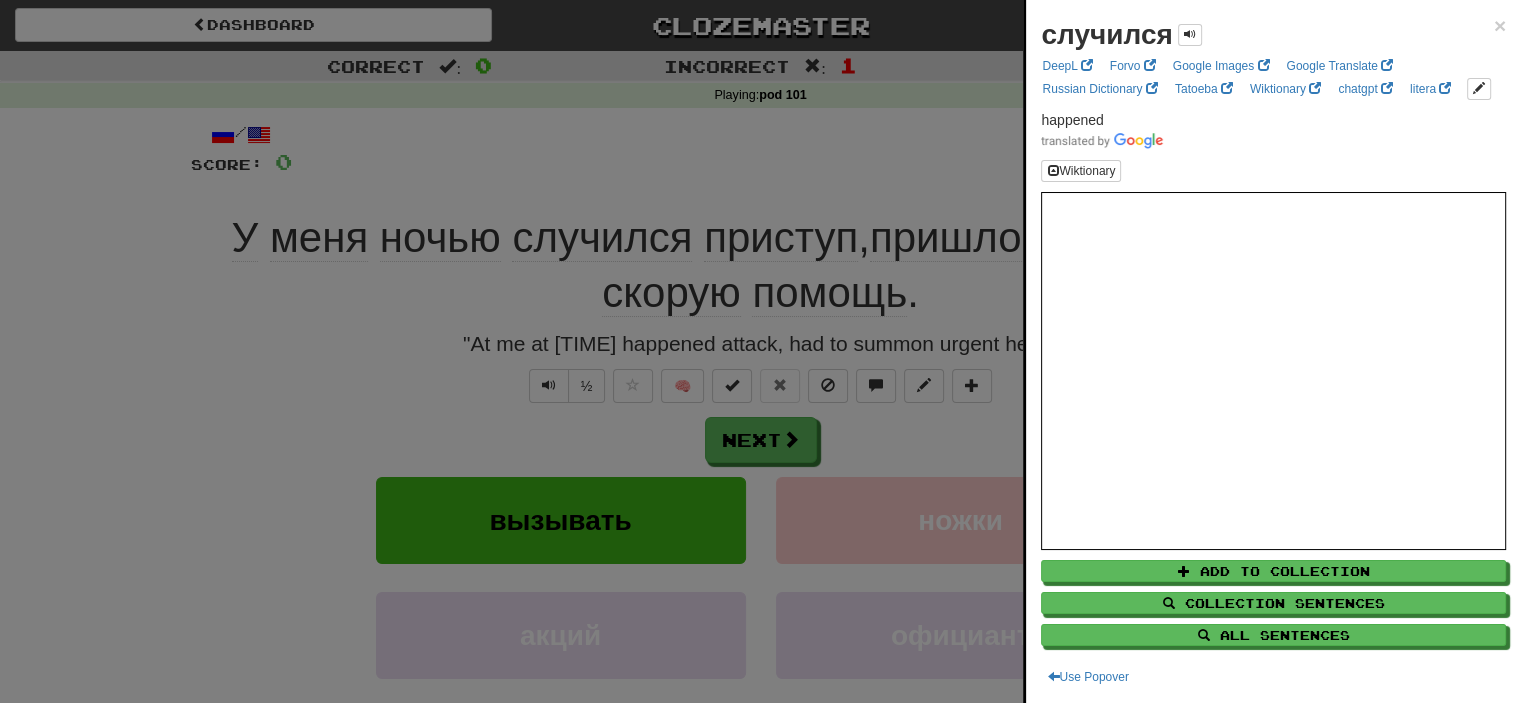 click at bounding box center (760, 351) 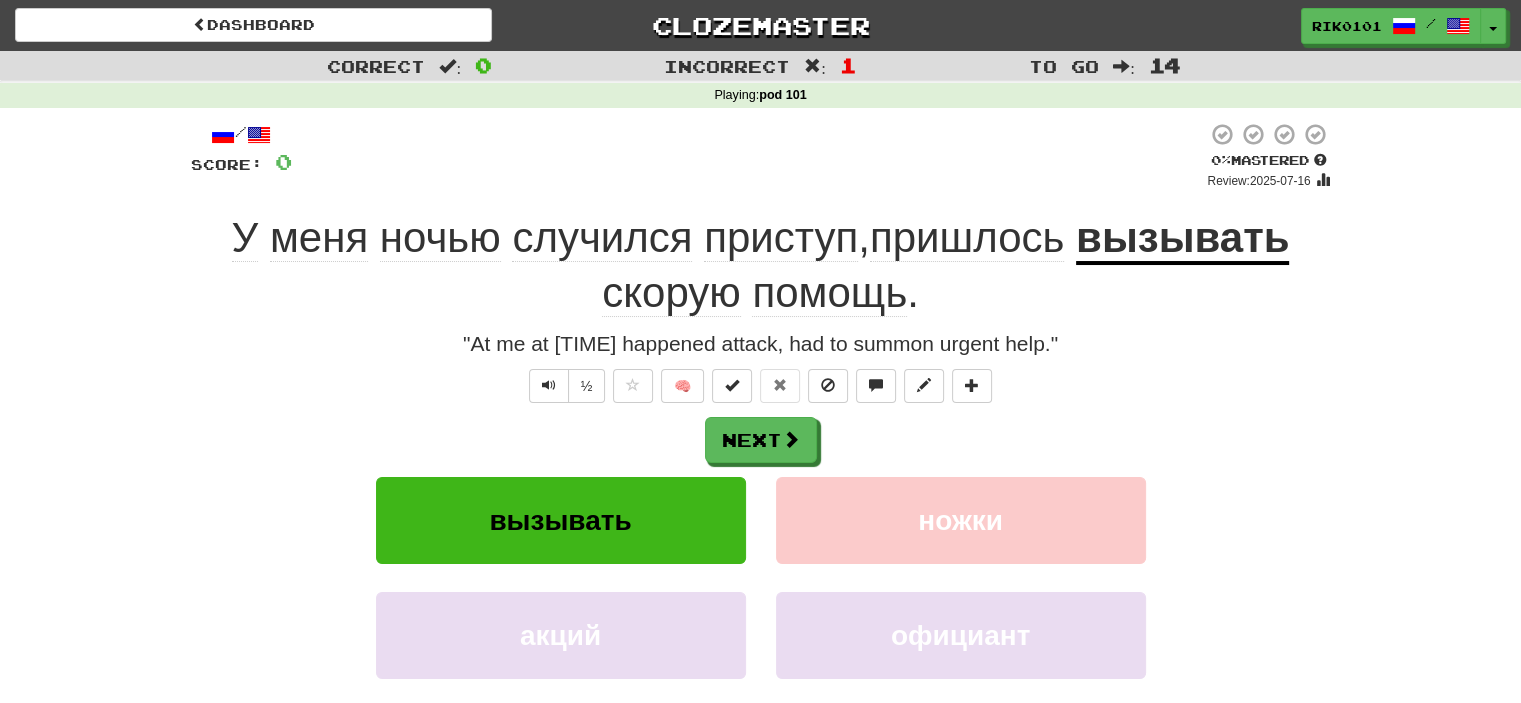 click on "приступ" 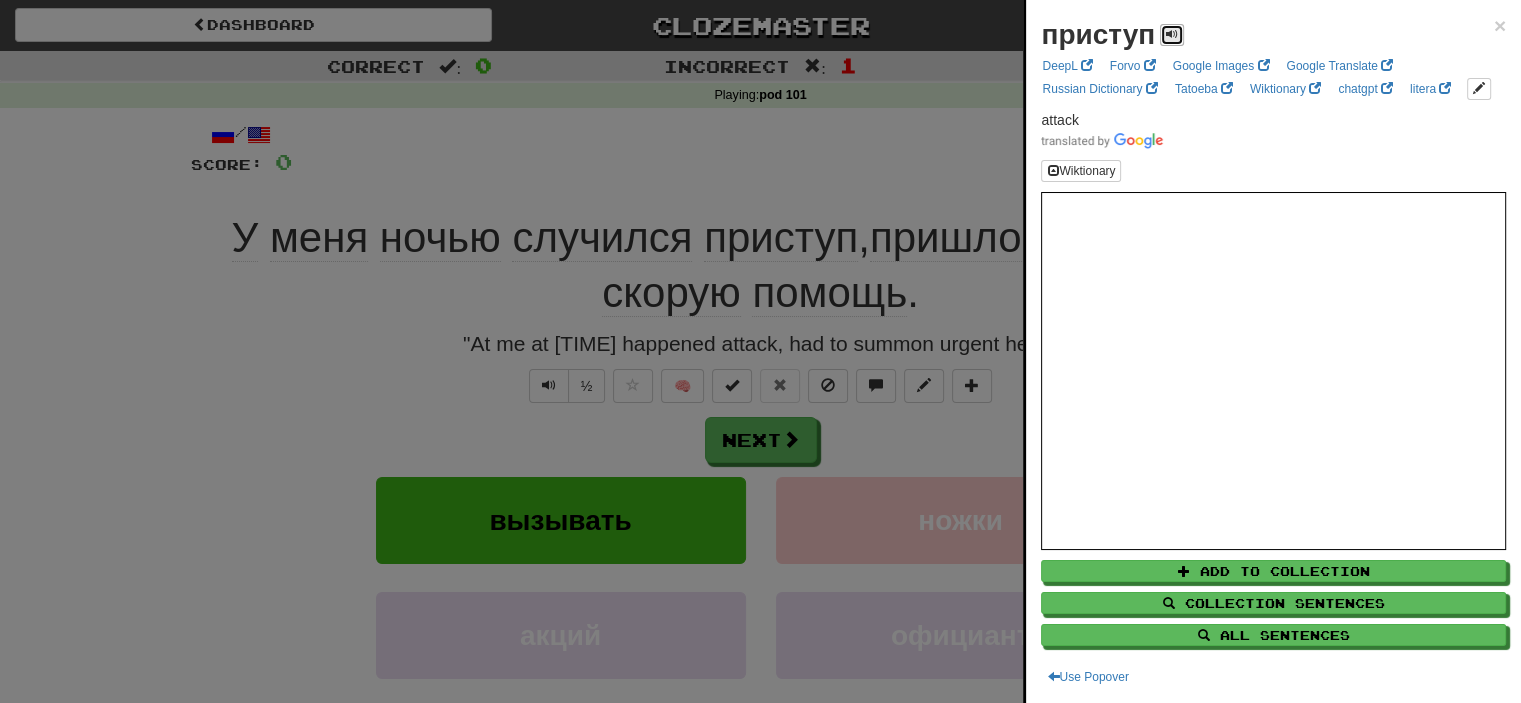 click at bounding box center [1172, 35] 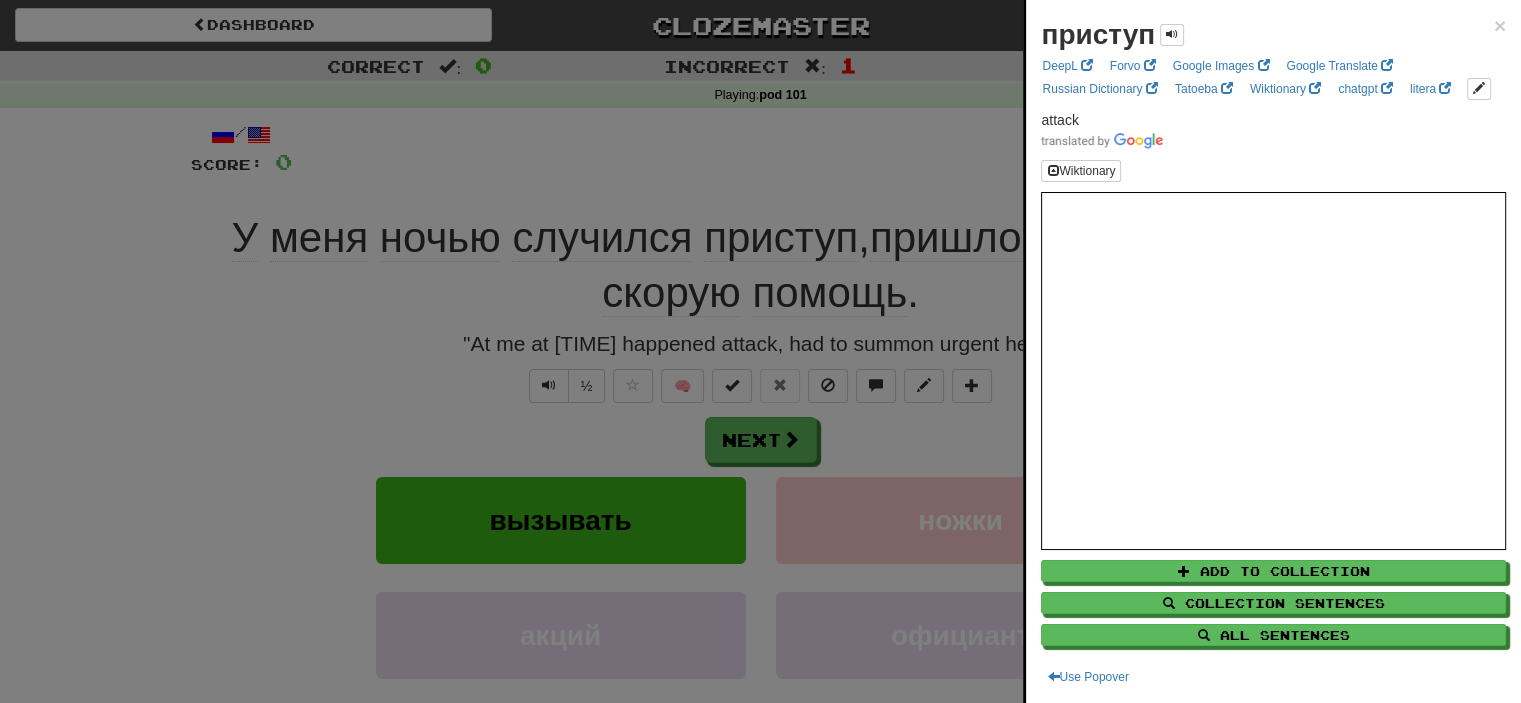 click at bounding box center (760, 351) 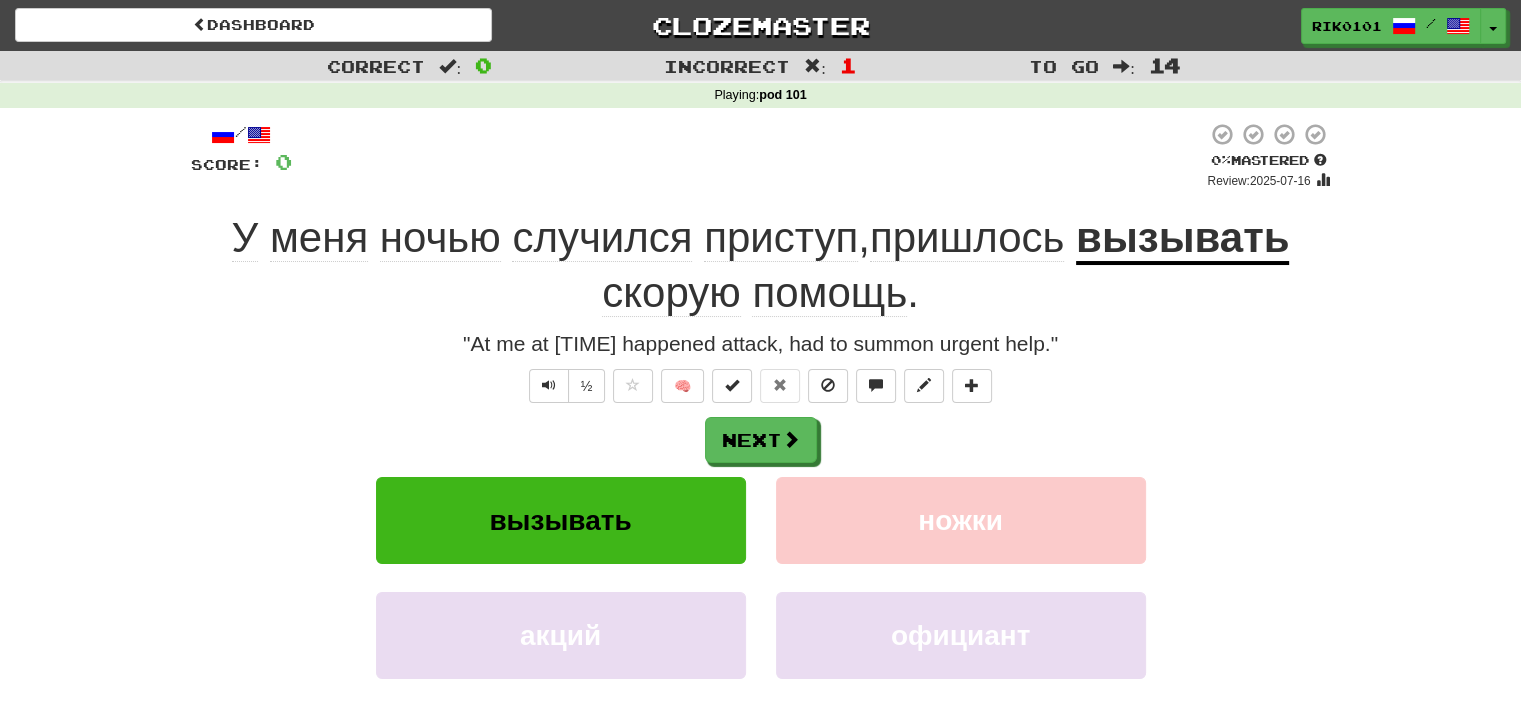 click on "пришлось" 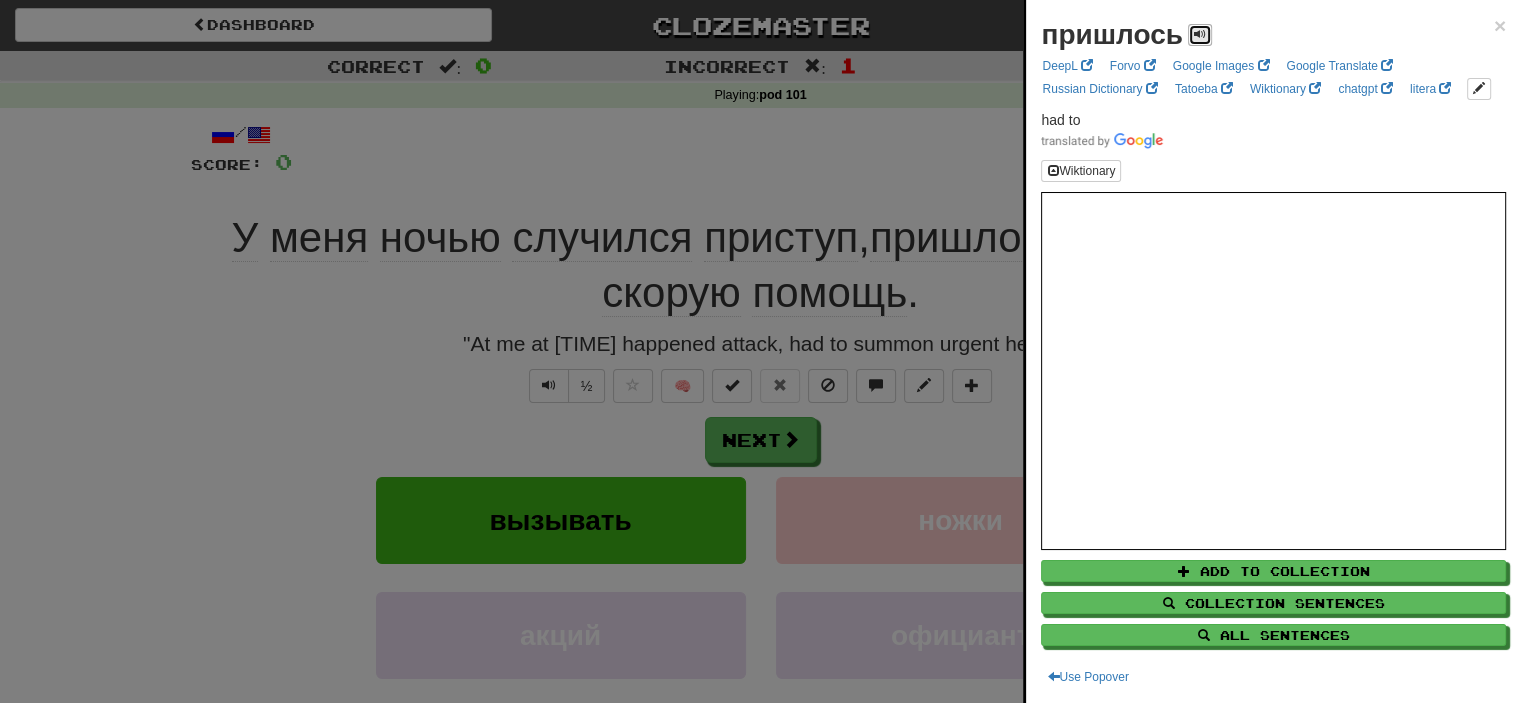click at bounding box center (1200, 34) 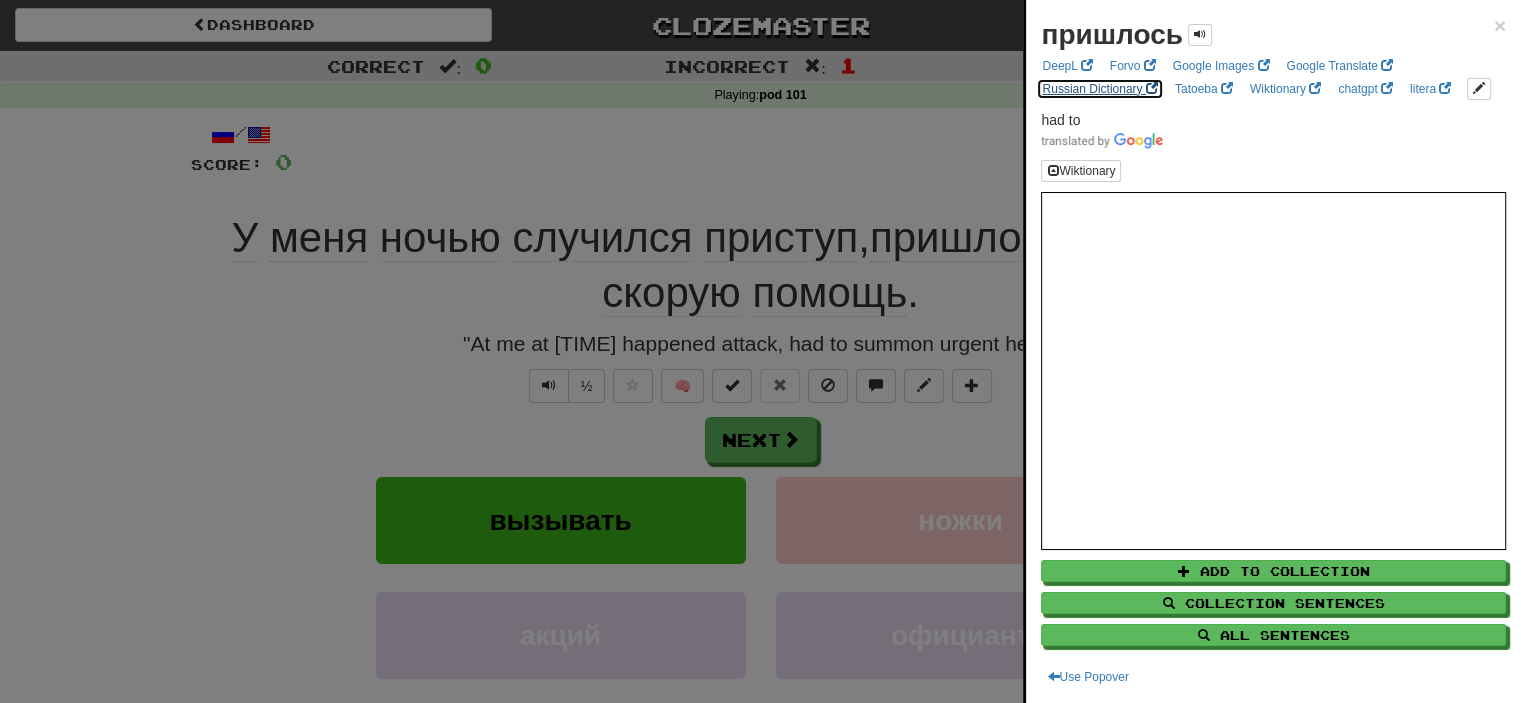 click on "Russian Dictionary" at bounding box center (1099, 89) 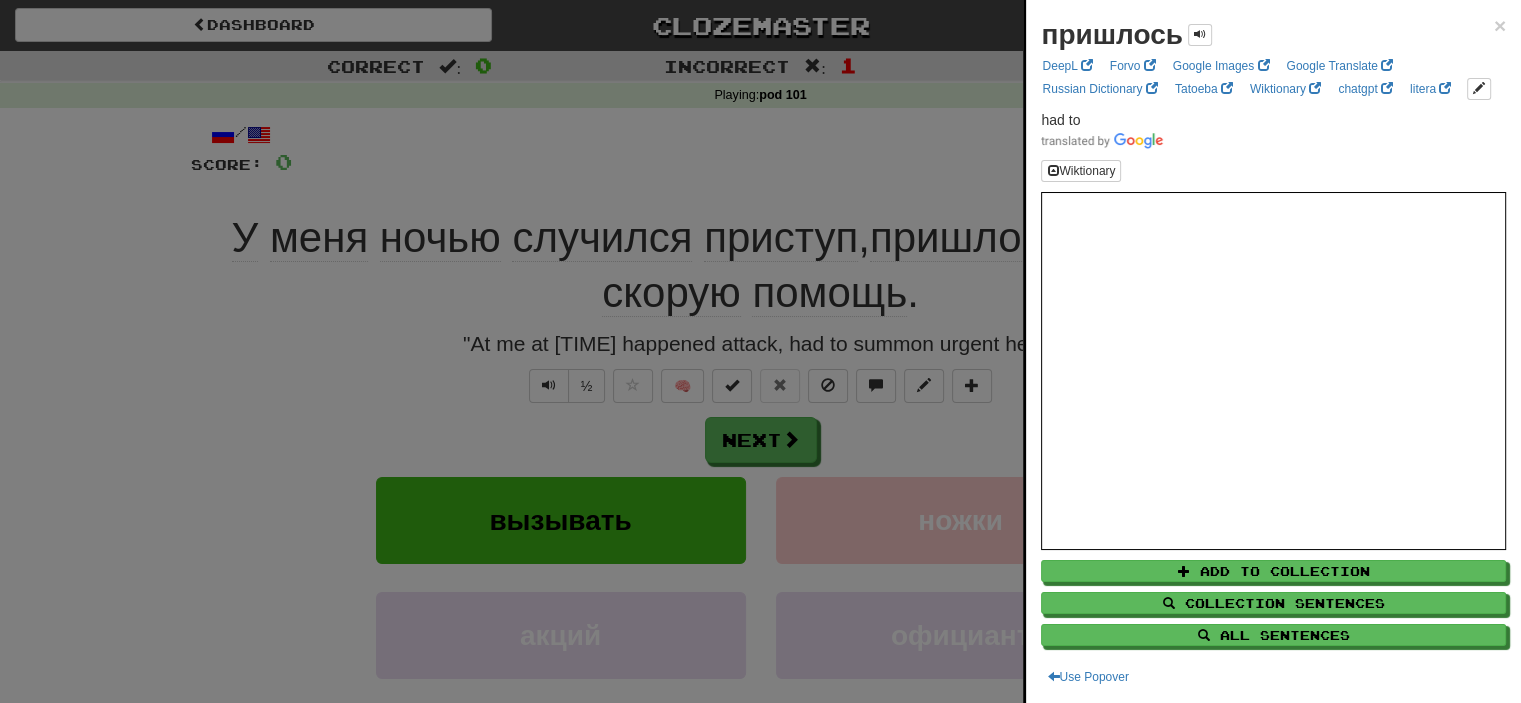 click at bounding box center (760, 351) 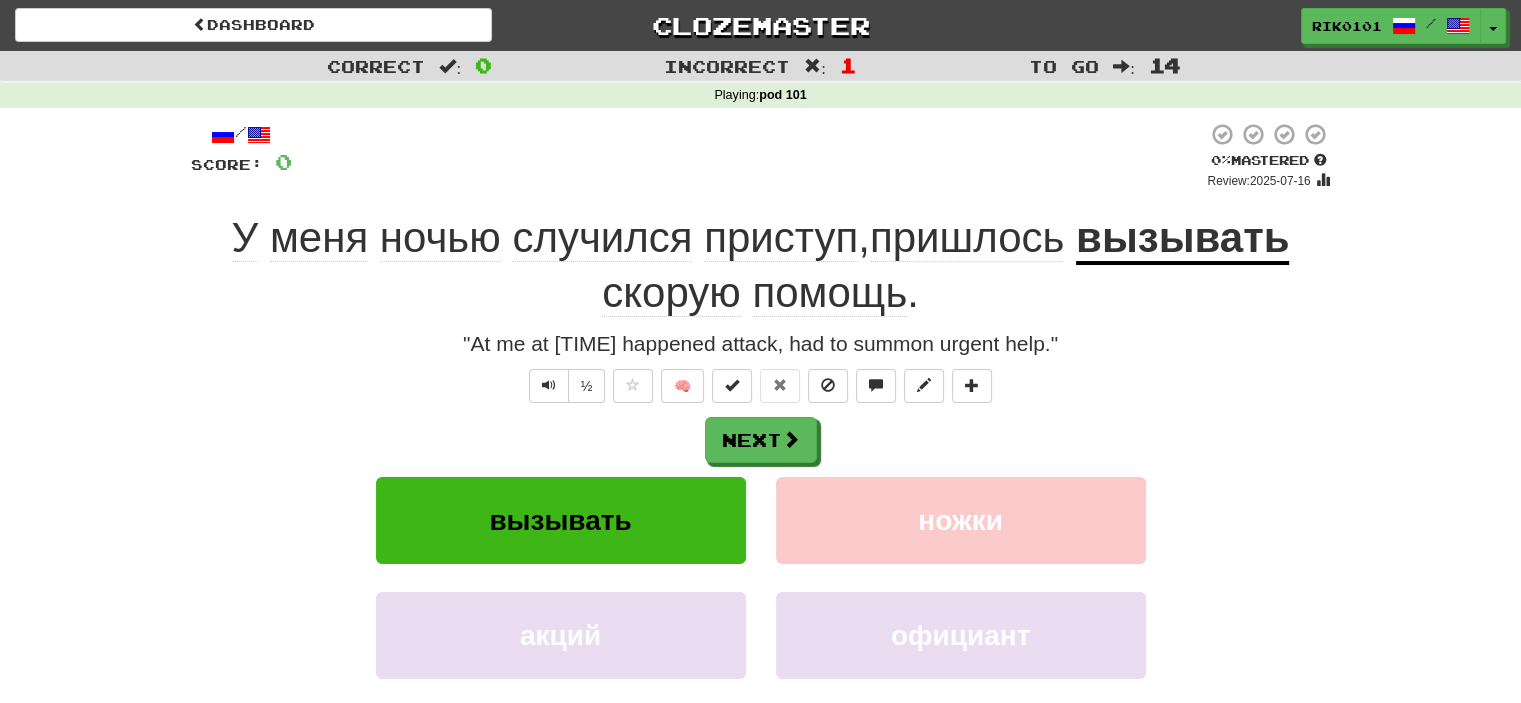 click on "вызывать" at bounding box center (1182, 239) 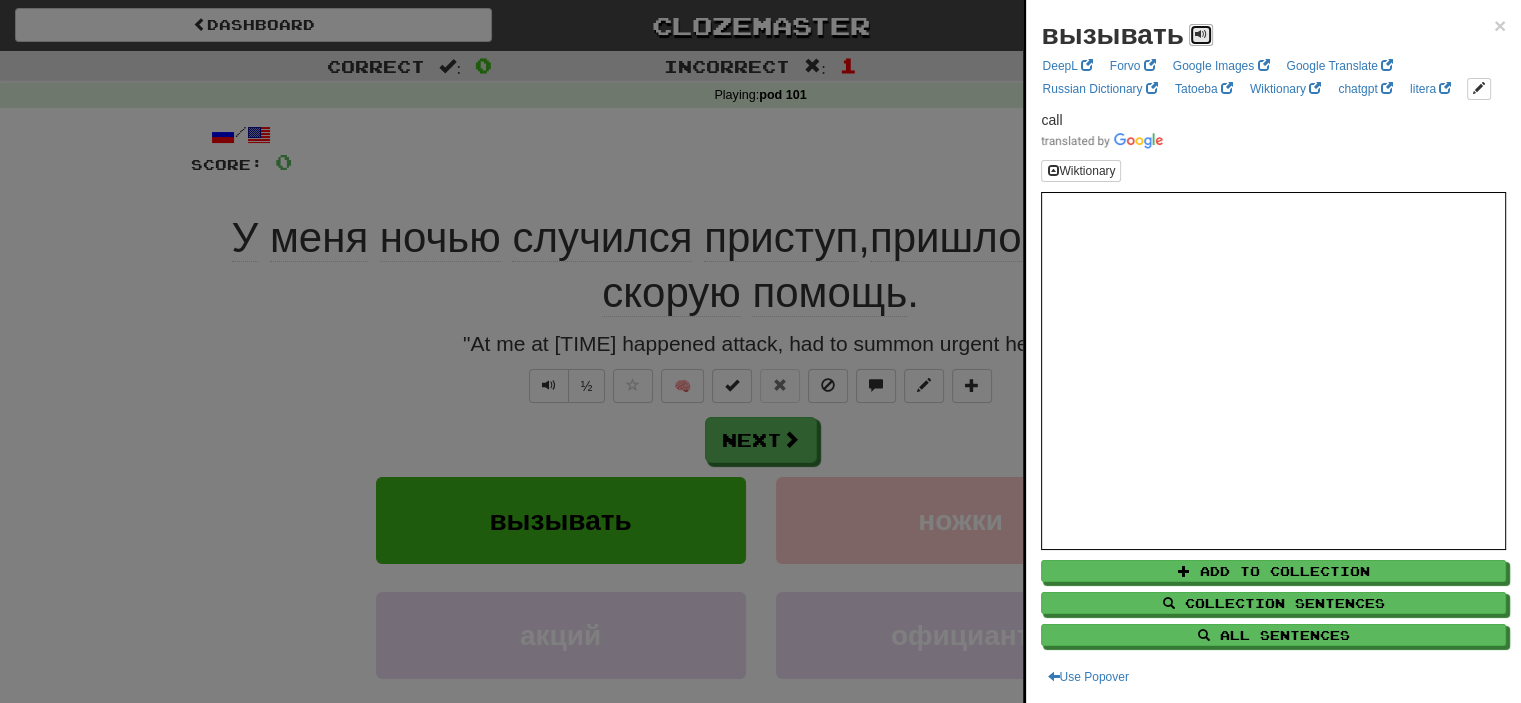 click at bounding box center (1201, 34) 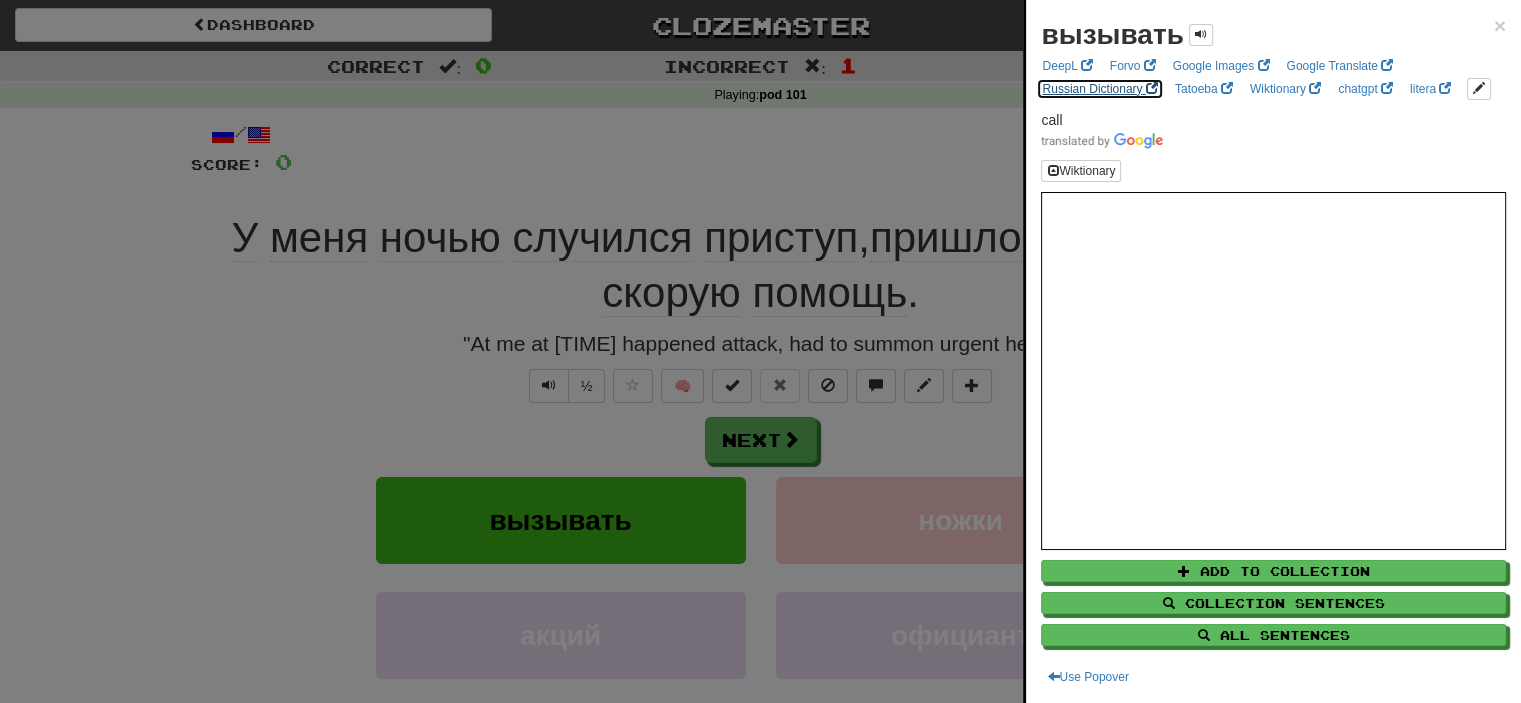 click on "Russian Dictionary" at bounding box center (1099, 89) 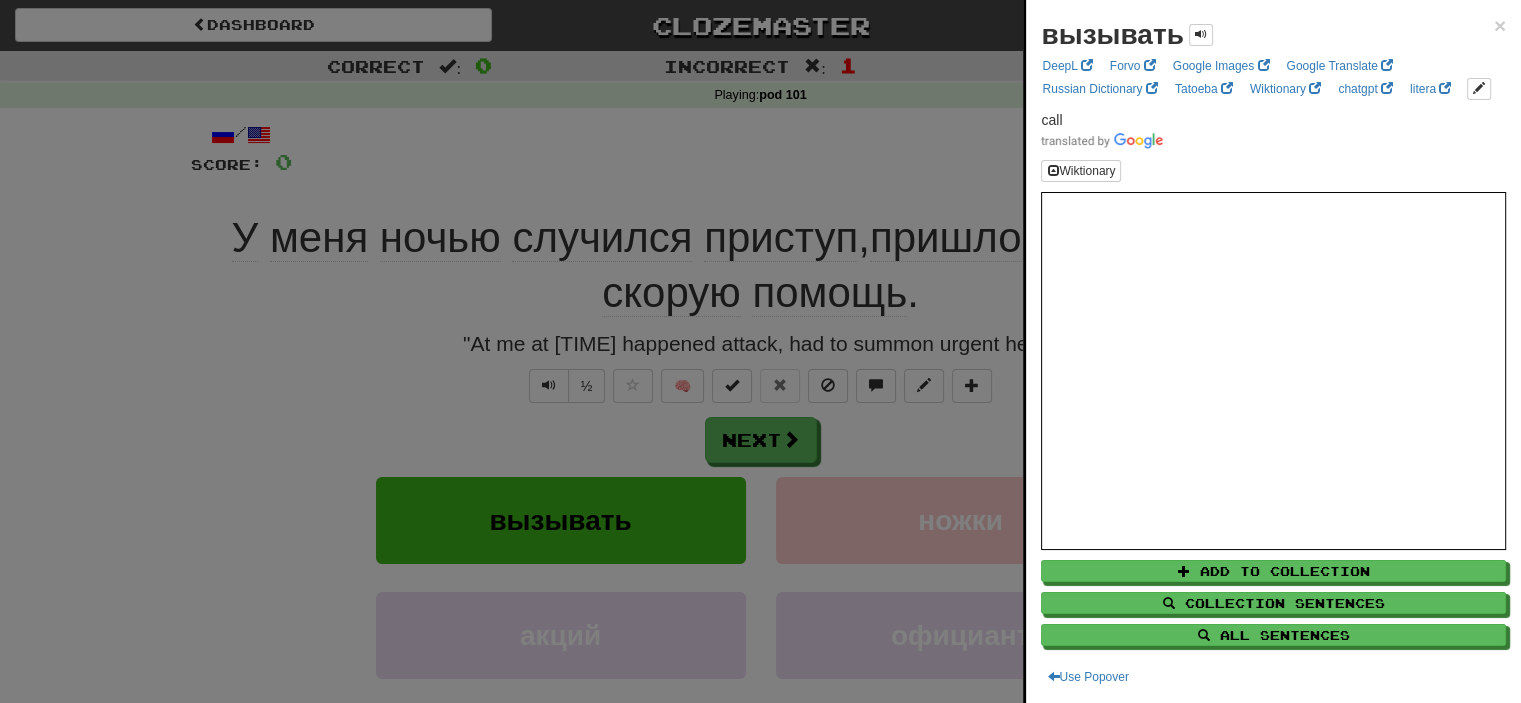 click at bounding box center [760, 351] 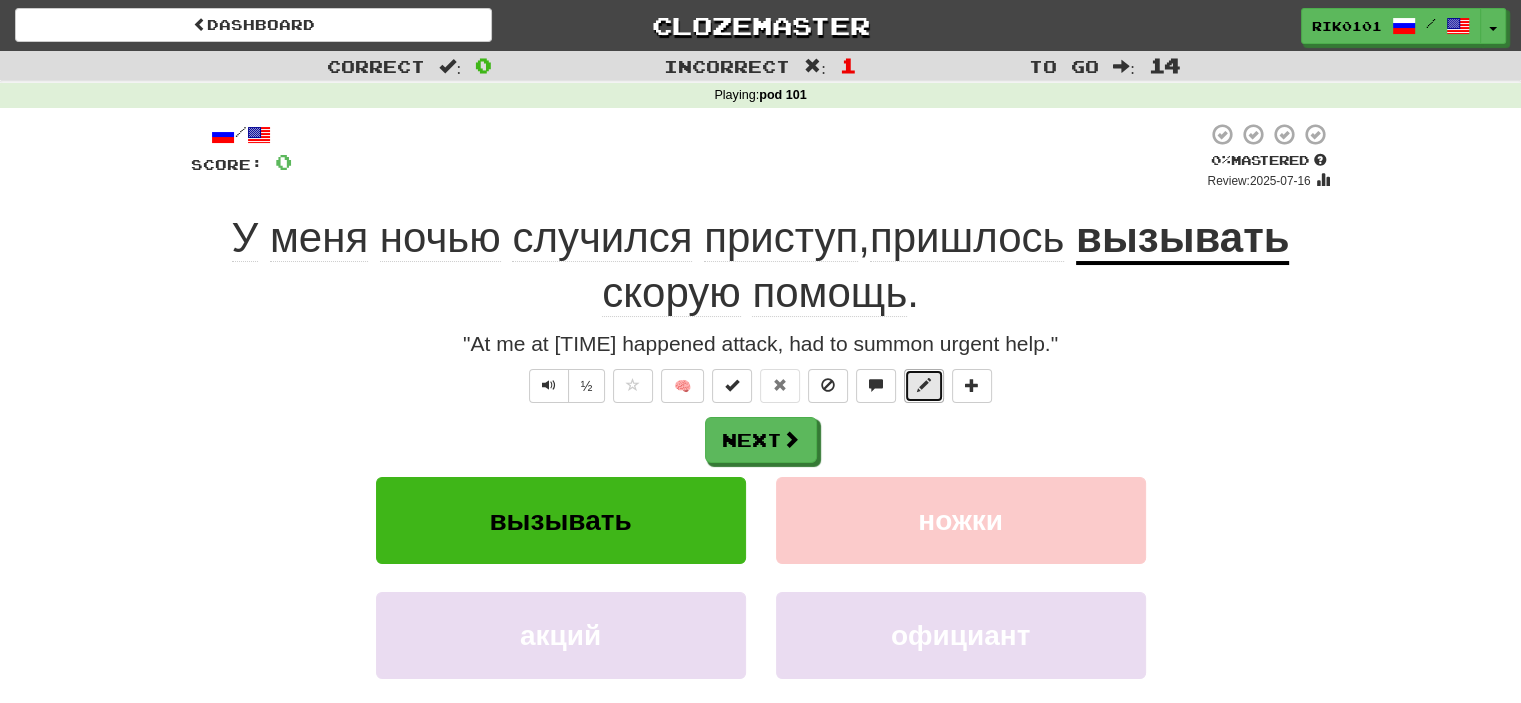 click at bounding box center (924, 385) 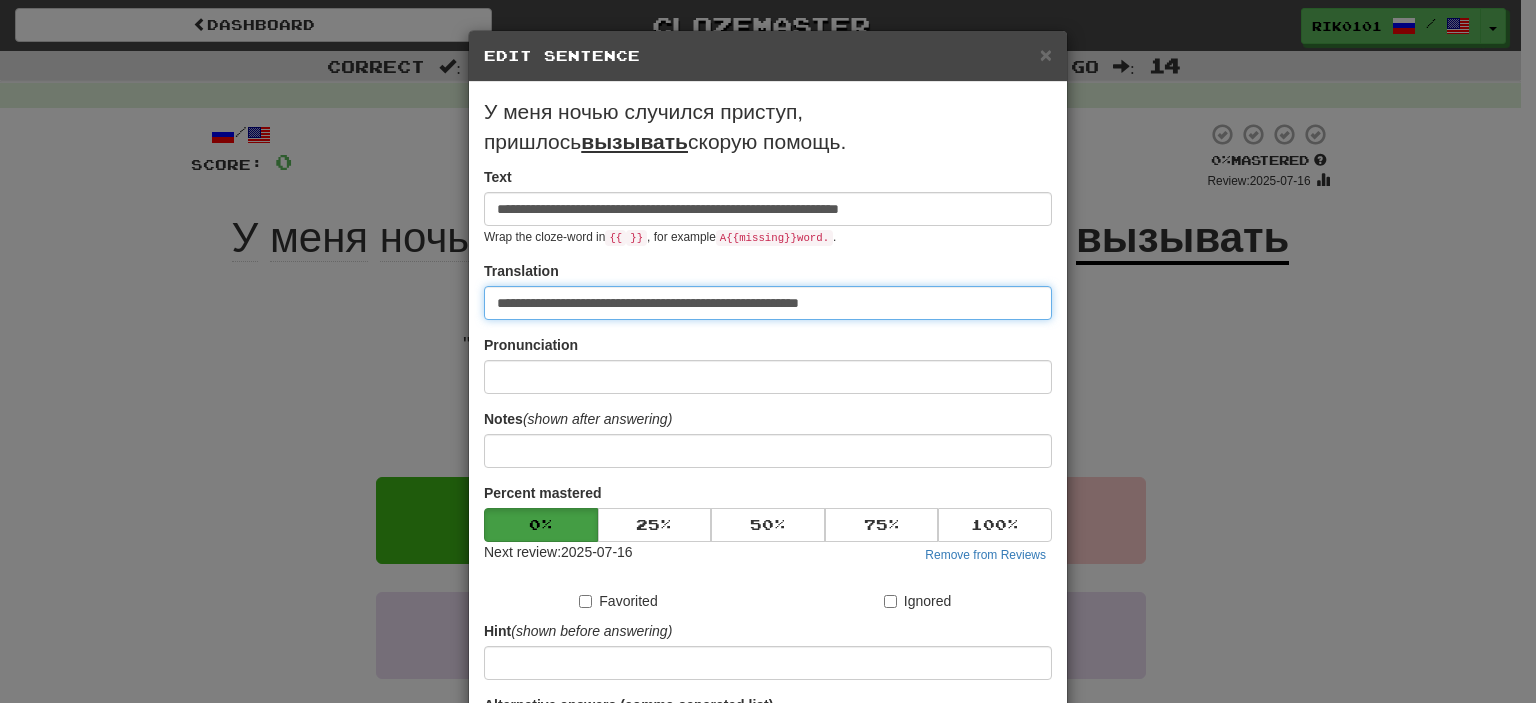 click on "**********" at bounding box center (768, 303) 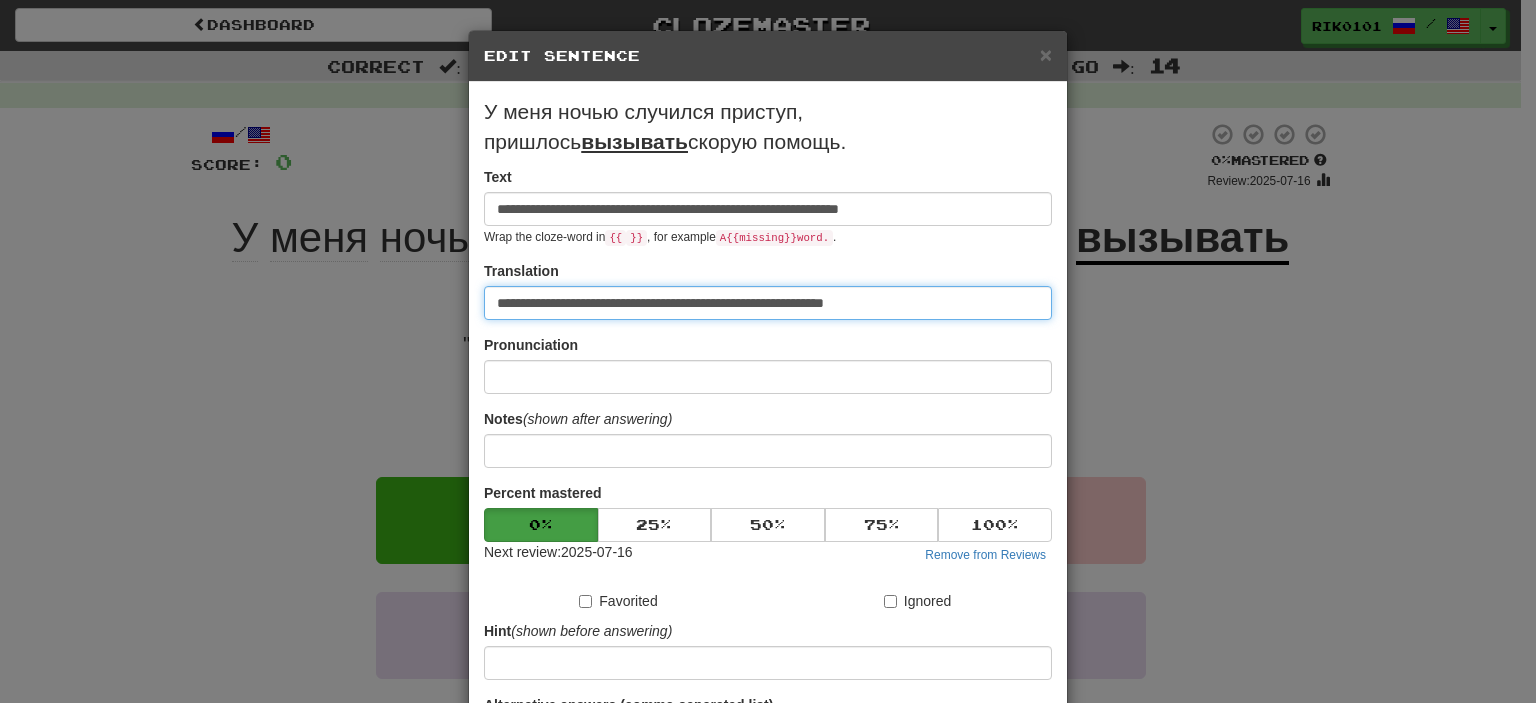 click on "**********" at bounding box center [768, 303] 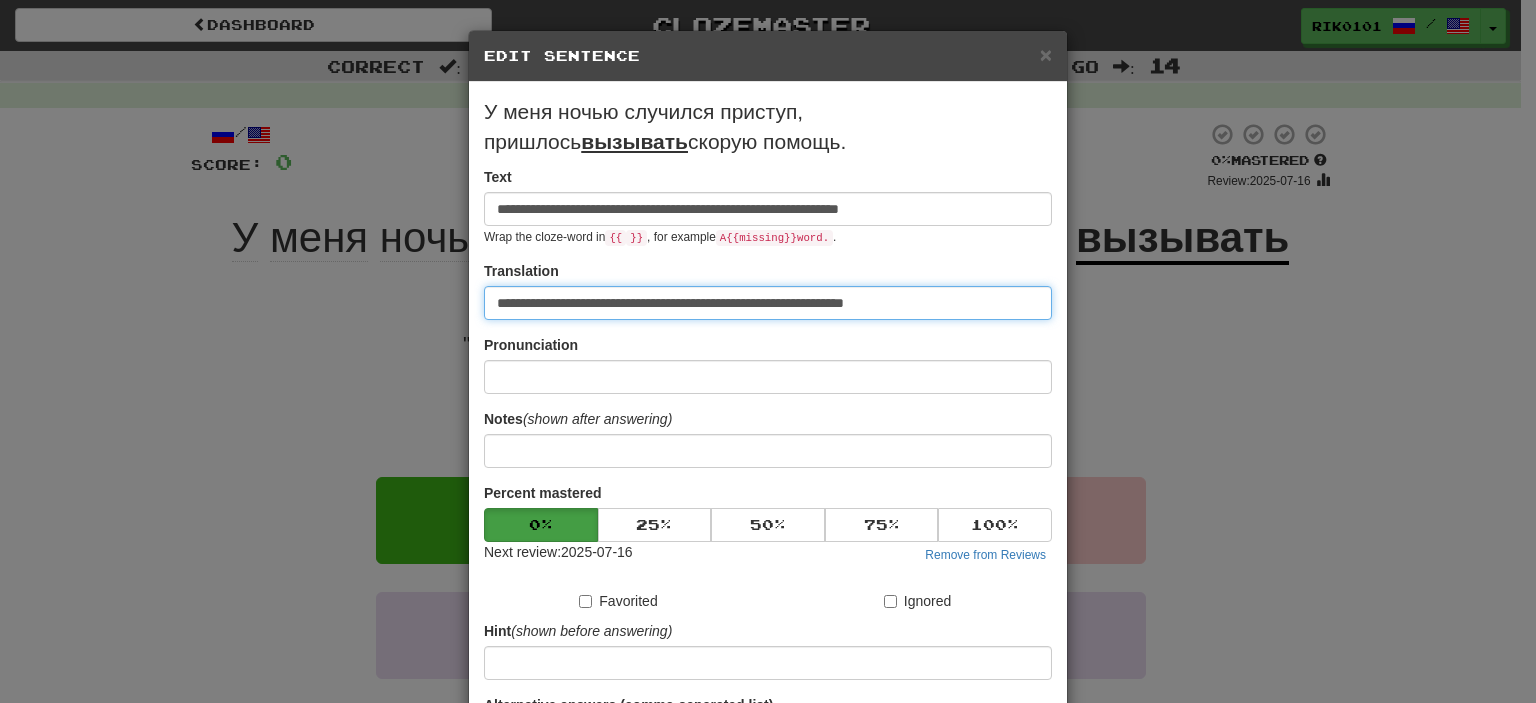 type on "**********" 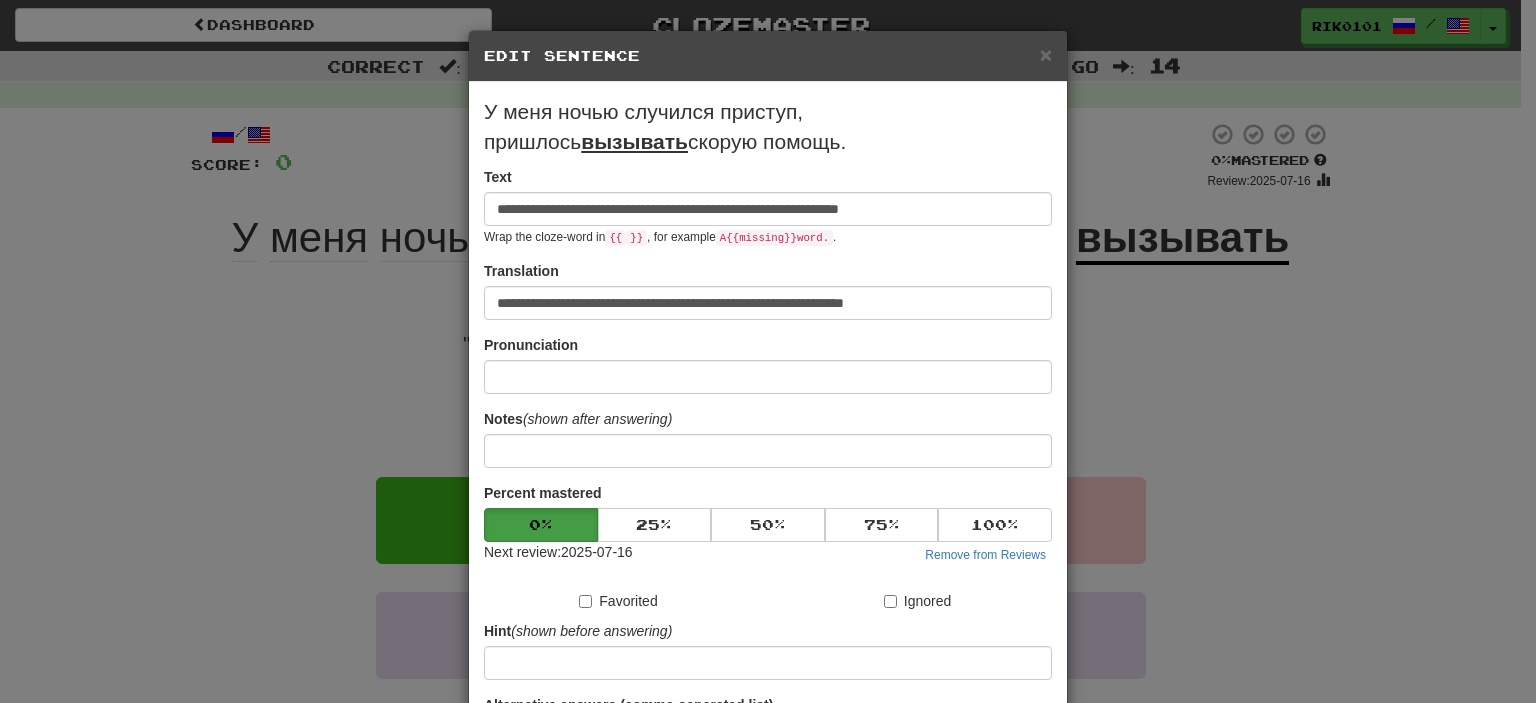 click on "Pronunciation" at bounding box center (768, 364) 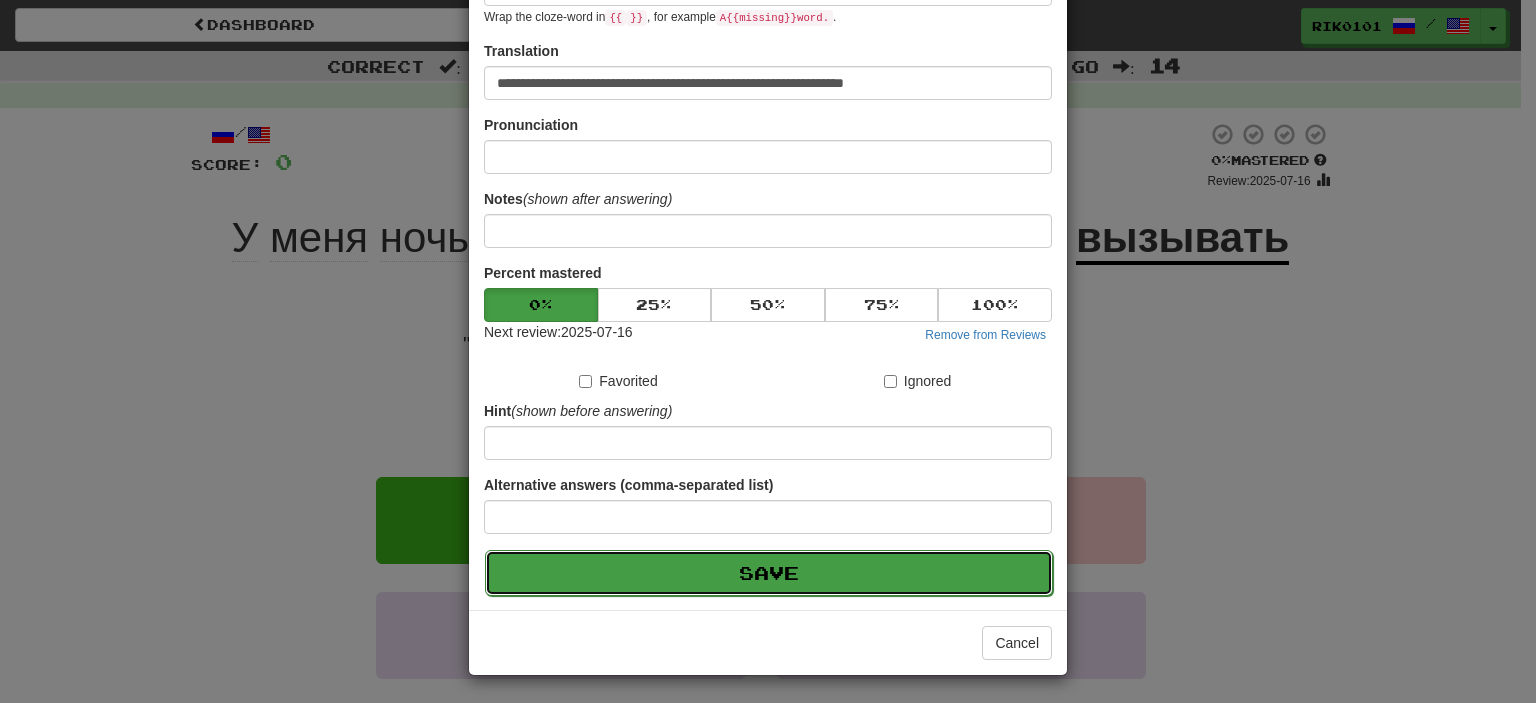 click on "Save" at bounding box center [769, 573] 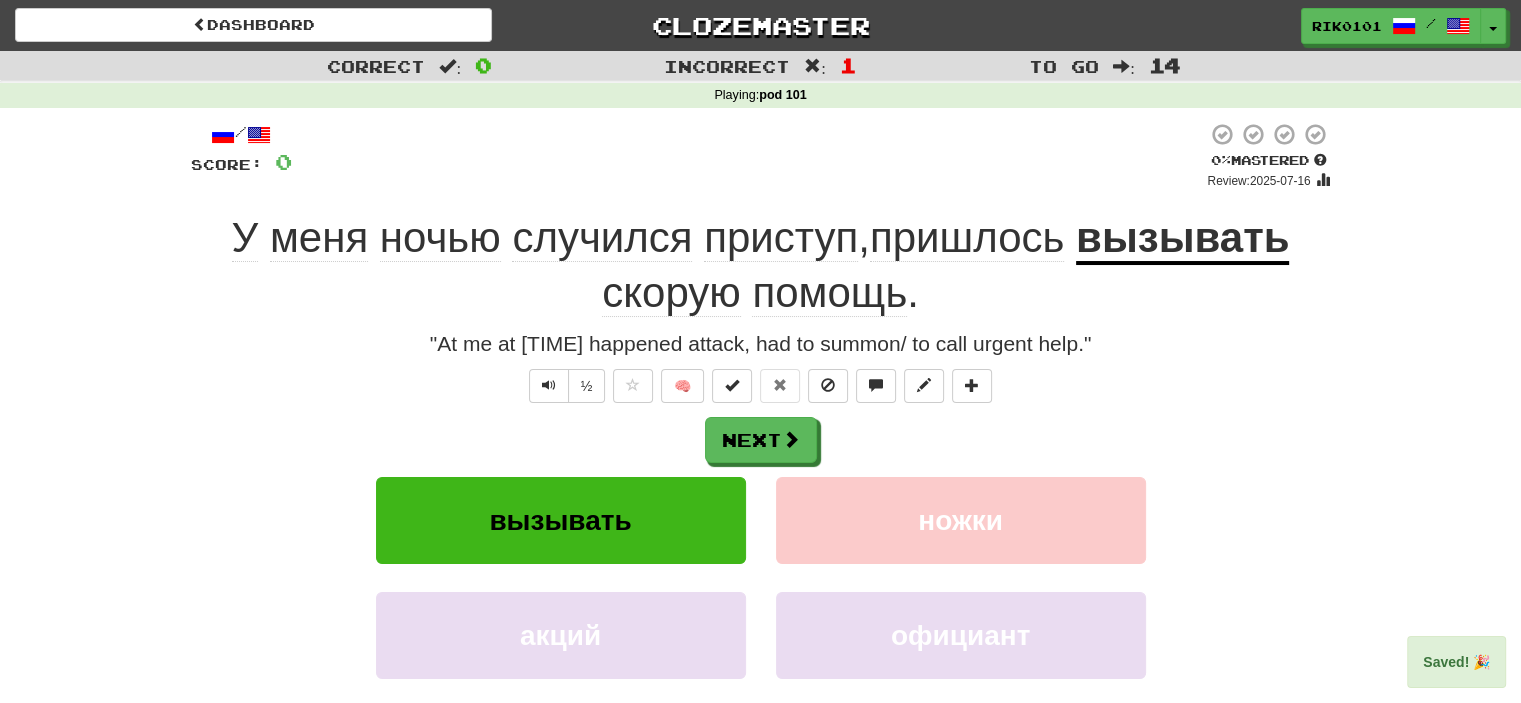 click on "скорую" at bounding box center (671, 293) 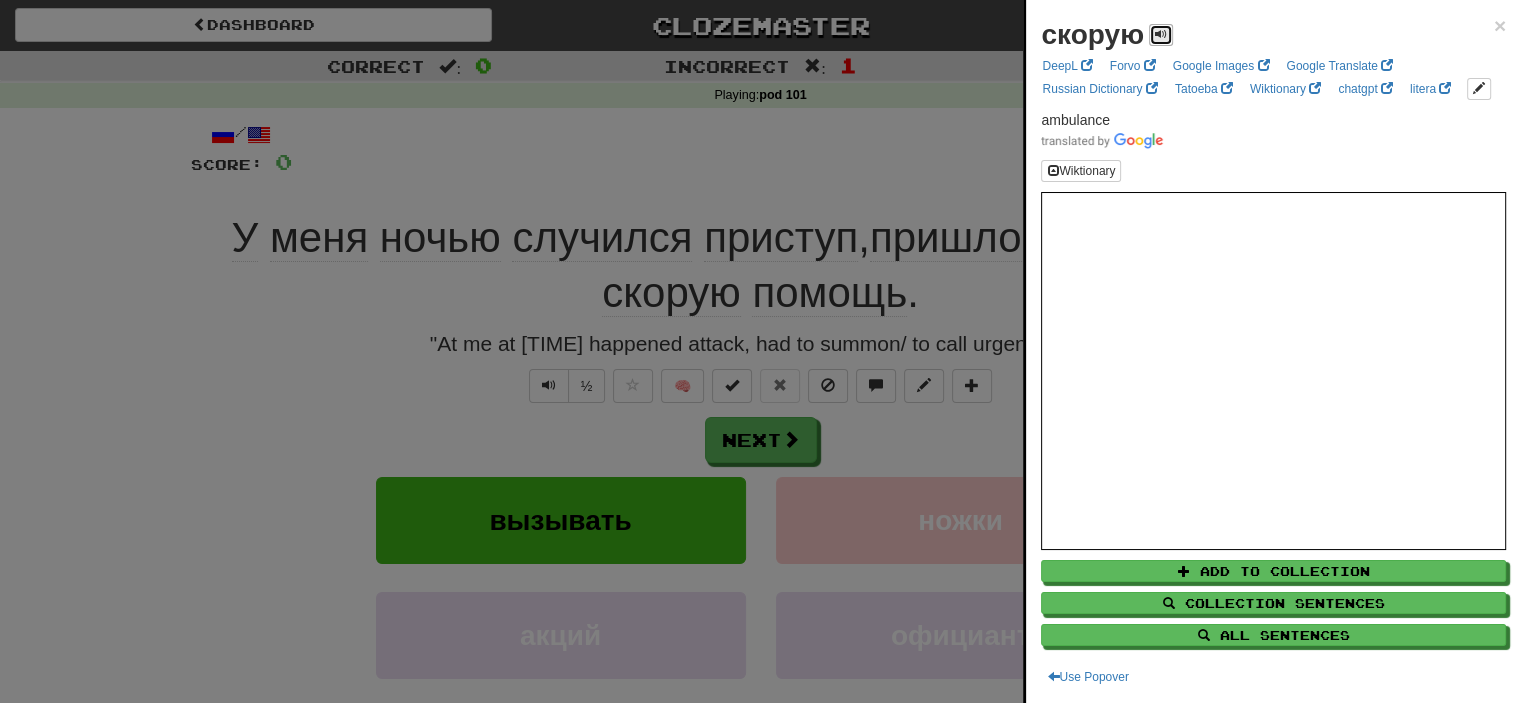 click at bounding box center (1161, 34) 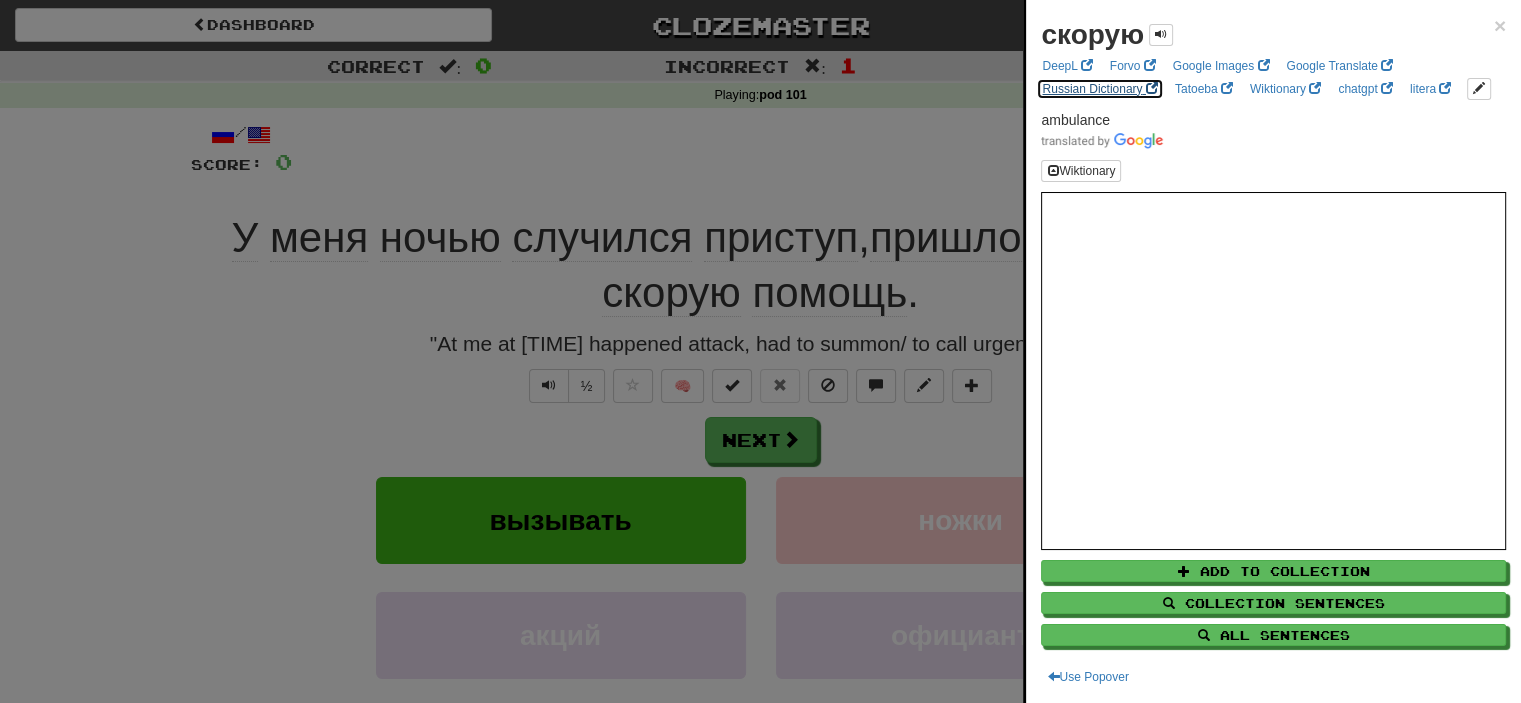 click on "Russian Dictionary" at bounding box center [1099, 89] 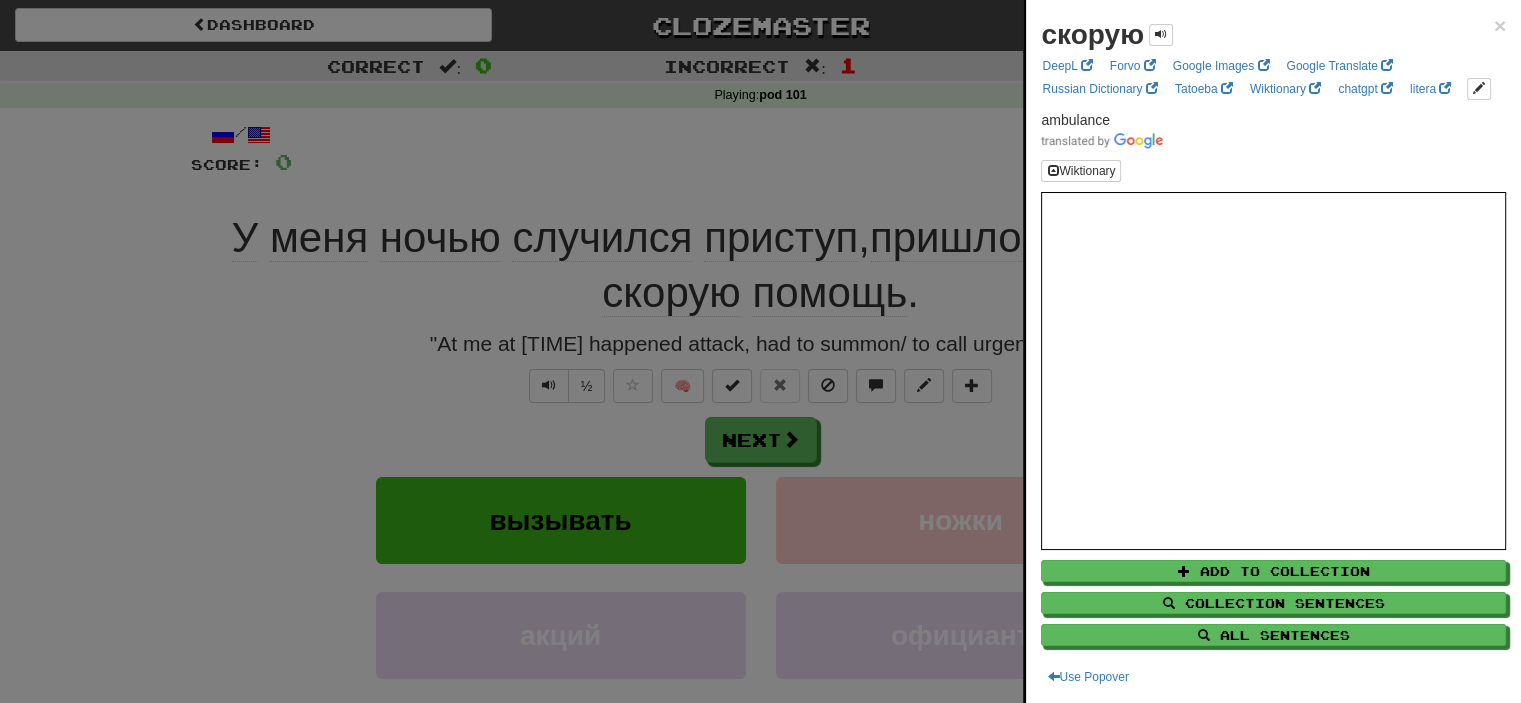 click at bounding box center (760, 351) 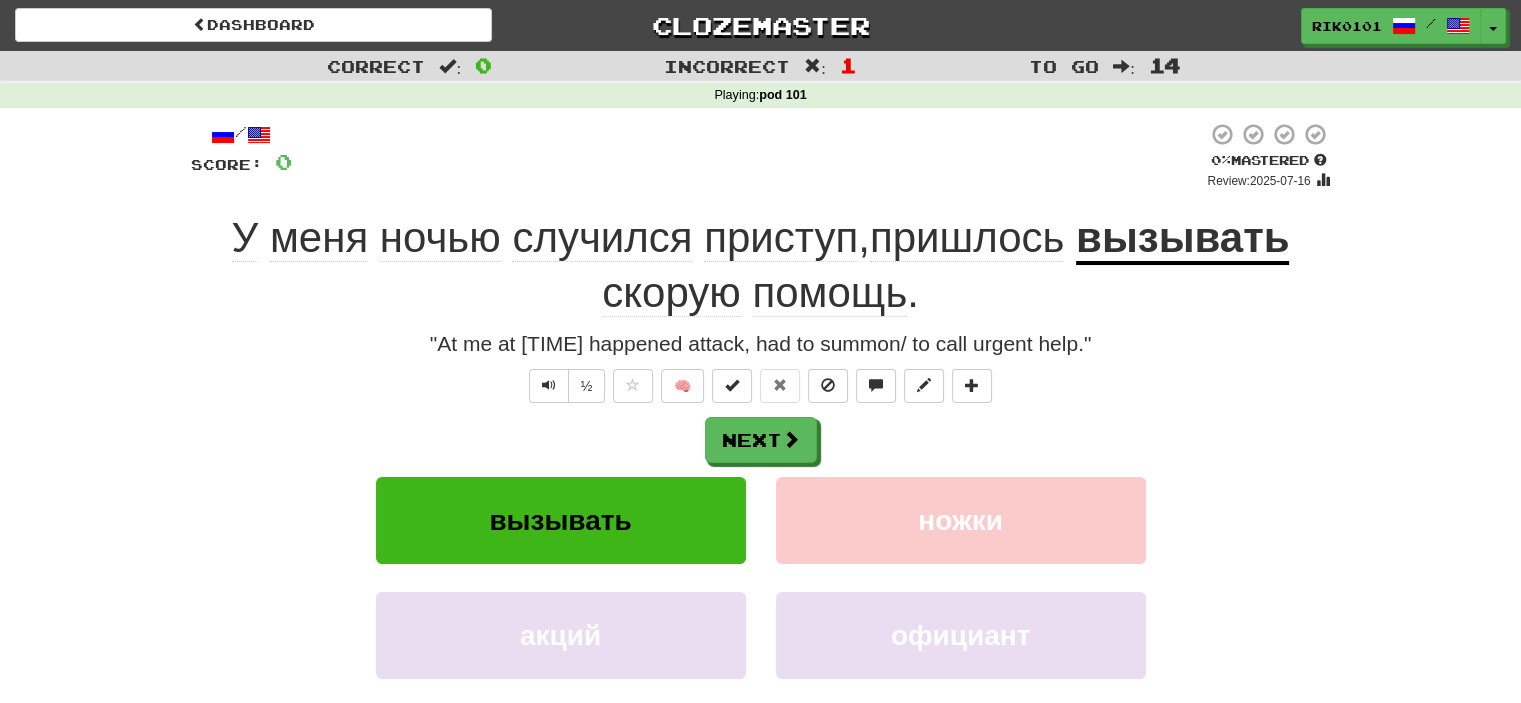 click on "помощь" at bounding box center [829, 293] 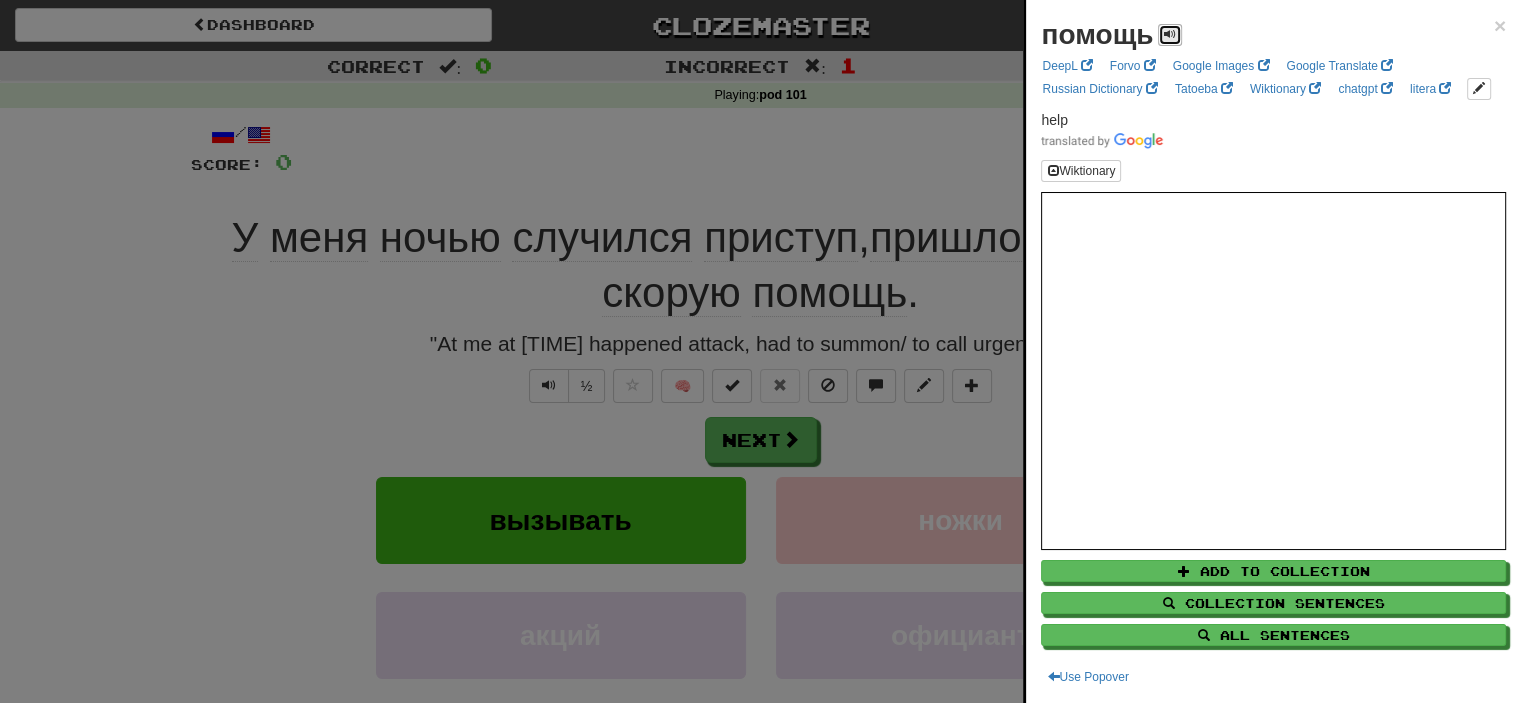 click at bounding box center (1170, 34) 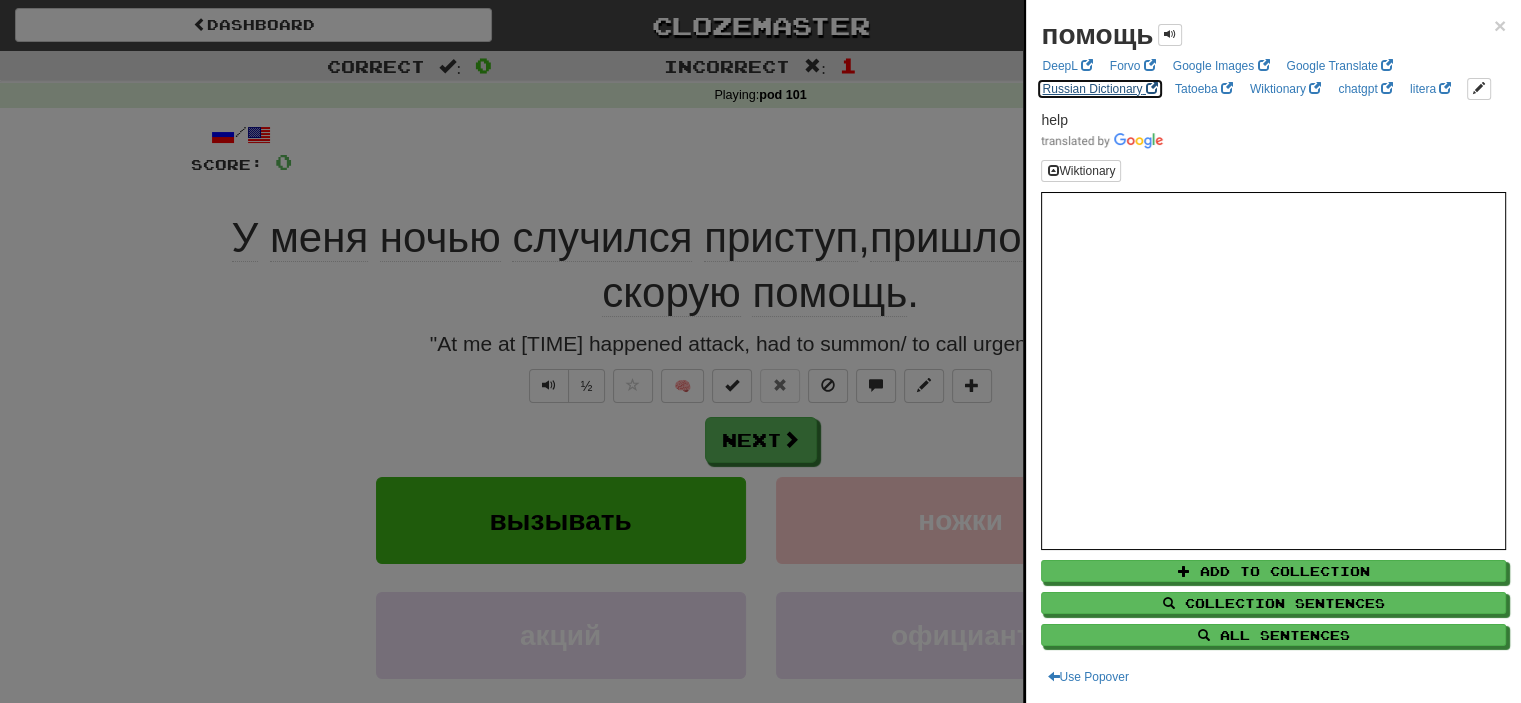 click on "Russian Dictionary" at bounding box center [1099, 89] 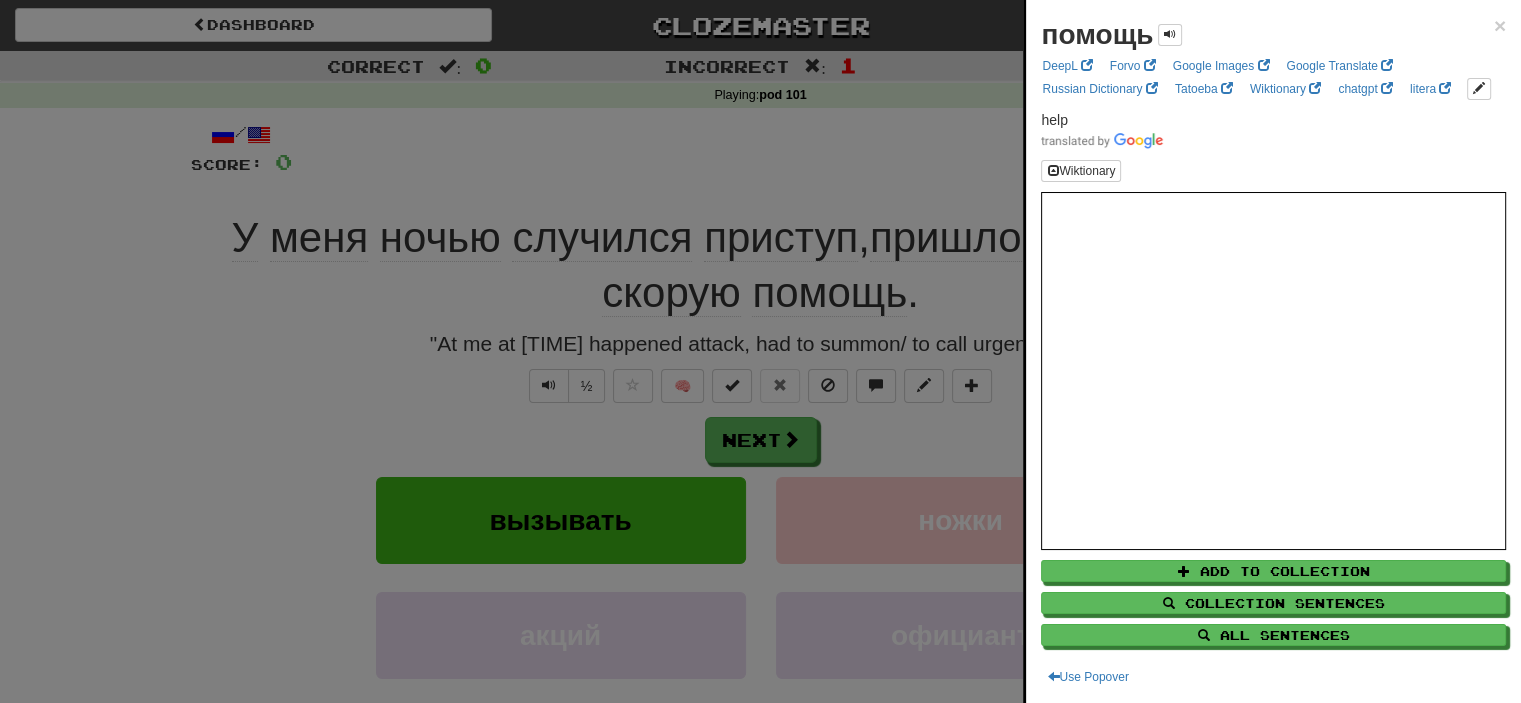 drag, startPoint x: 782, startPoint y: 151, endPoint x: 703, endPoint y: 239, distance: 118.258194 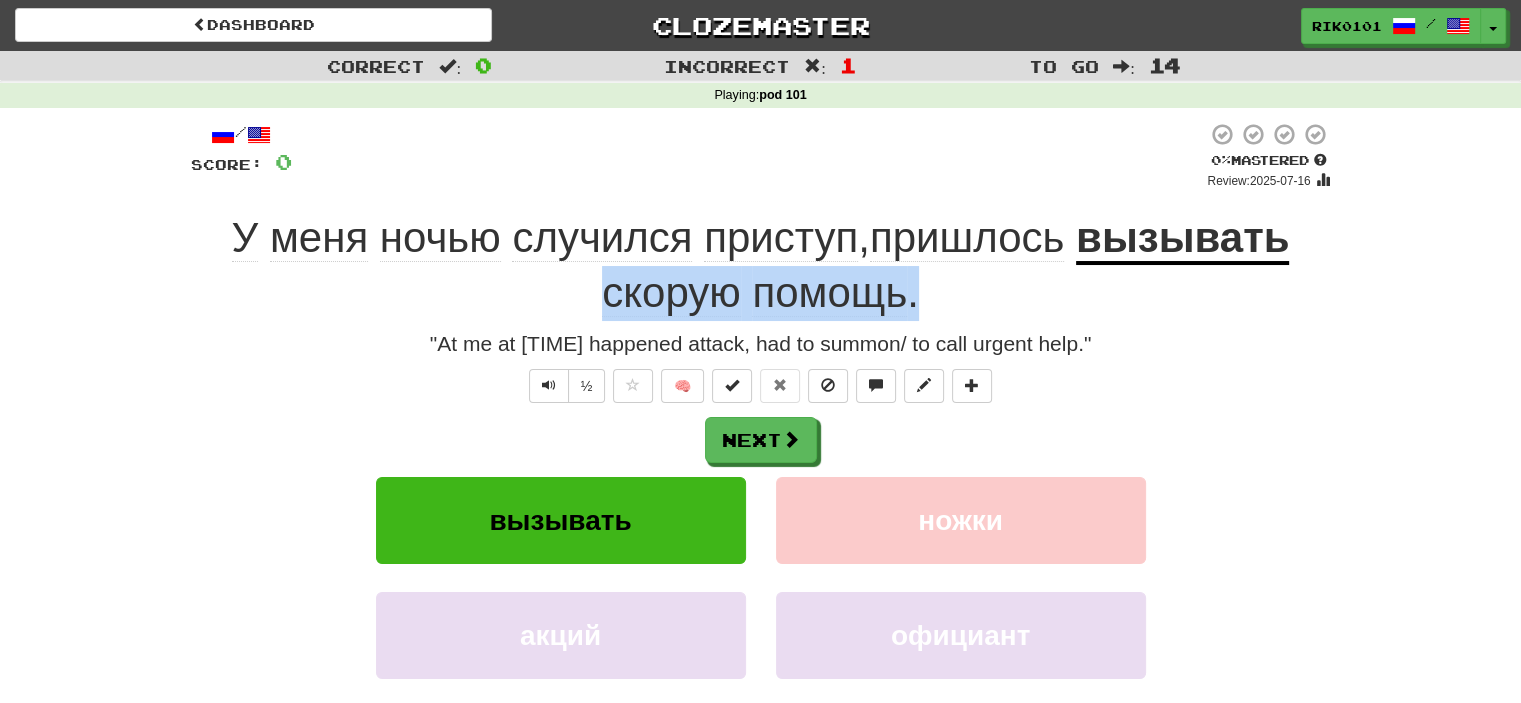 drag, startPoint x: 621, startPoint y: 291, endPoint x: 915, endPoint y: 309, distance: 294.5505 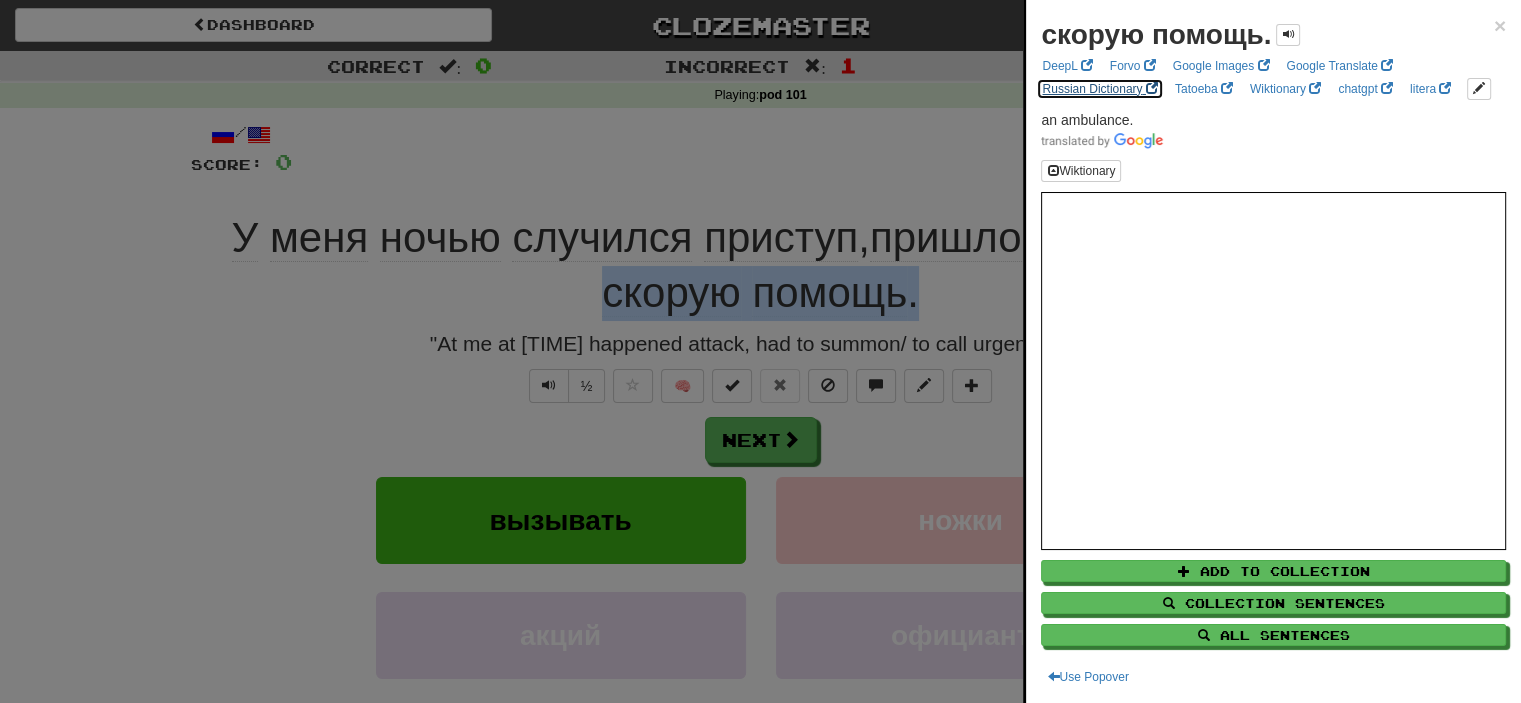 click on "Russian Dictionary" at bounding box center [1099, 89] 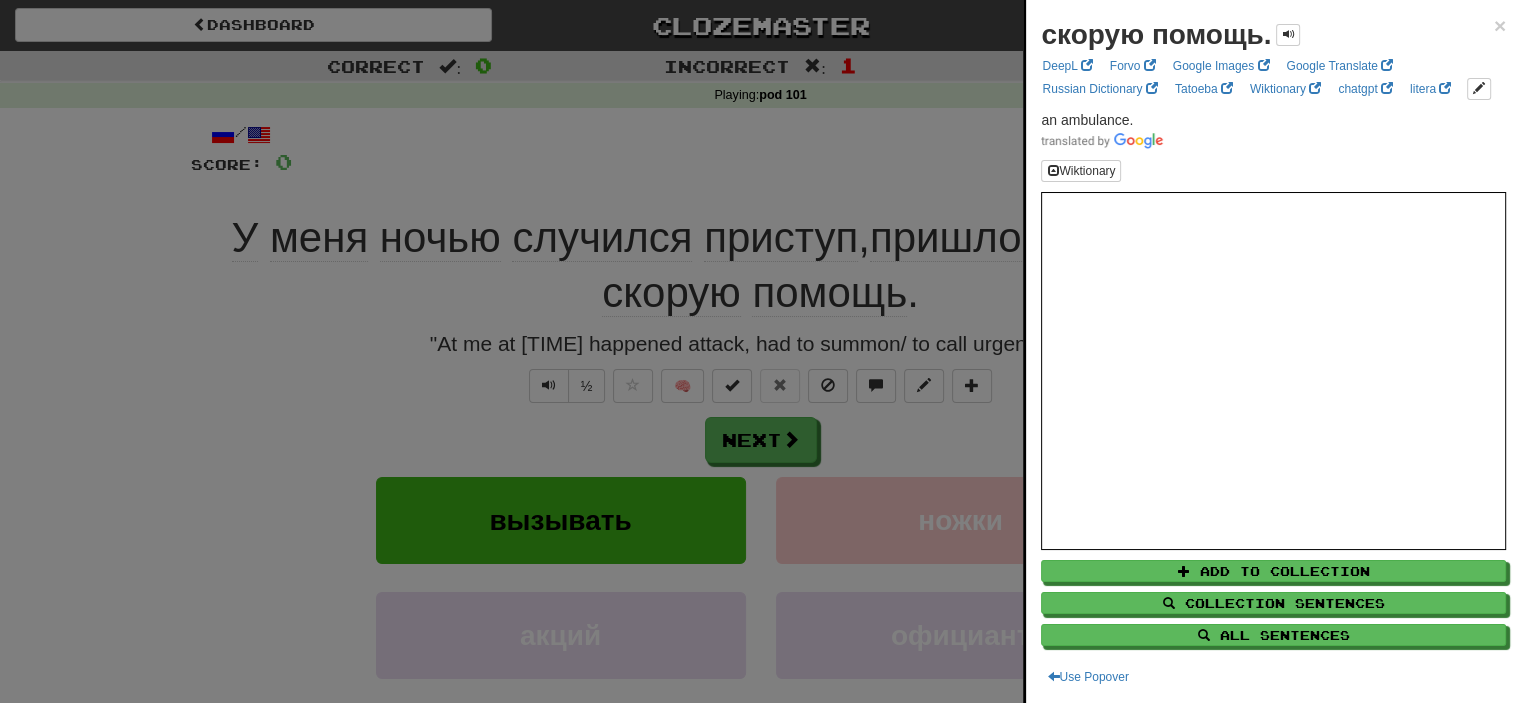 click at bounding box center [760, 351] 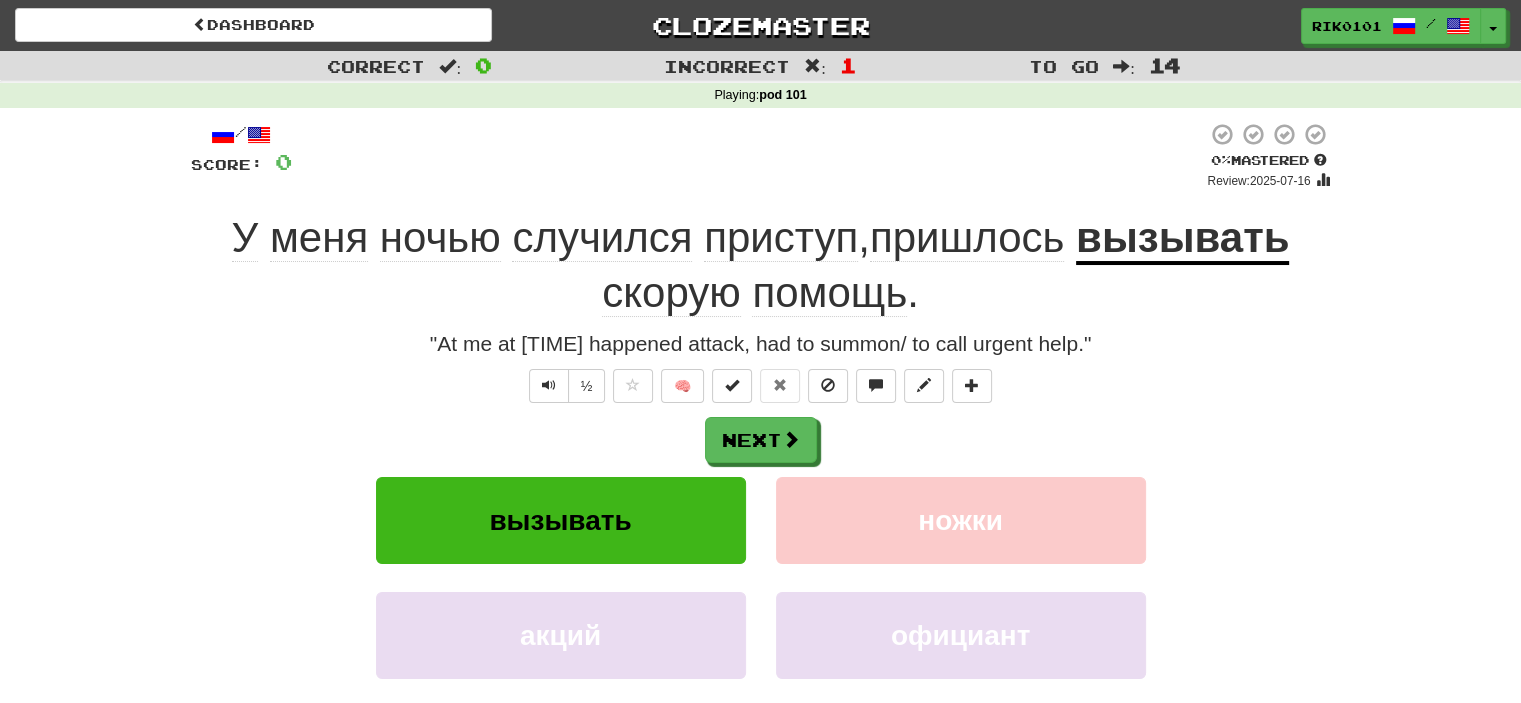 click at bounding box center (749, 156) 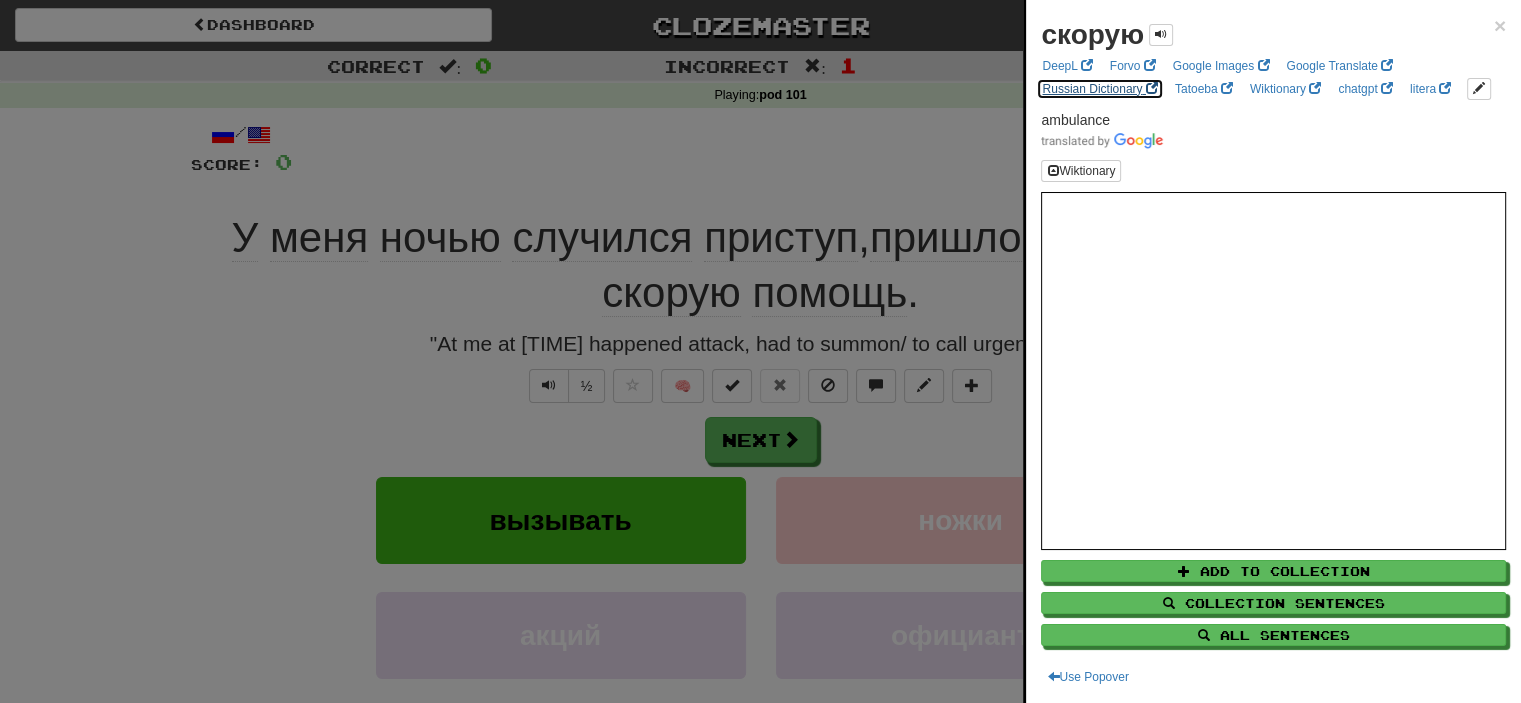 click on "Russian Dictionary" at bounding box center [1099, 89] 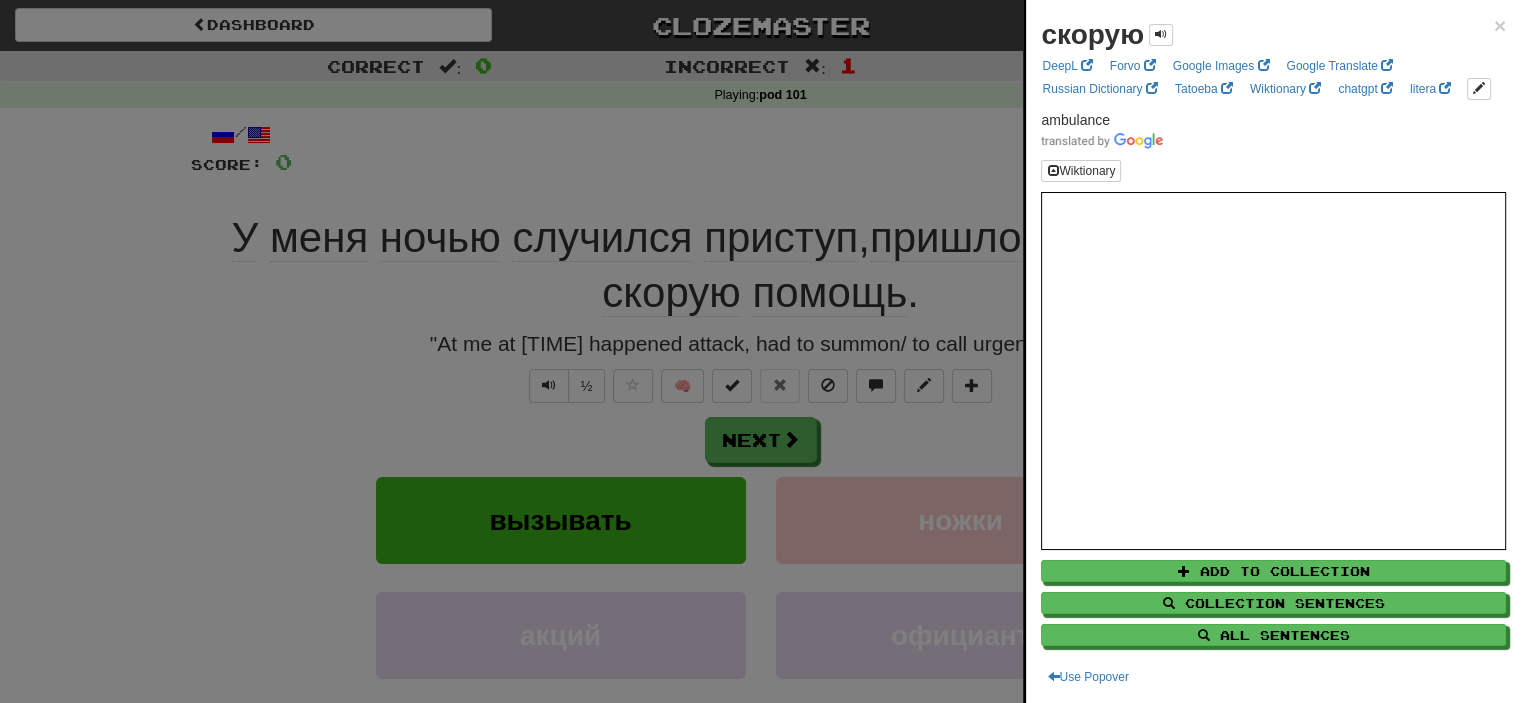 click at bounding box center [760, 351] 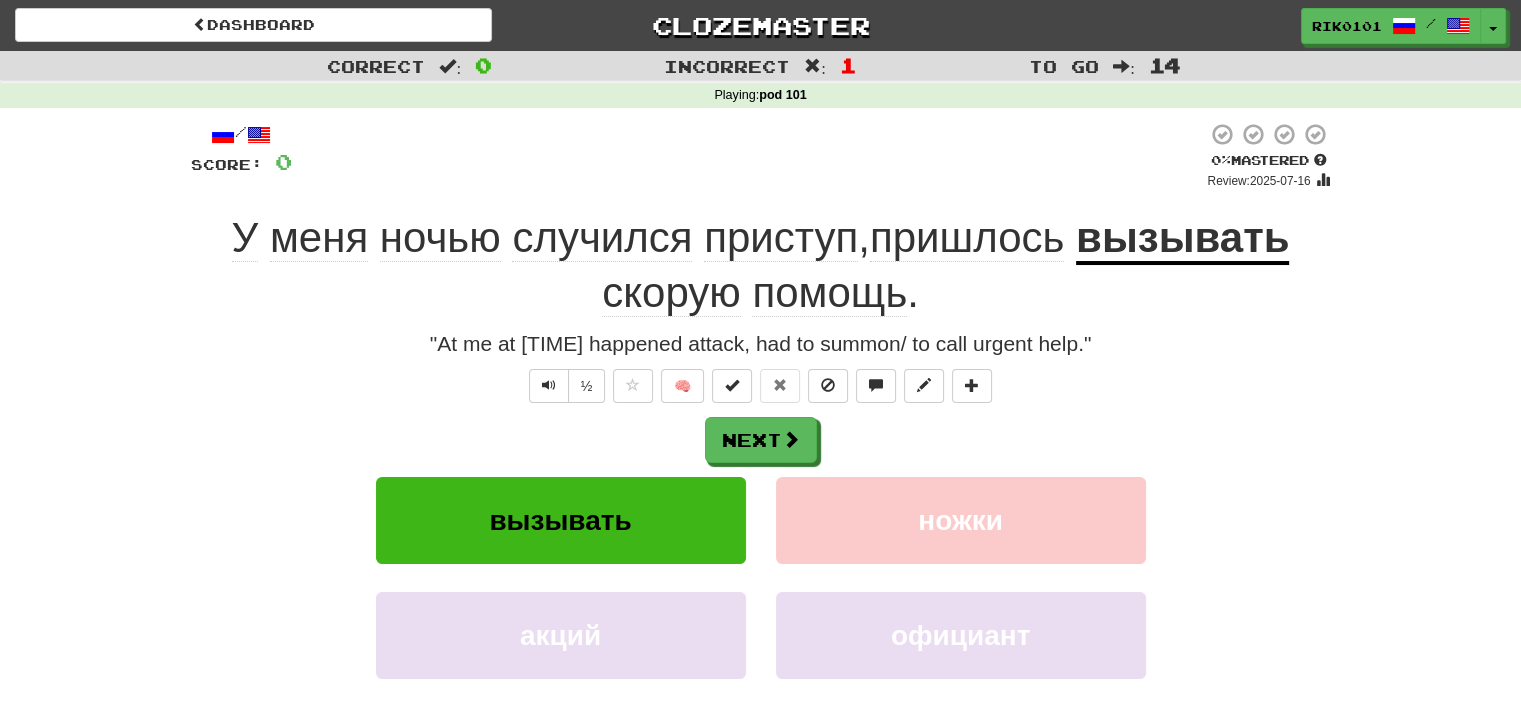 click on "скорую" at bounding box center [671, 293] 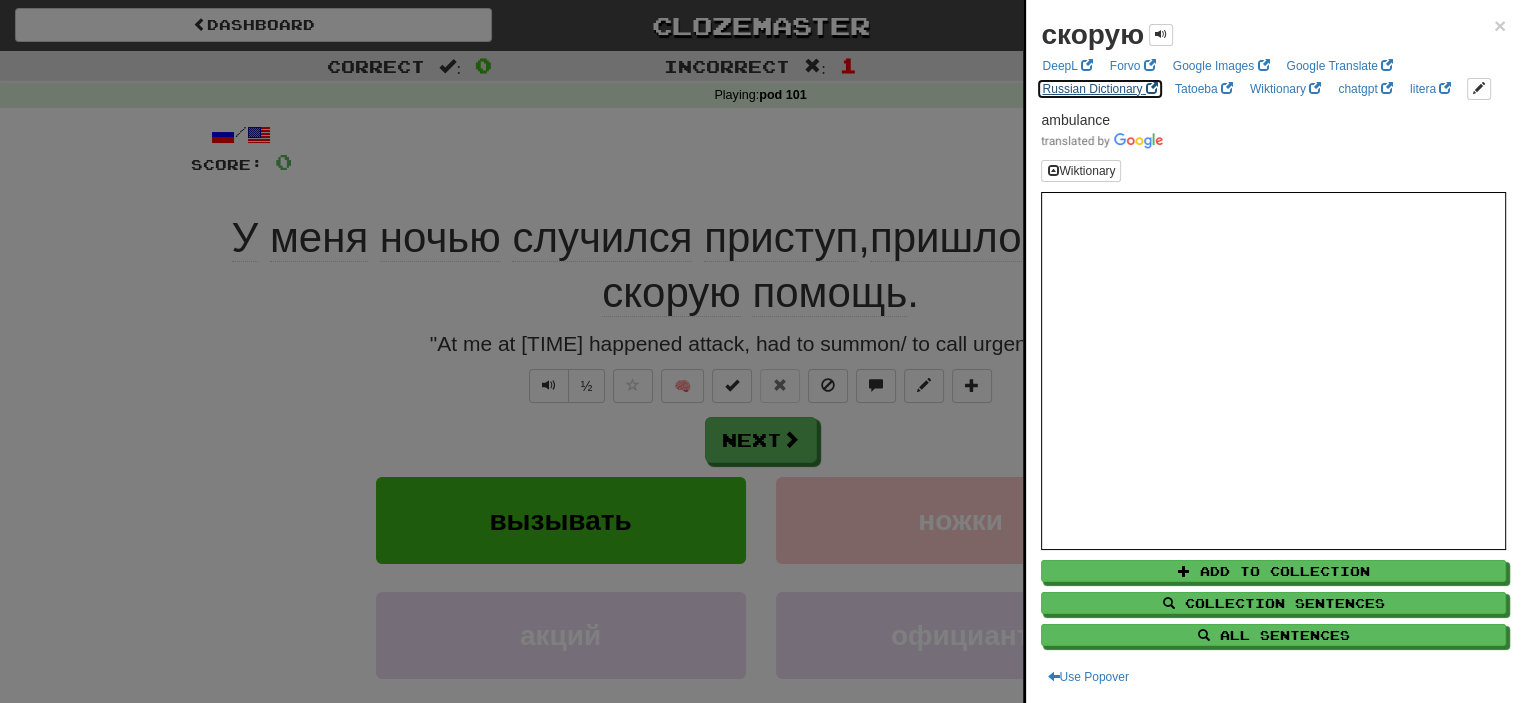 click on "Russian Dictionary" at bounding box center (1099, 89) 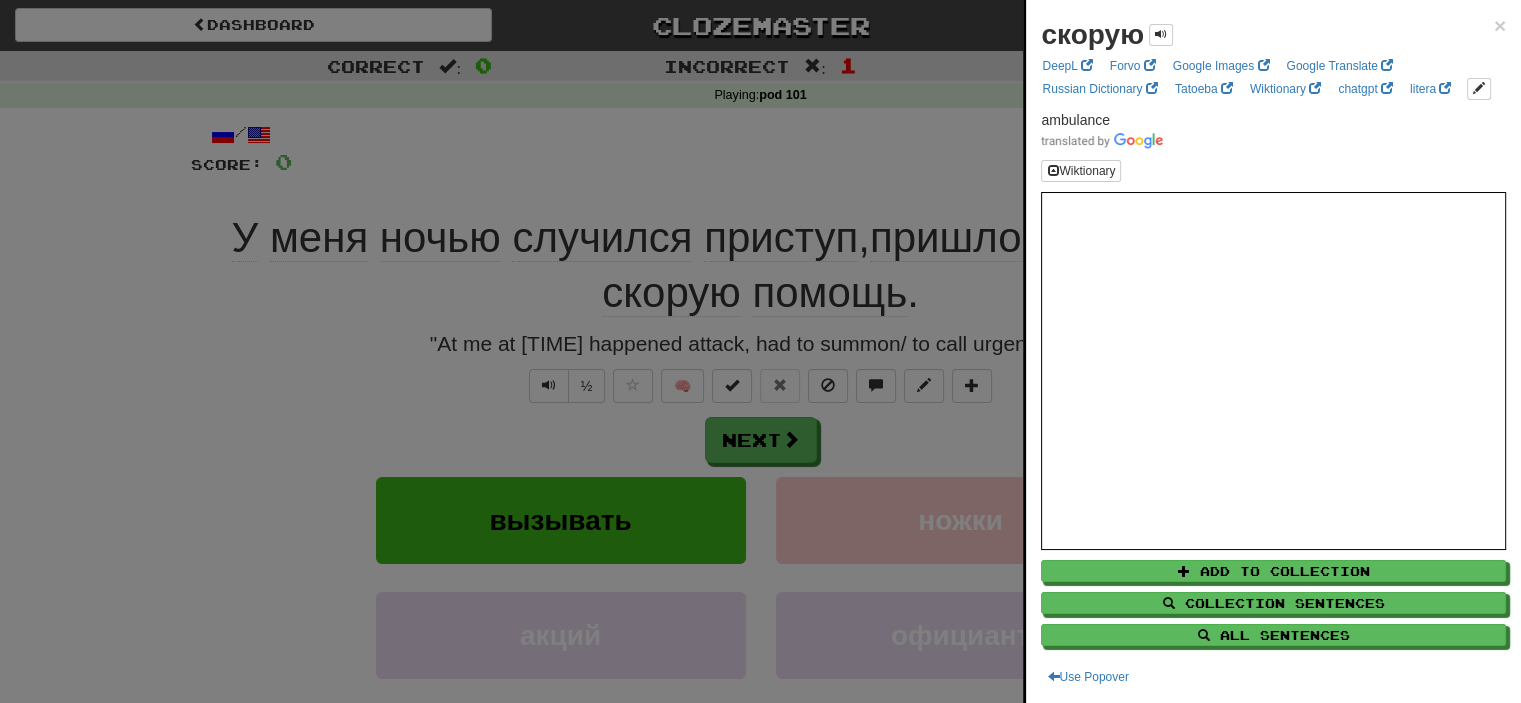 drag, startPoint x: 715, startPoint y: 138, endPoint x: 713, endPoint y: 303, distance: 165.01212 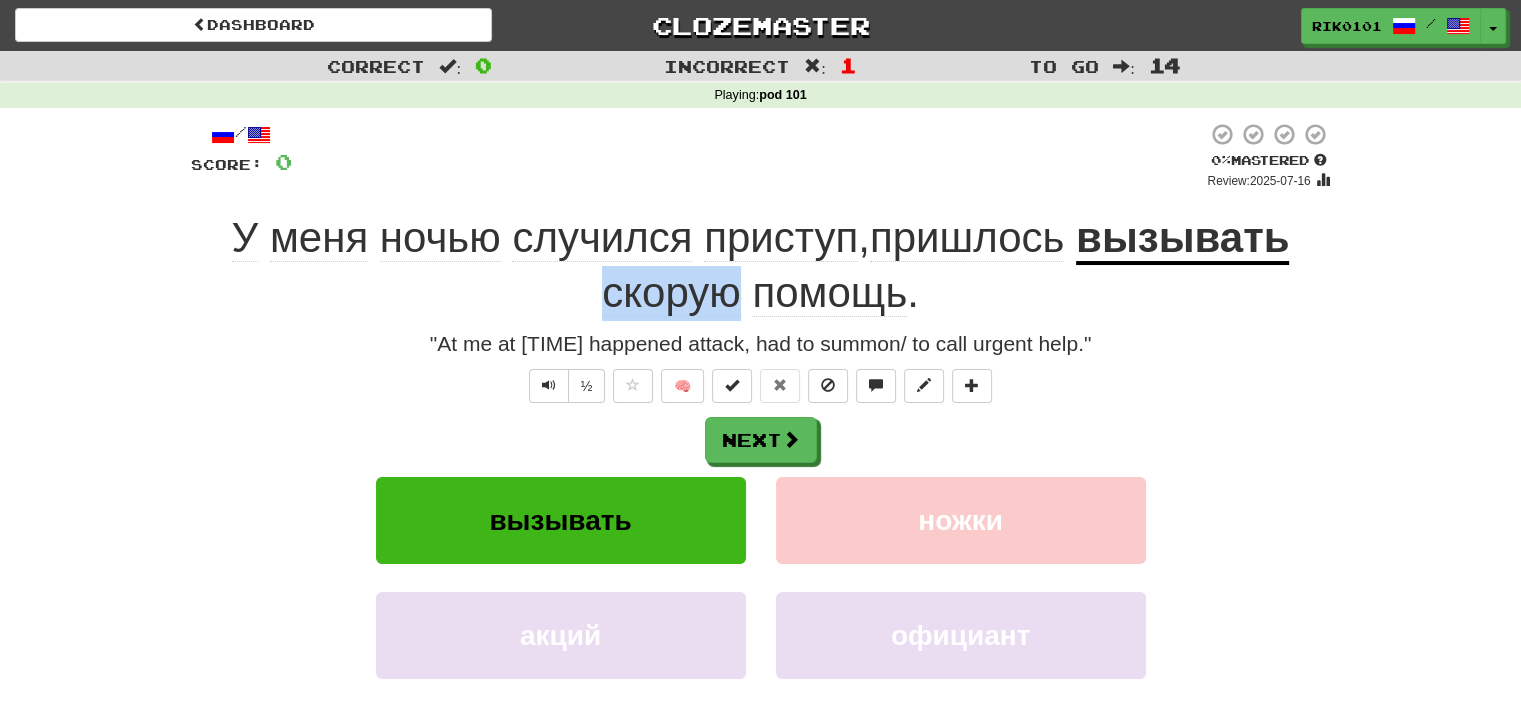 drag, startPoint x: 637, startPoint y: 279, endPoint x: 736, endPoint y: 278, distance: 99.00505 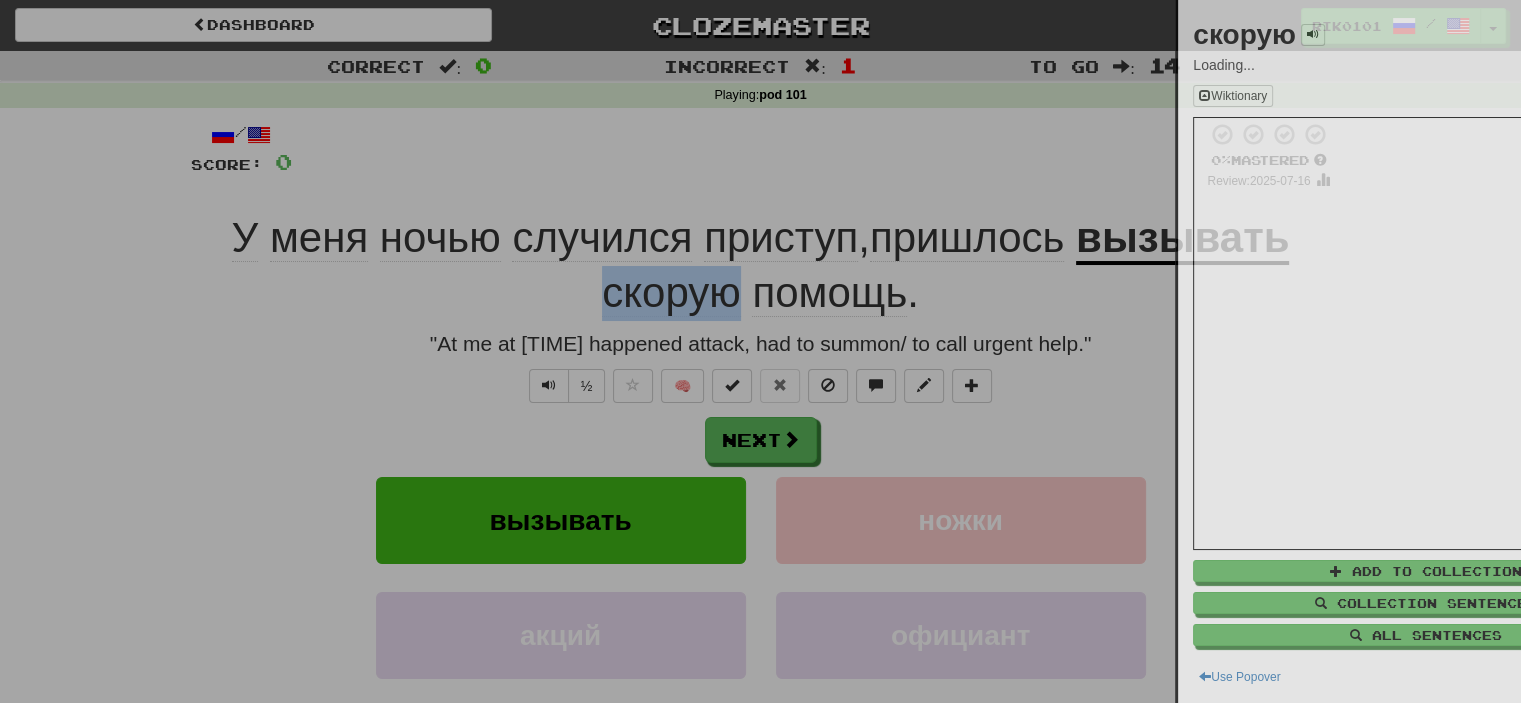 copy on "скорую" 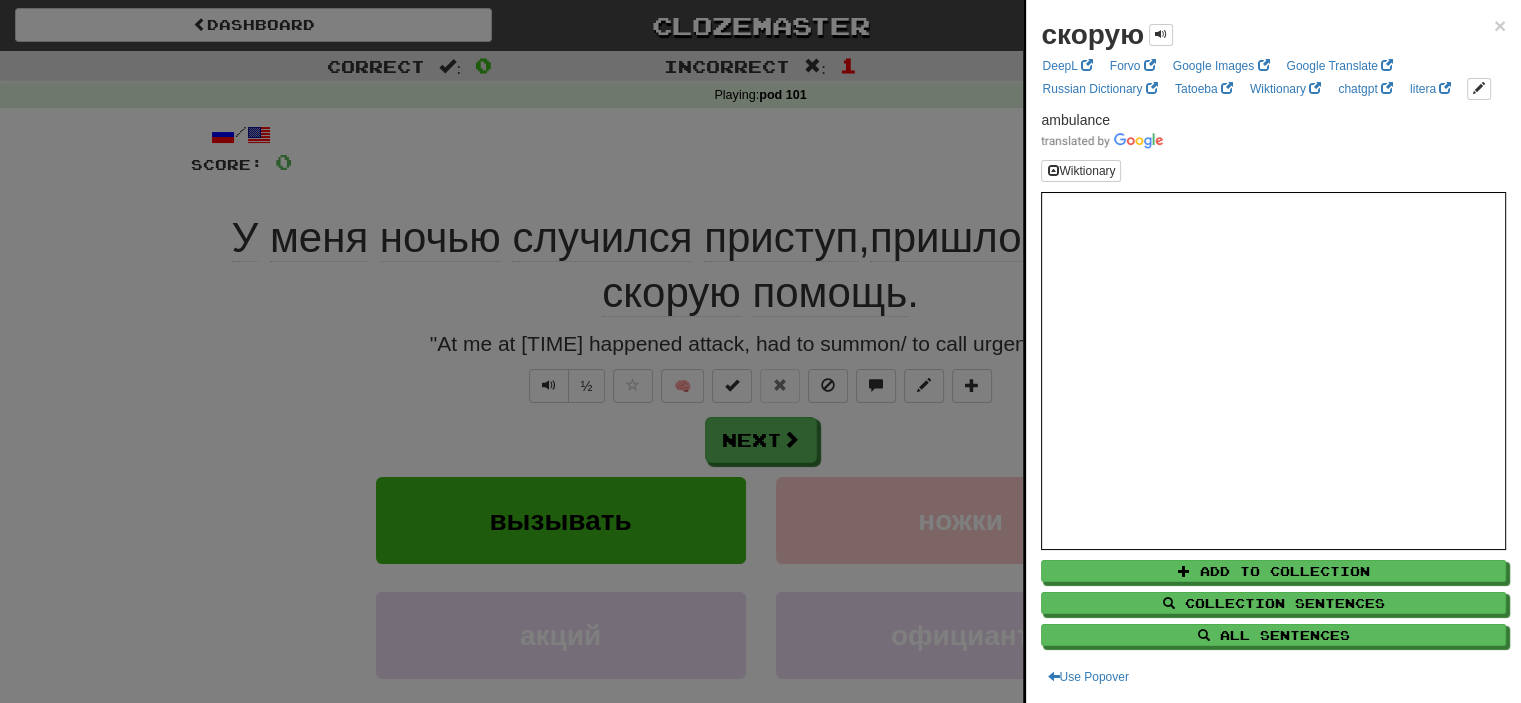 click at bounding box center [760, 351] 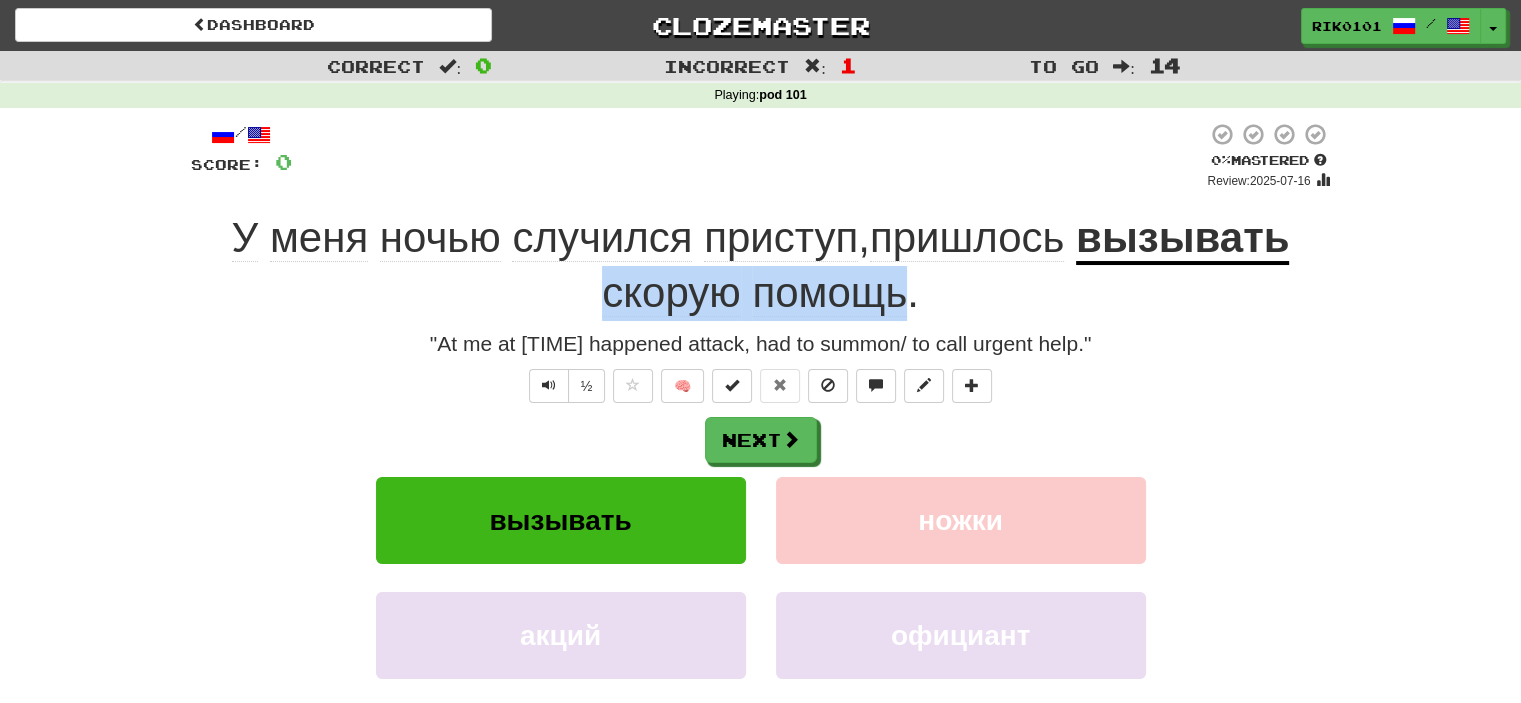 drag, startPoint x: 592, startPoint y: 293, endPoint x: 899, endPoint y: 303, distance: 307.1628 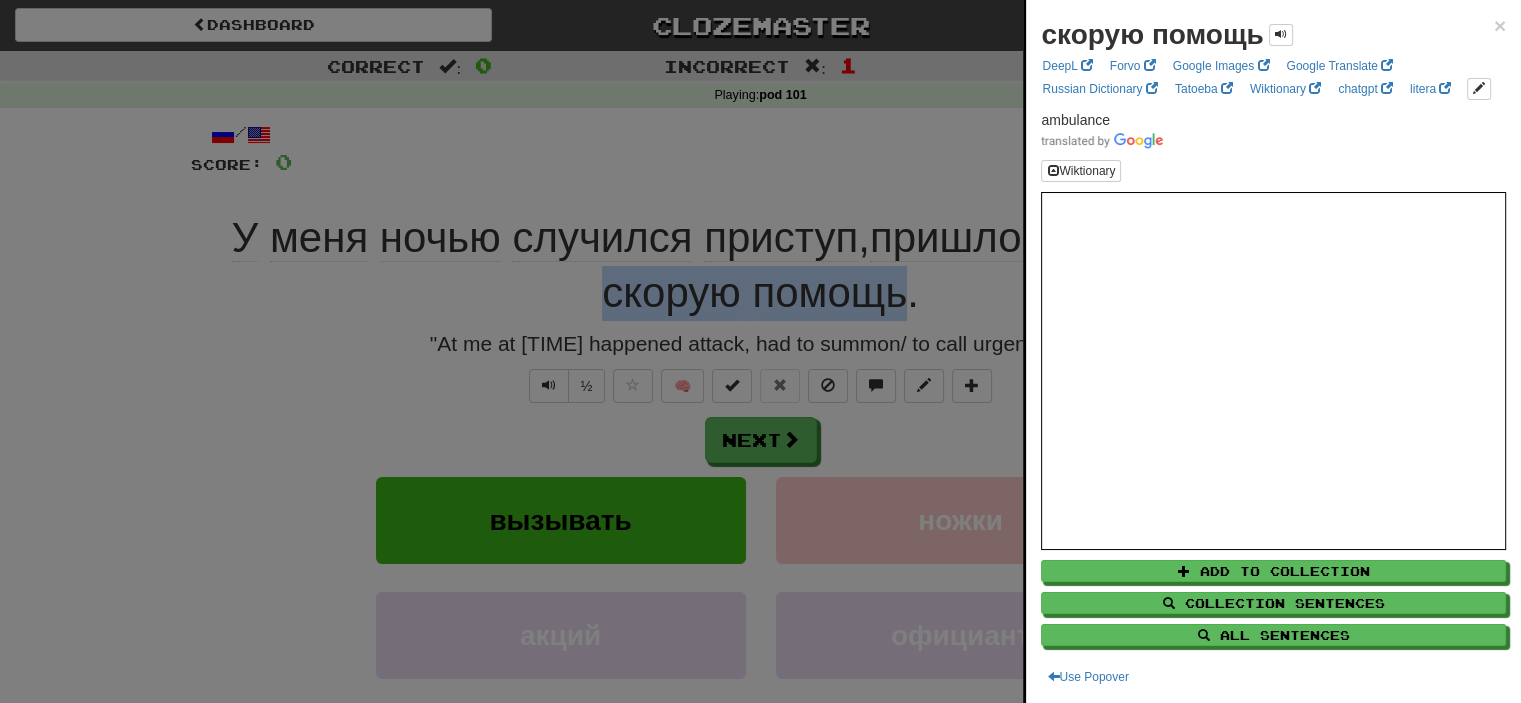 copy on "скорую   помощь" 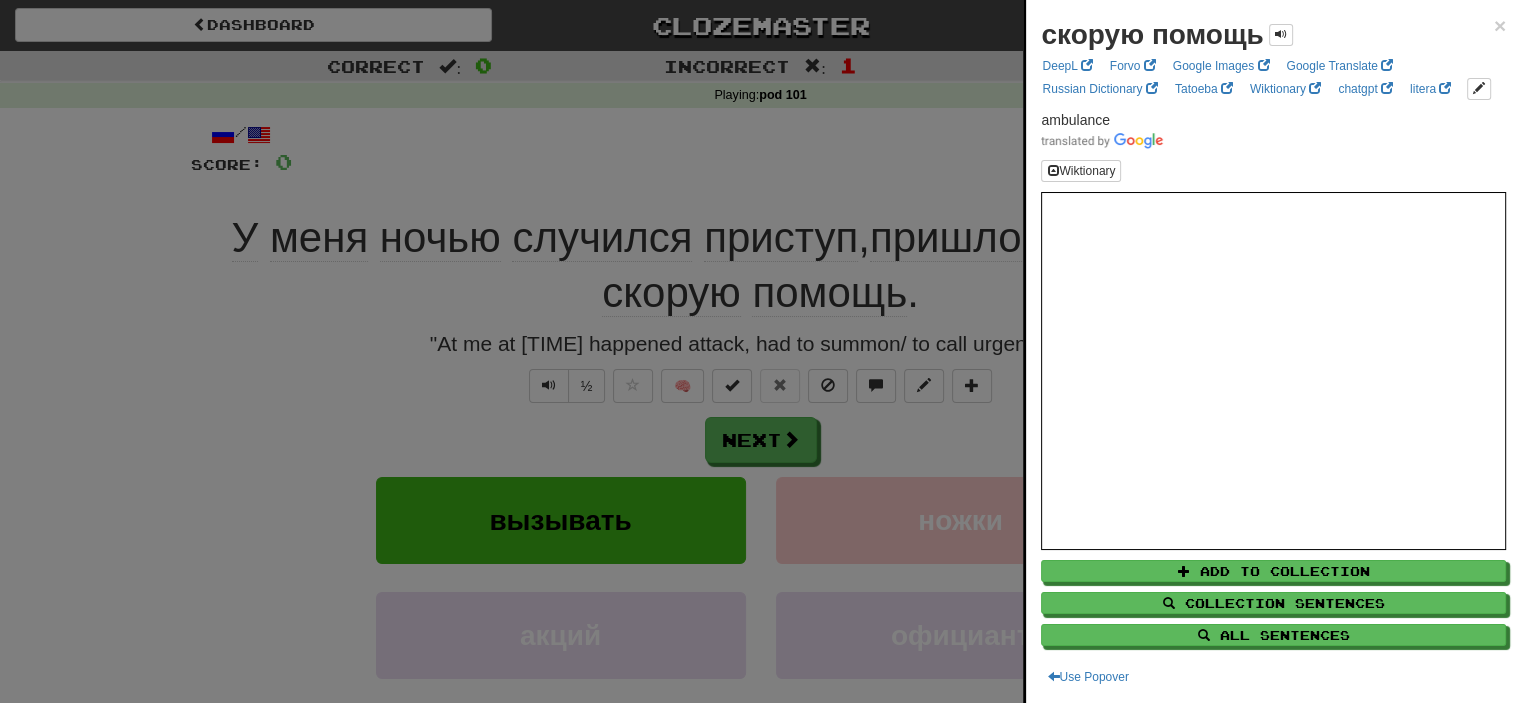 click at bounding box center (760, 351) 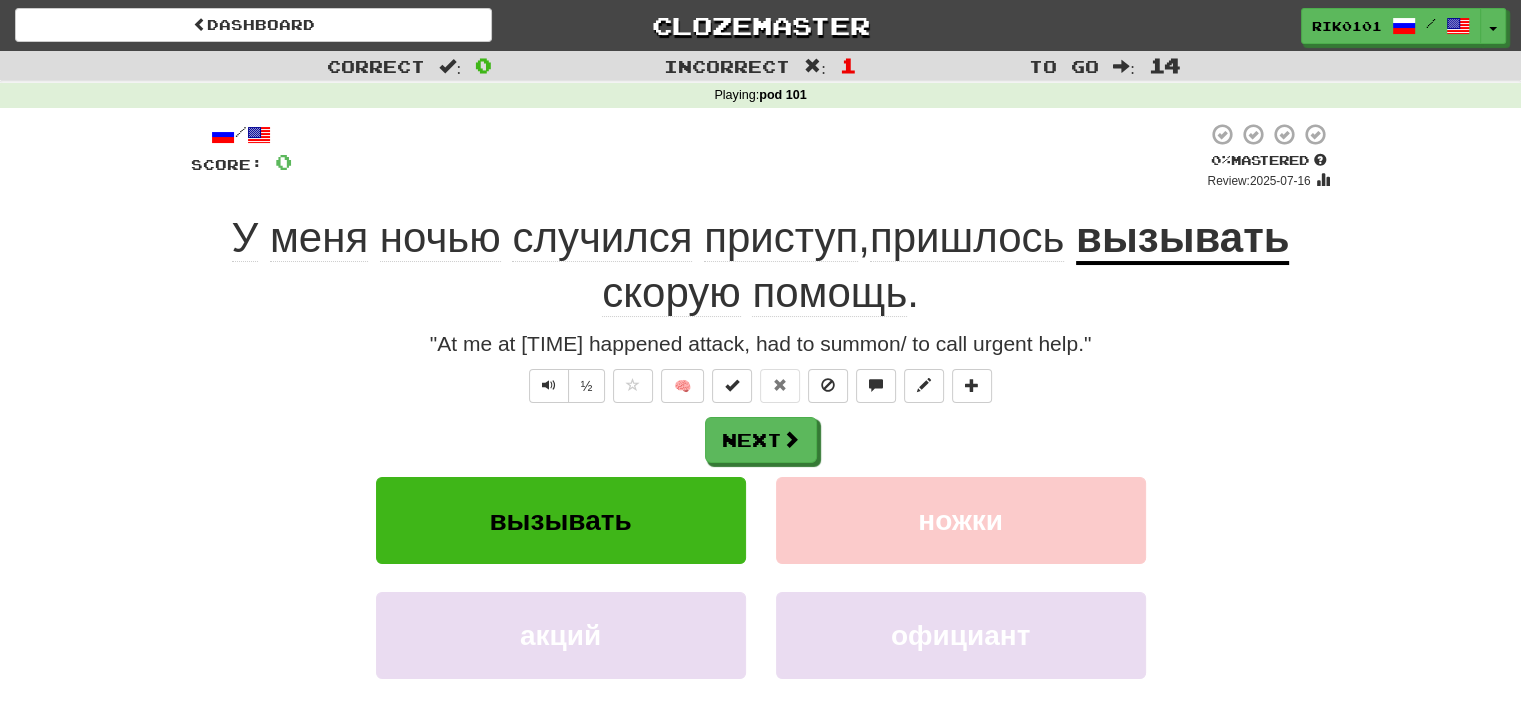 click at bounding box center [749, 156] 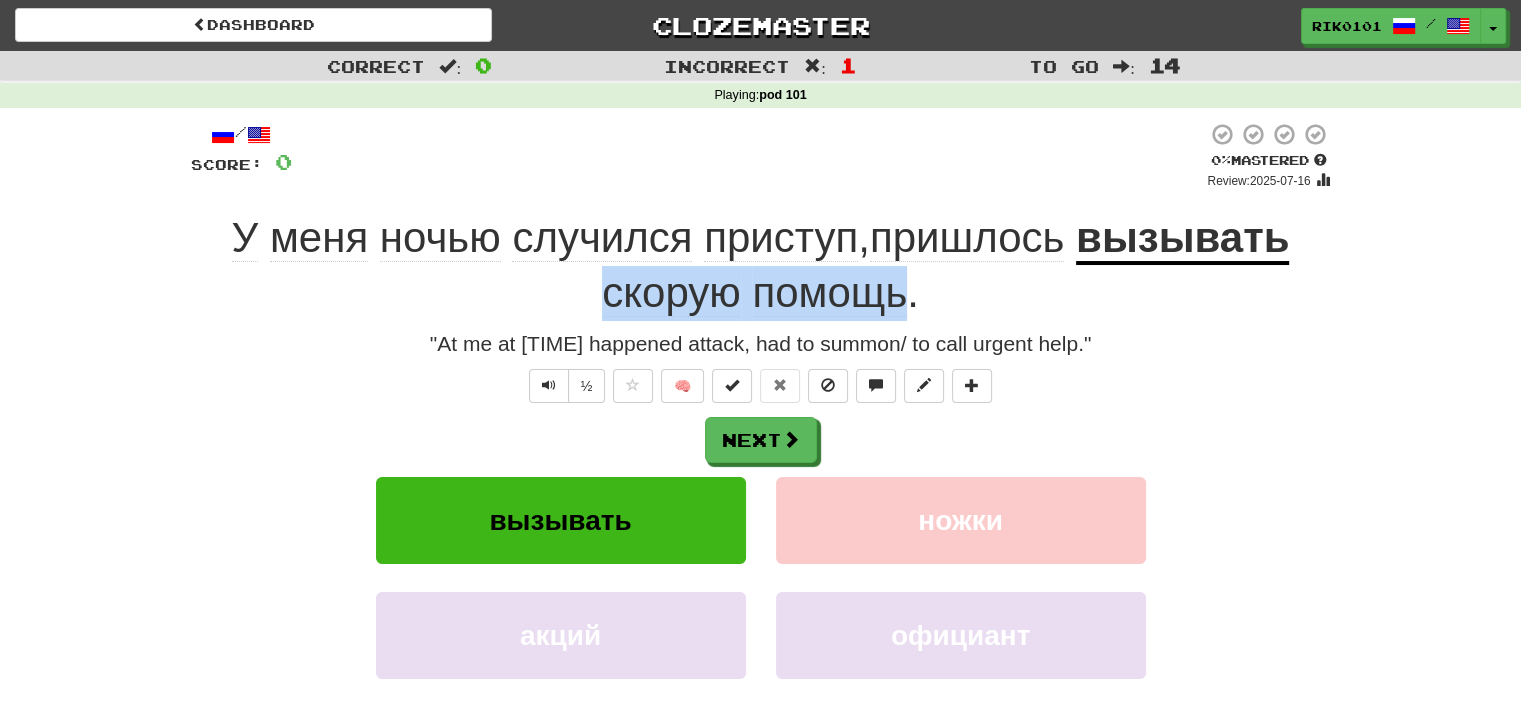 drag, startPoint x: 598, startPoint y: 291, endPoint x: 904, endPoint y: 290, distance: 306.00165 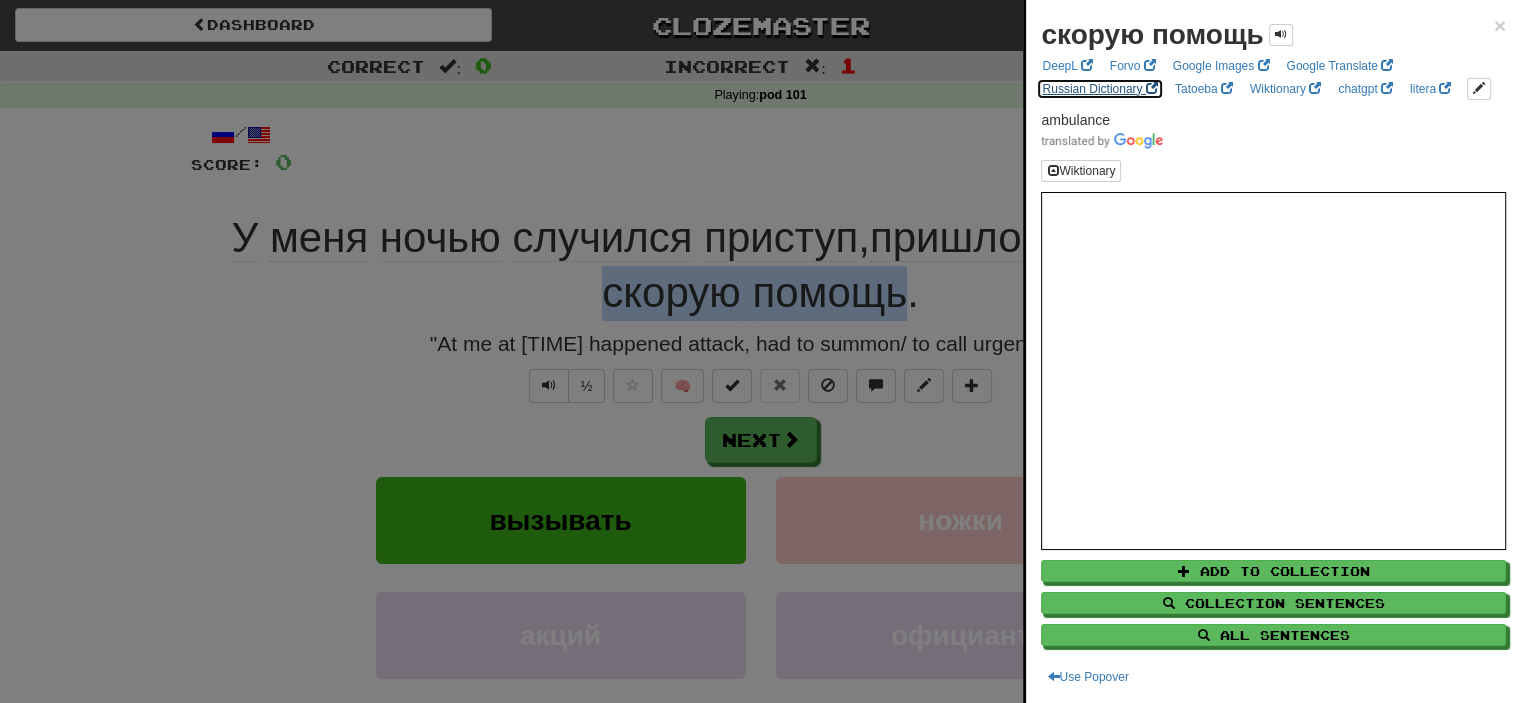 click on "Russian Dictionary" at bounding box center (1099, 89) 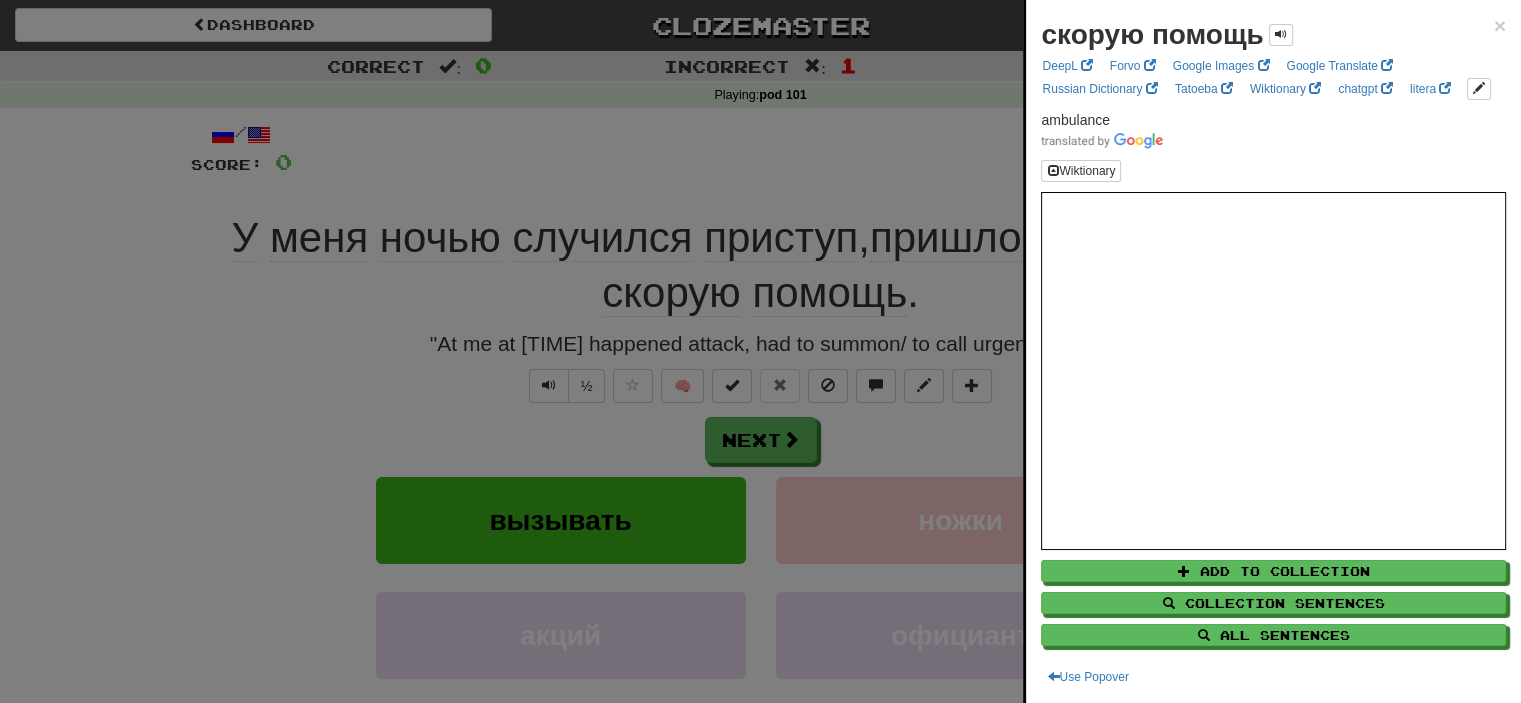 click at bounding box center [760, 351] 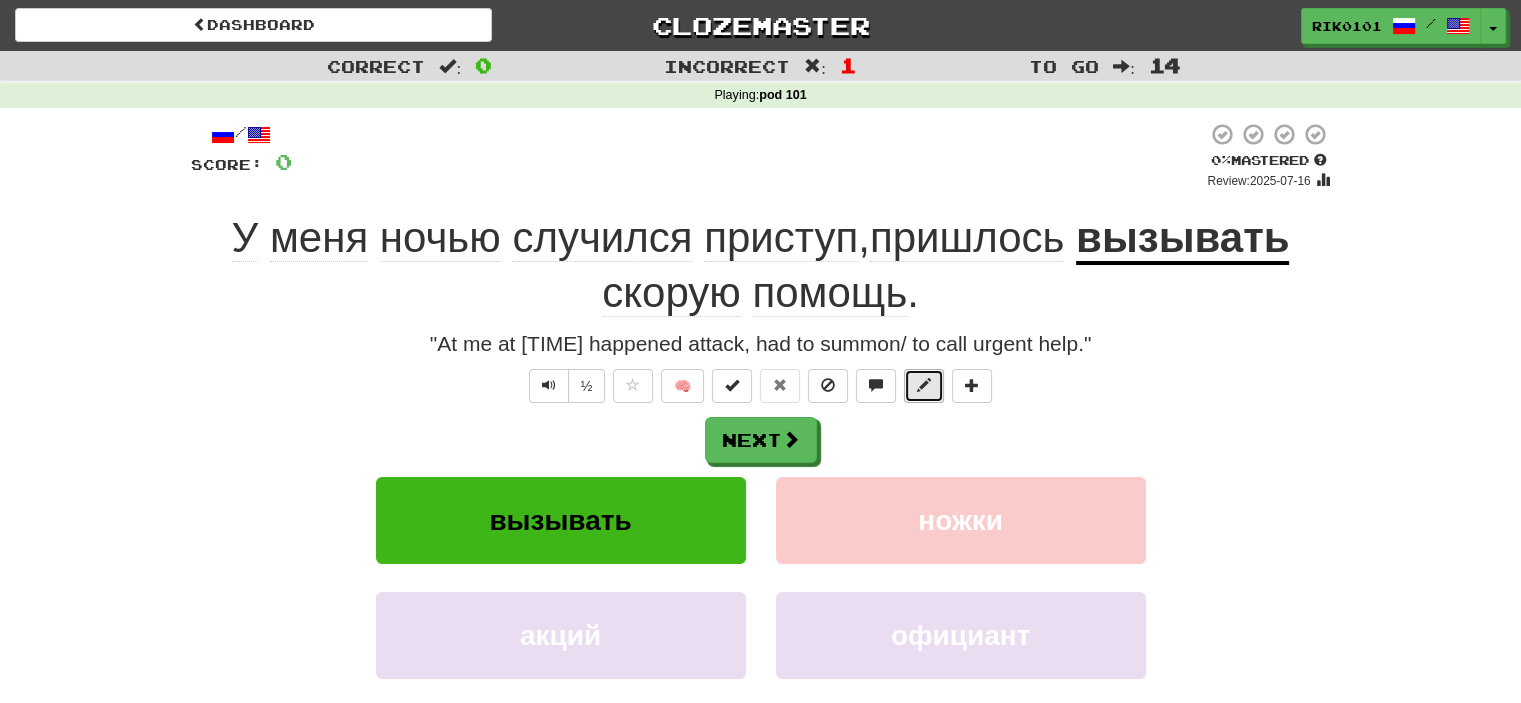 click at bounding box center (924, 386) 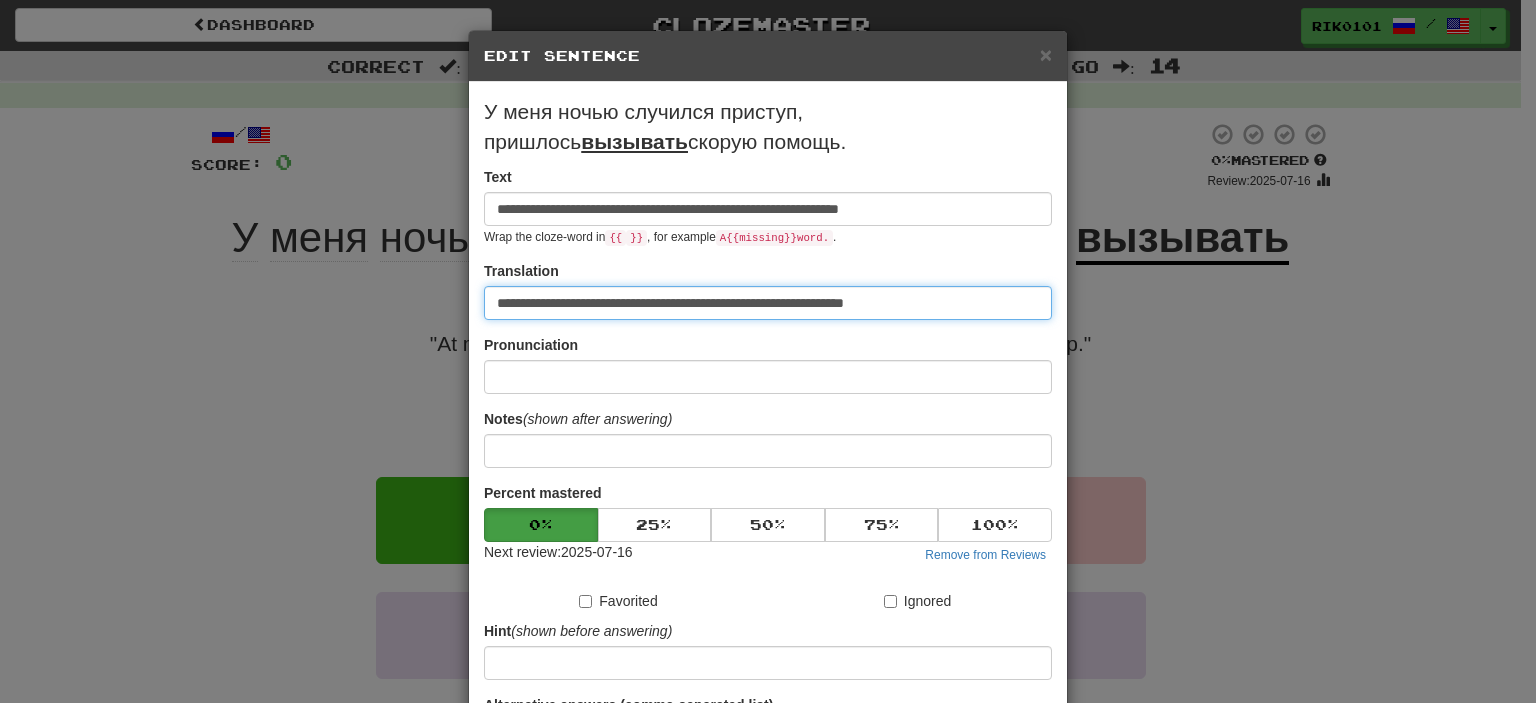 click on "**********" at bounding box center [768, 303] 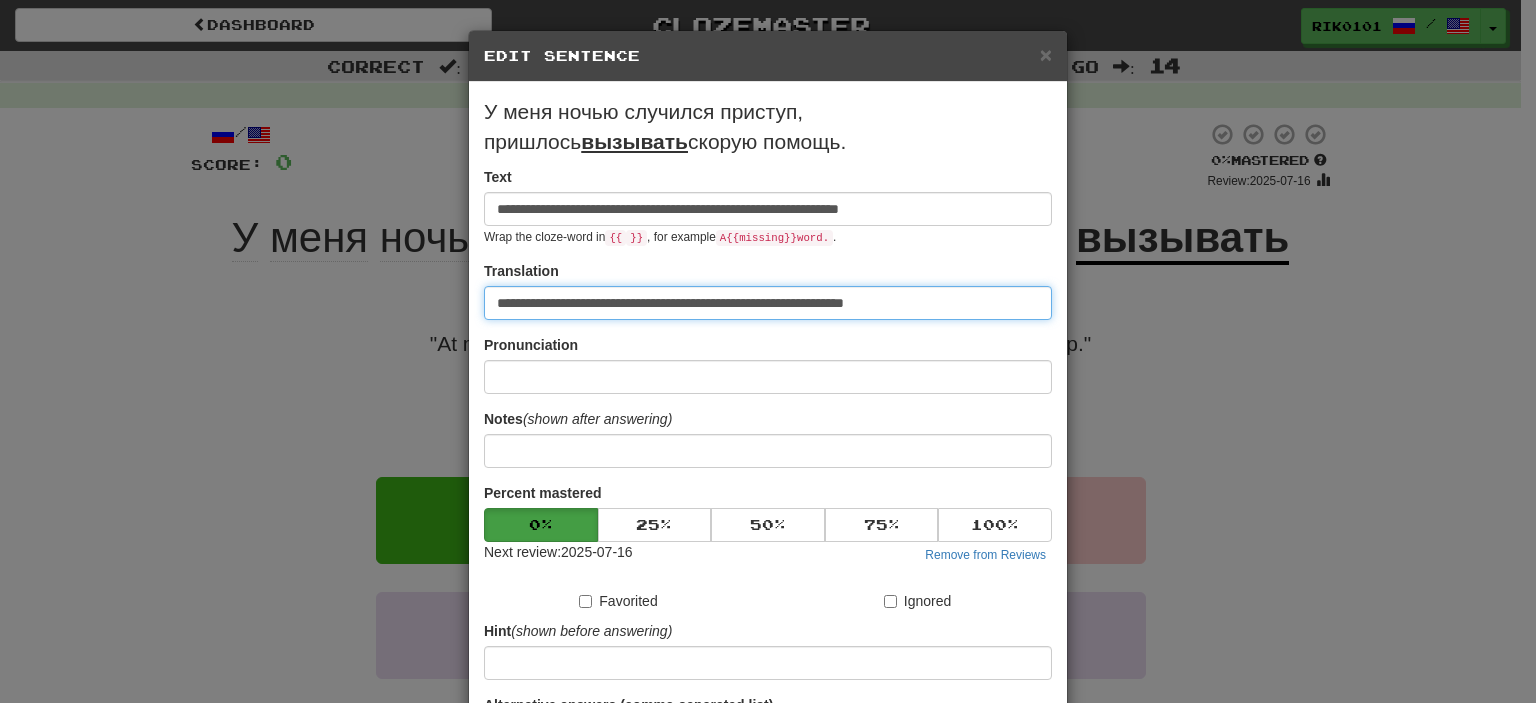click on "**********" at bounding box center [768, 303] 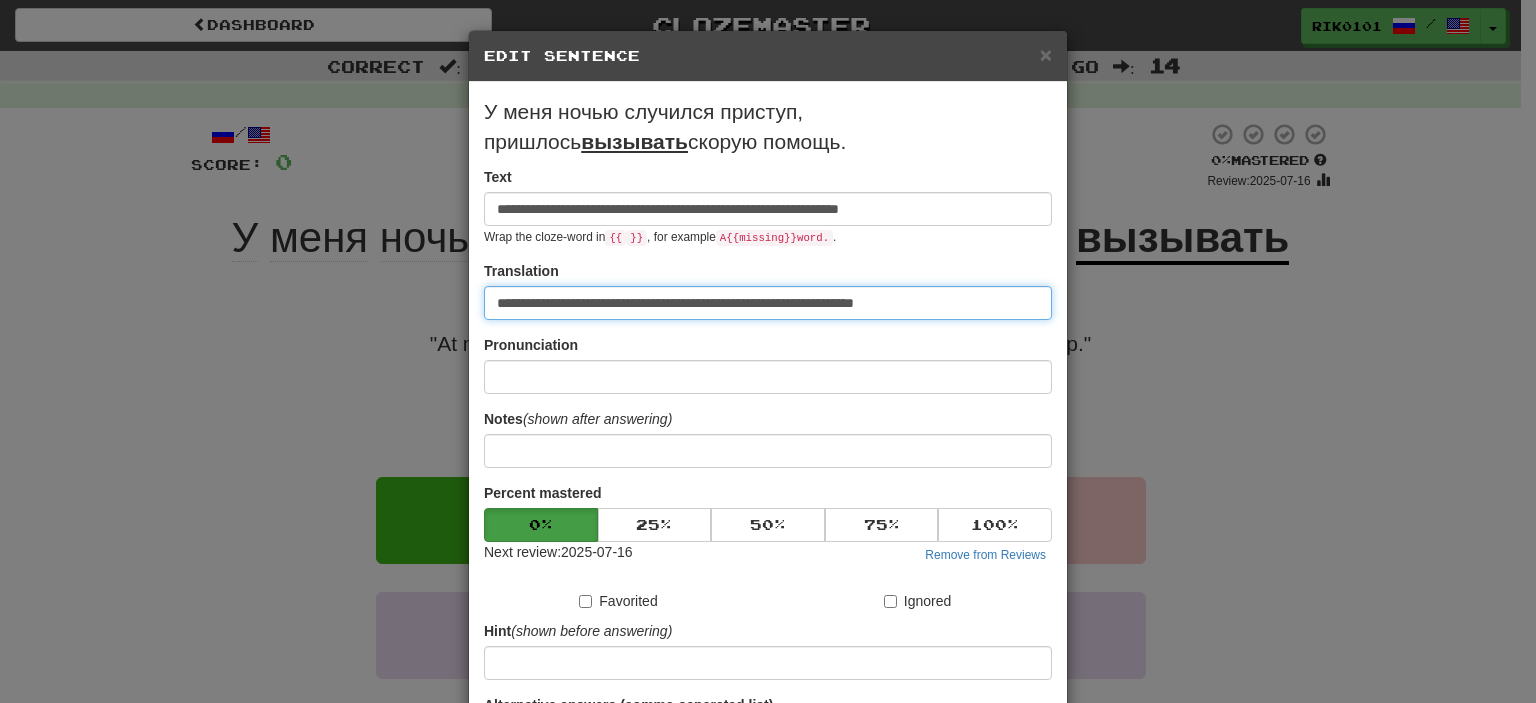 paste on "*********" 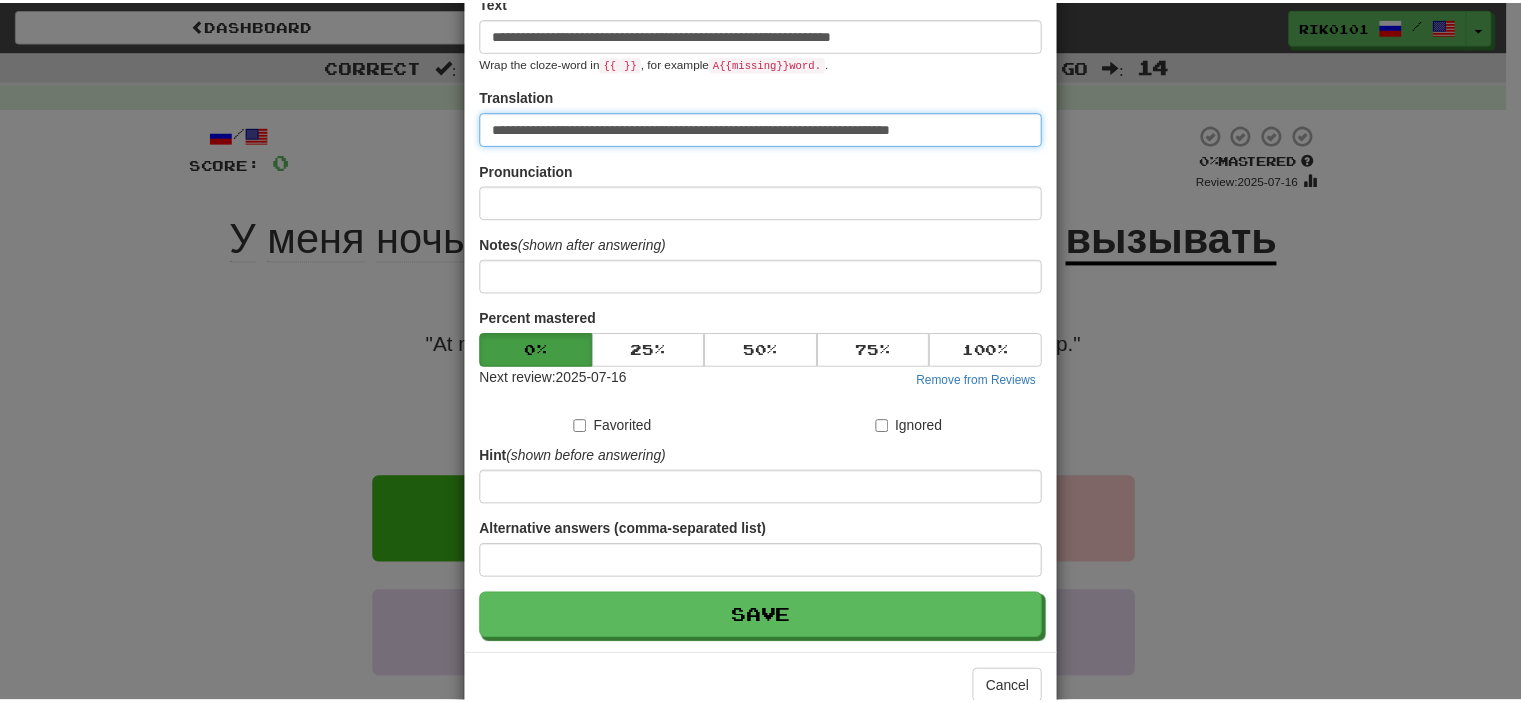 scroll, scrollTop: 176, scrollLeft: 0, axis: vertical 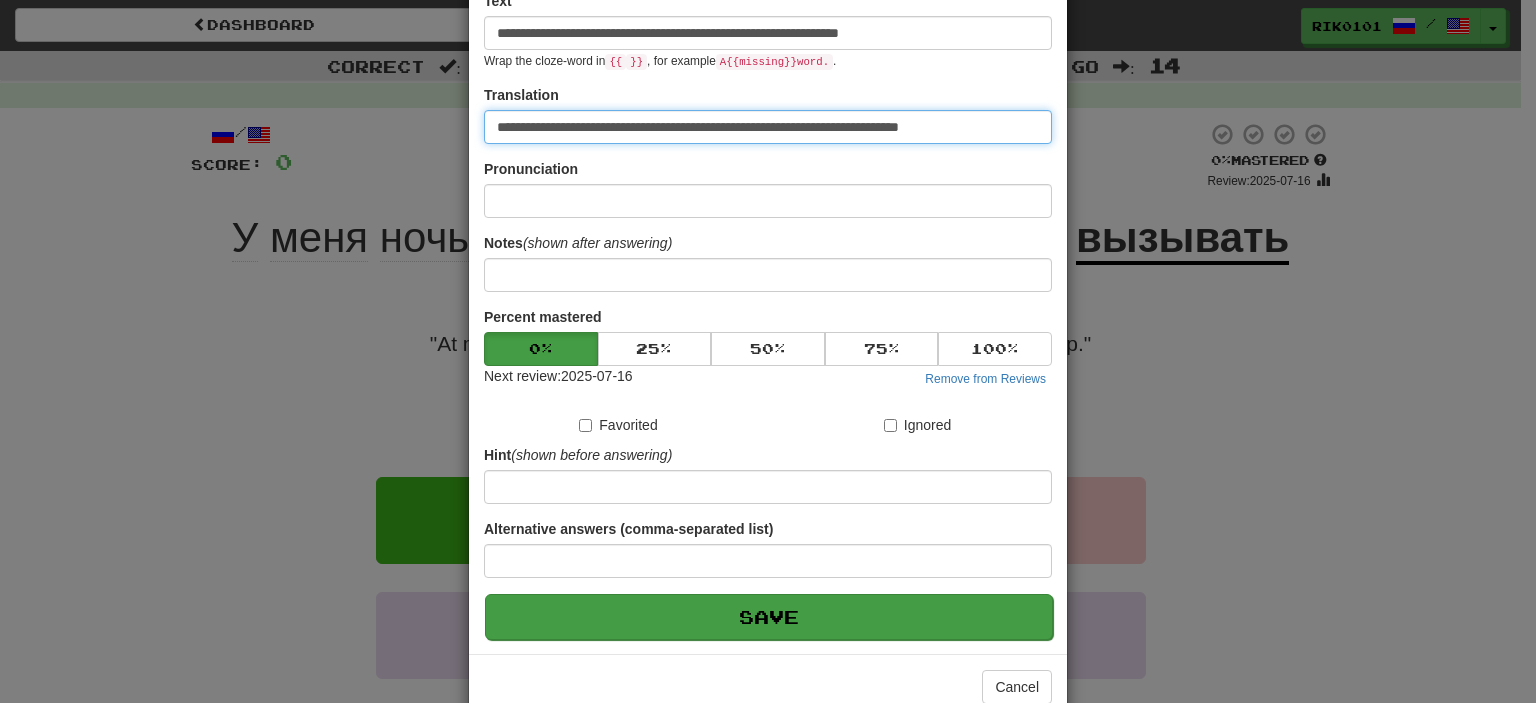 type on "**********" 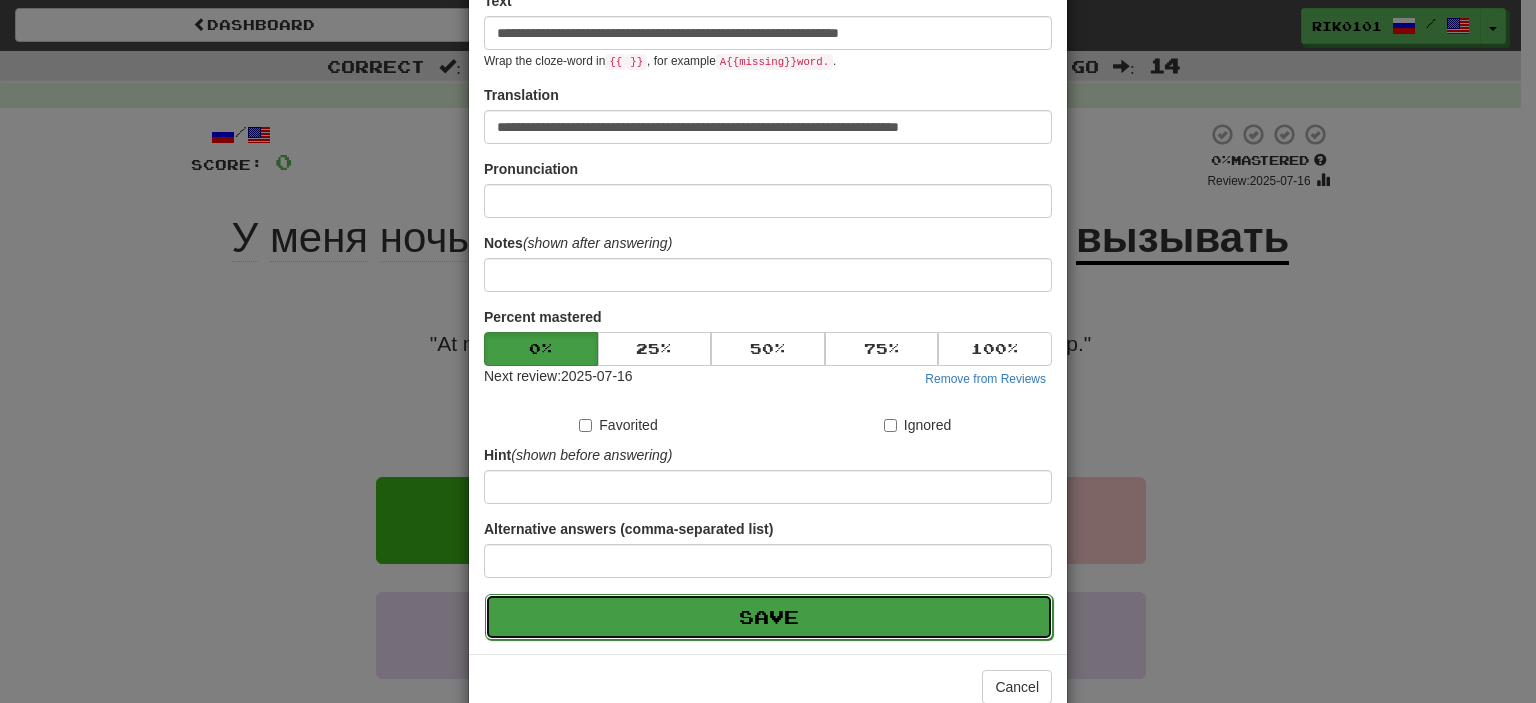 click on "Save" at bounding box center [769, 617] 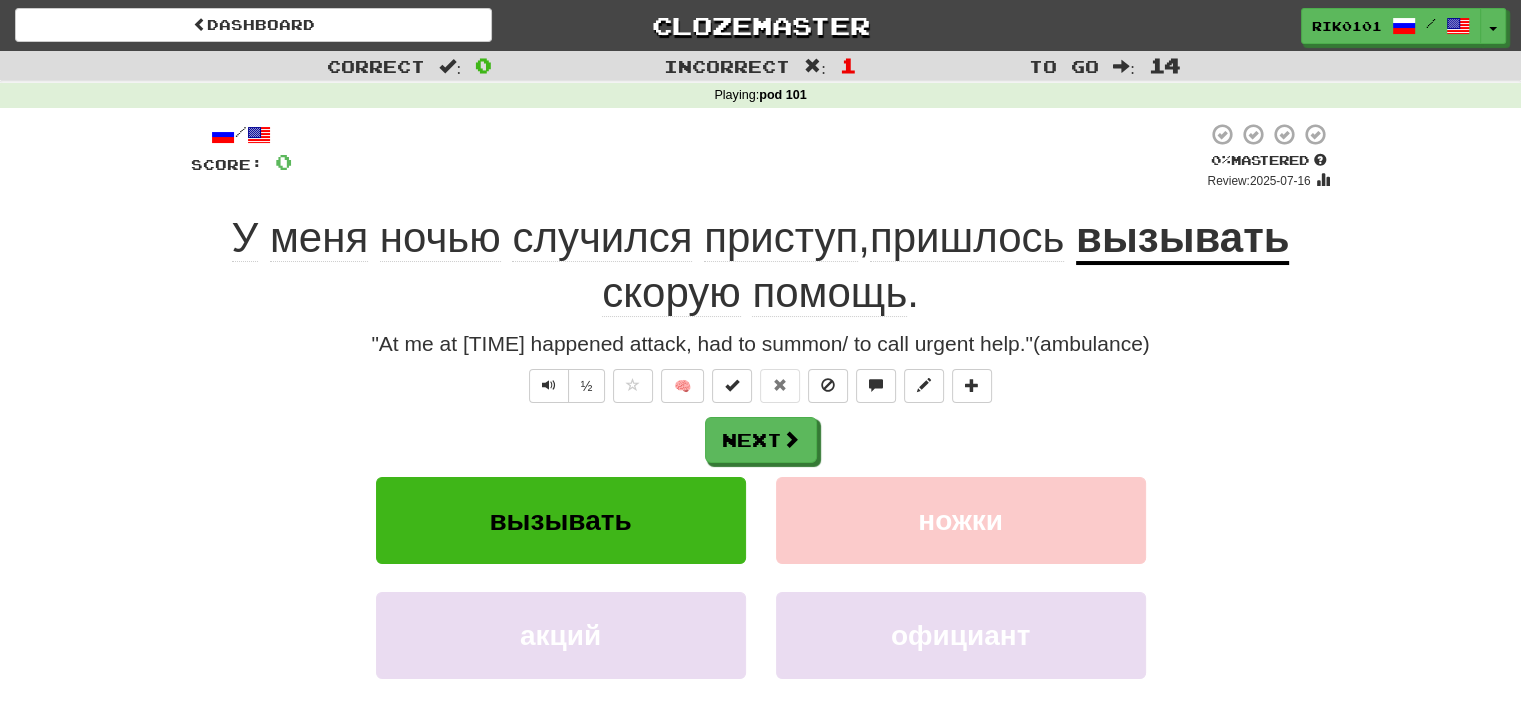 click on "случился" 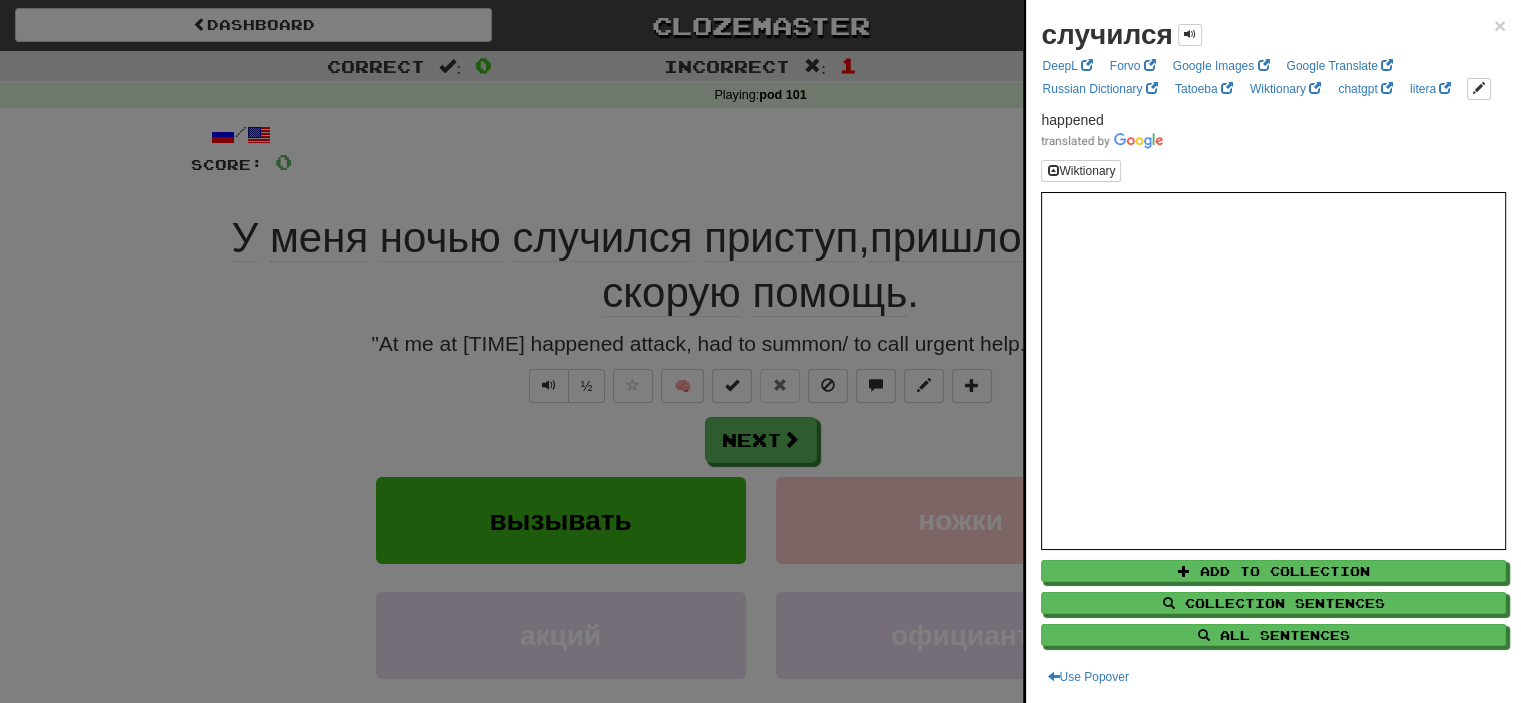 click at bounding box center [760, 351] 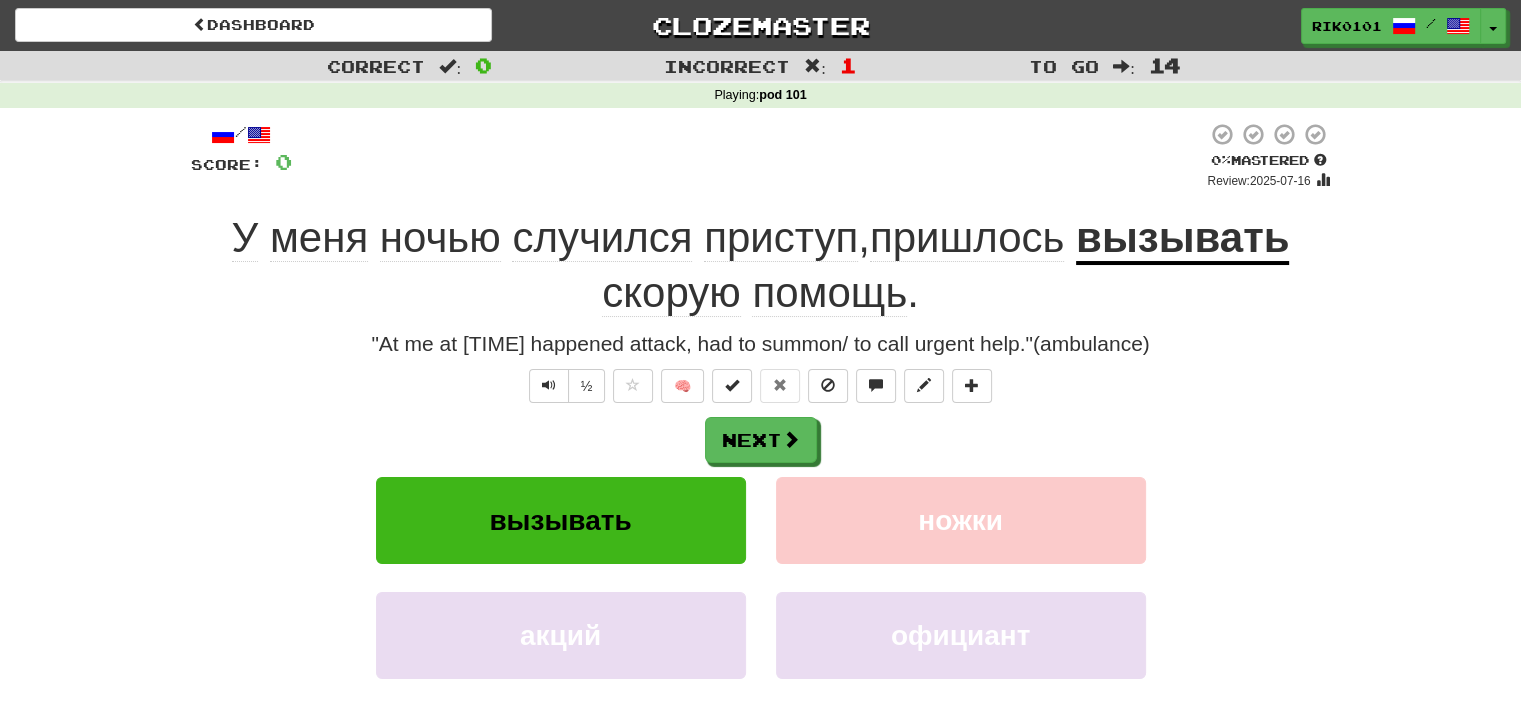 click on "приступ" 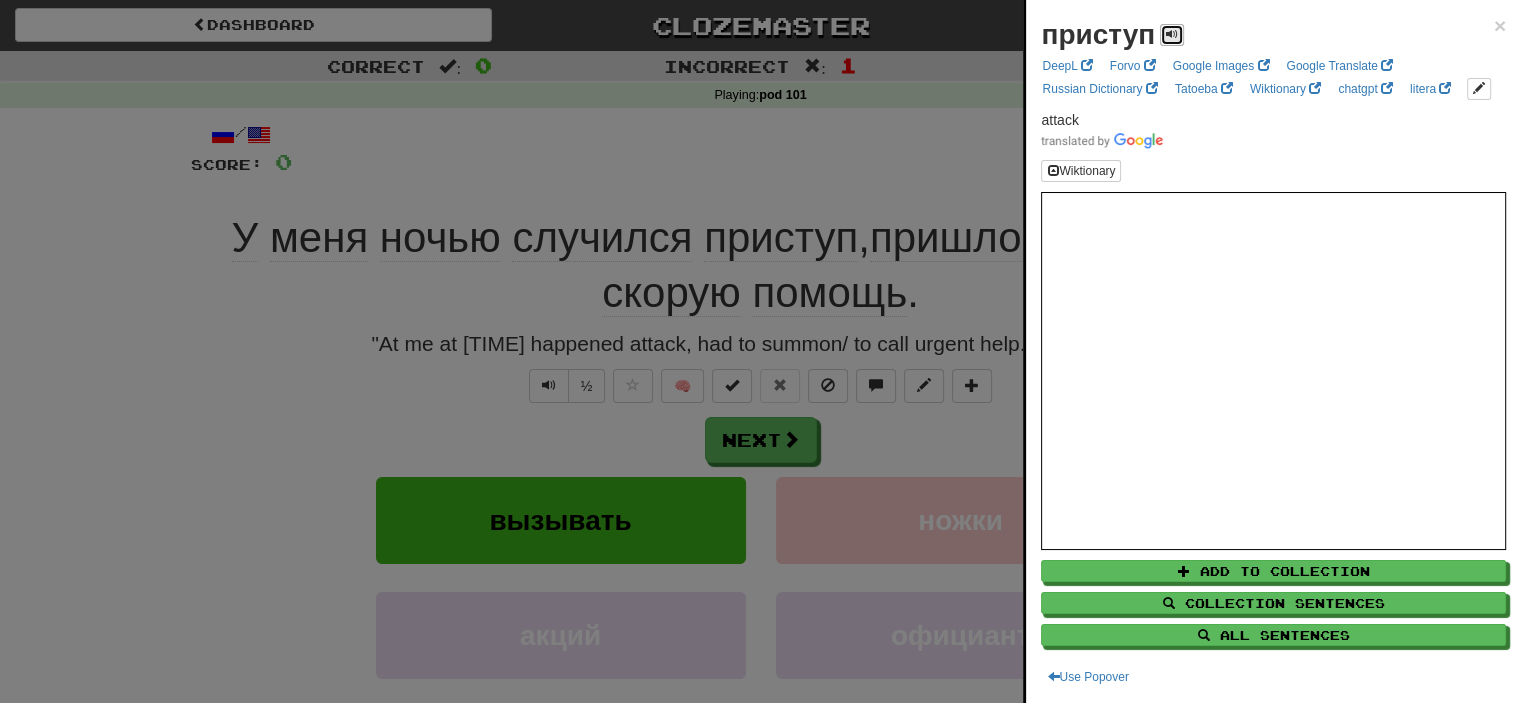 click at bounding box center (1172, 34) 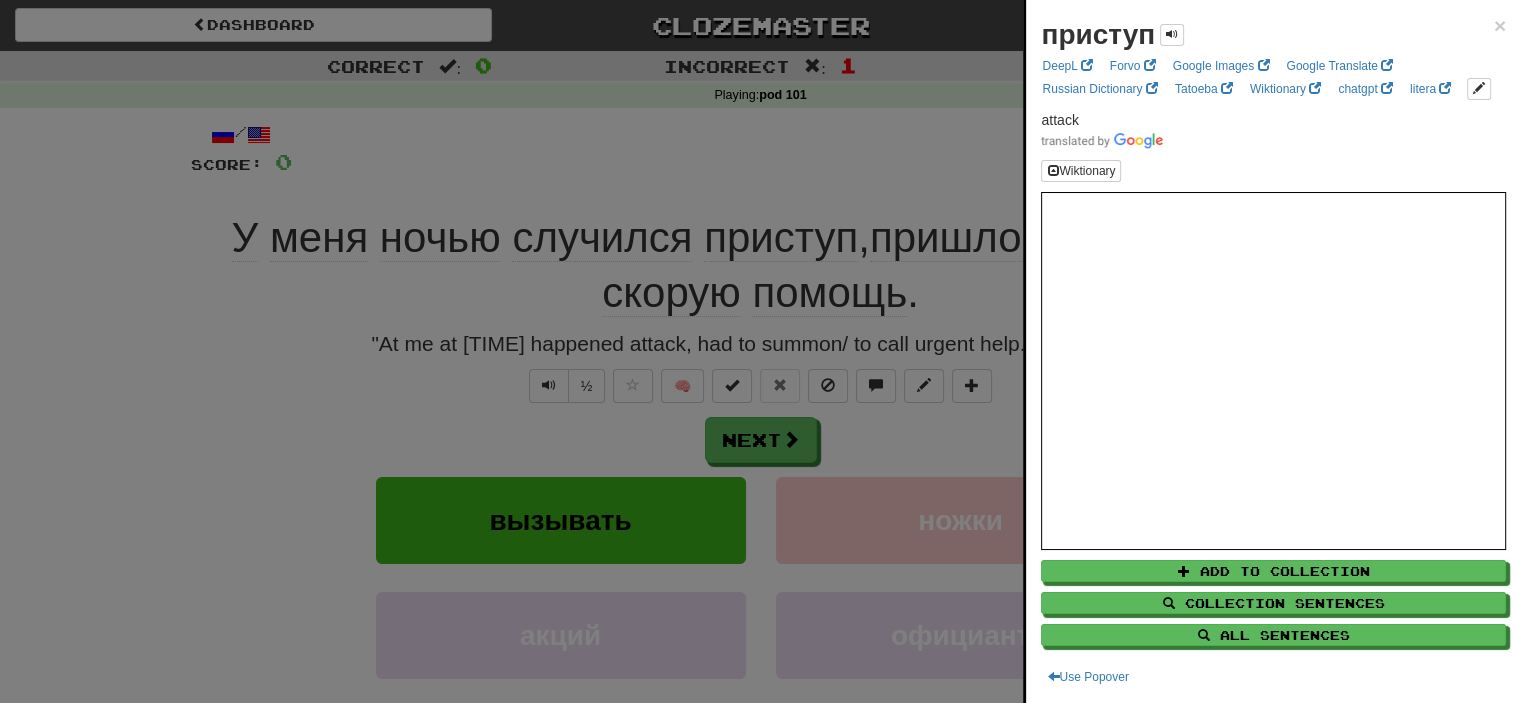 click at bounding box center (760, 351) 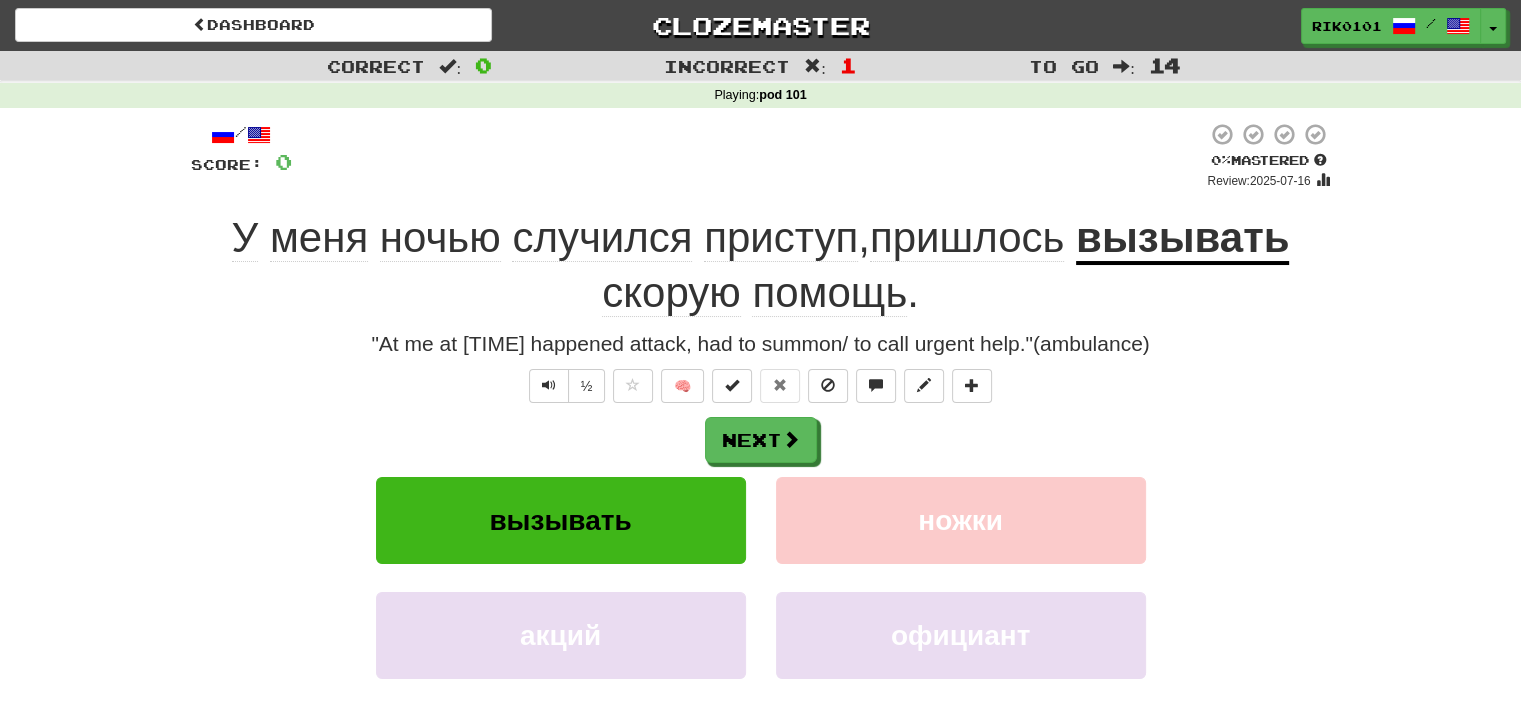 click on "пришлось" 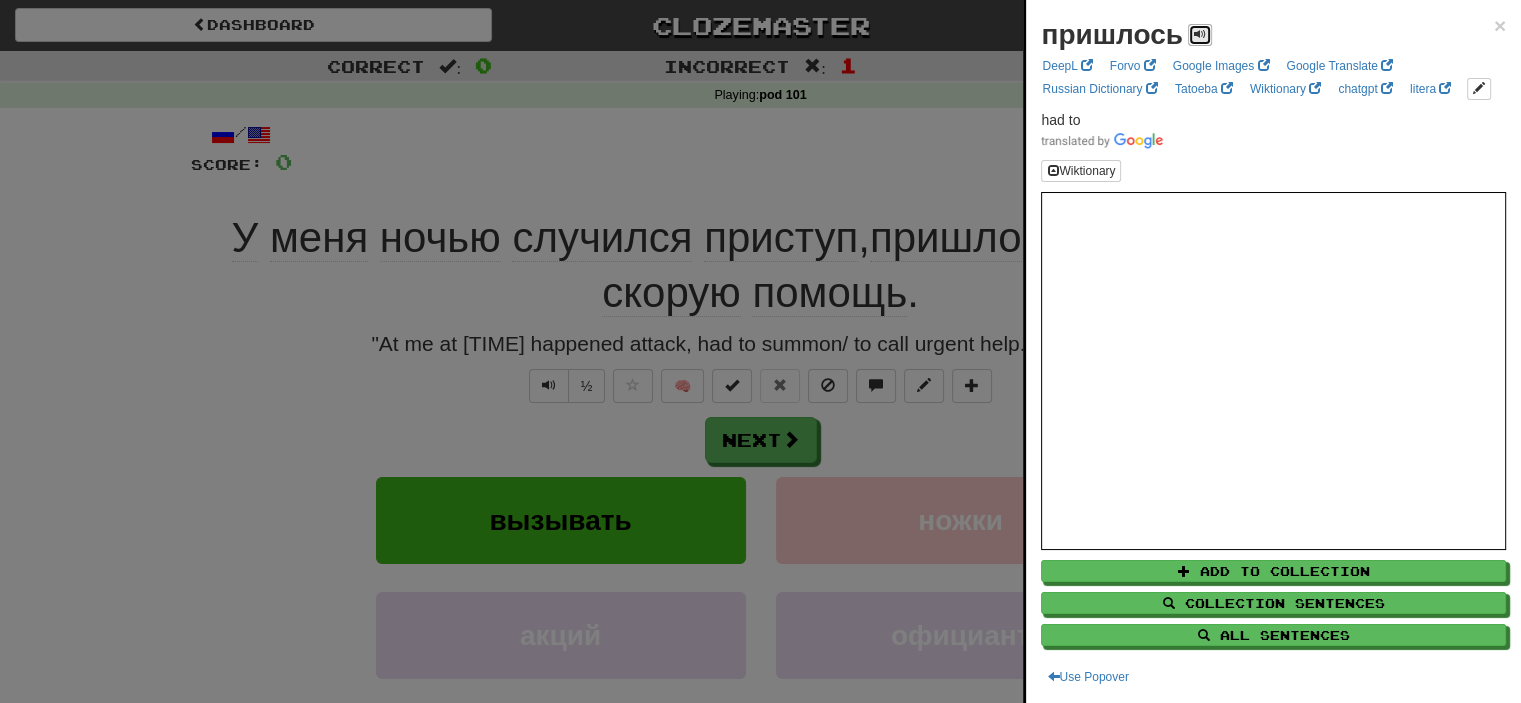 click at bounding box center (1200, 35) 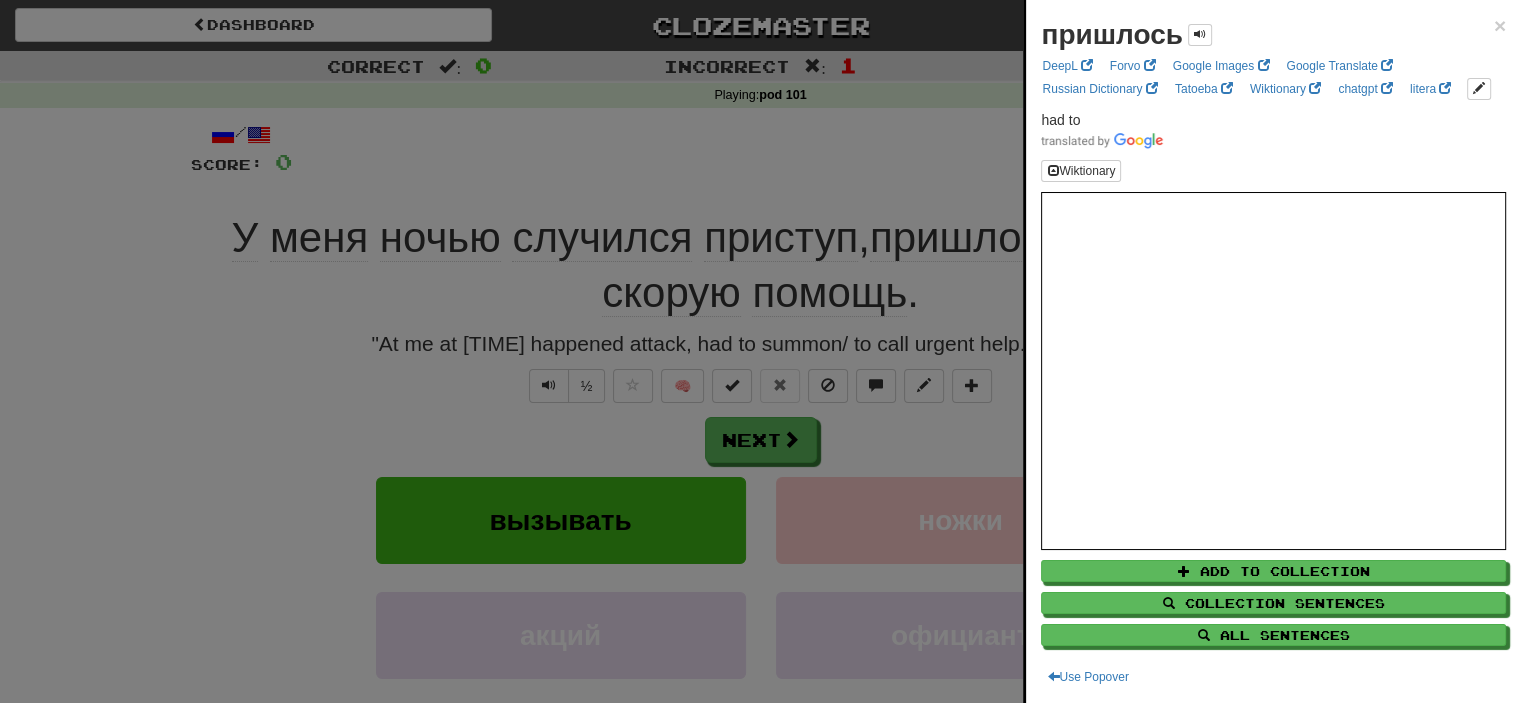 click at bounding box center [760, 351] 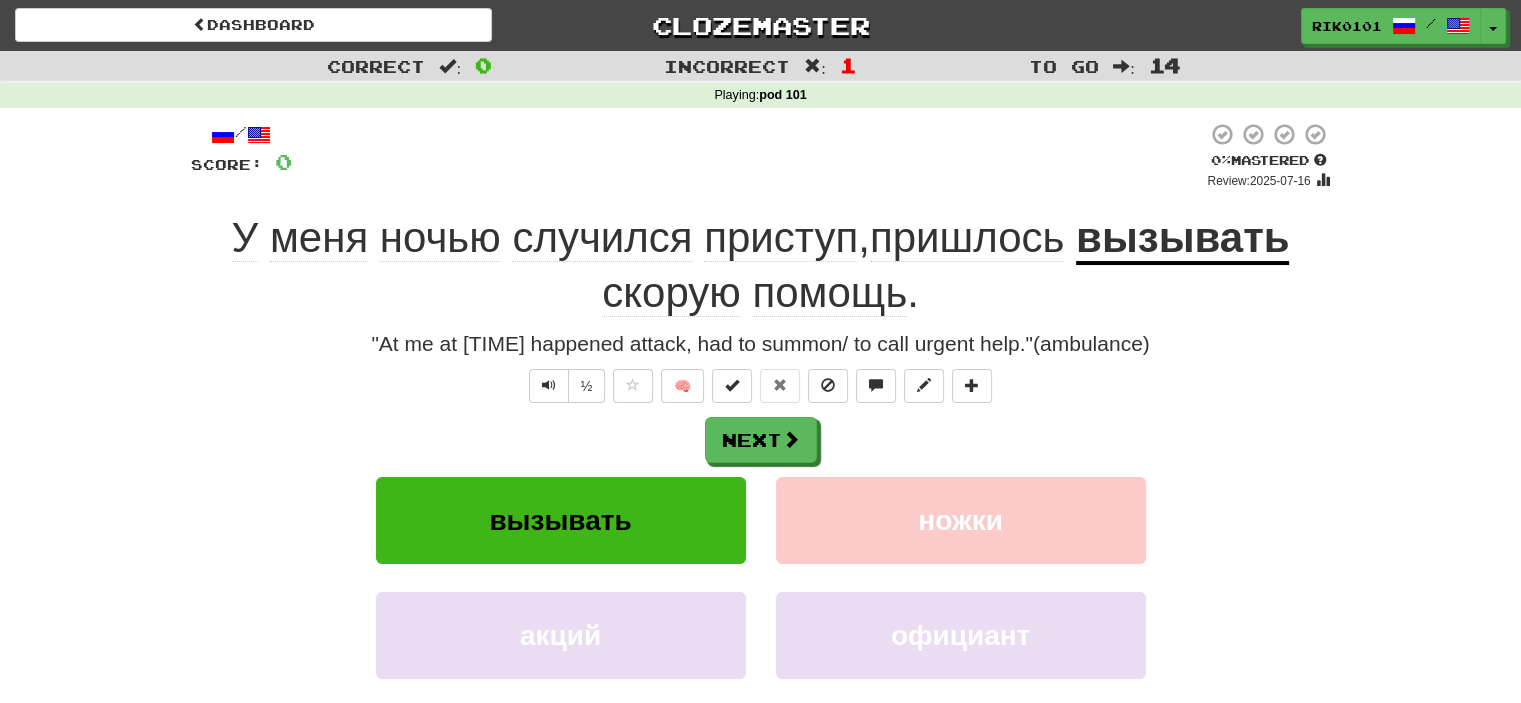 click on "вызывать" at bounding box center (1182, 239) 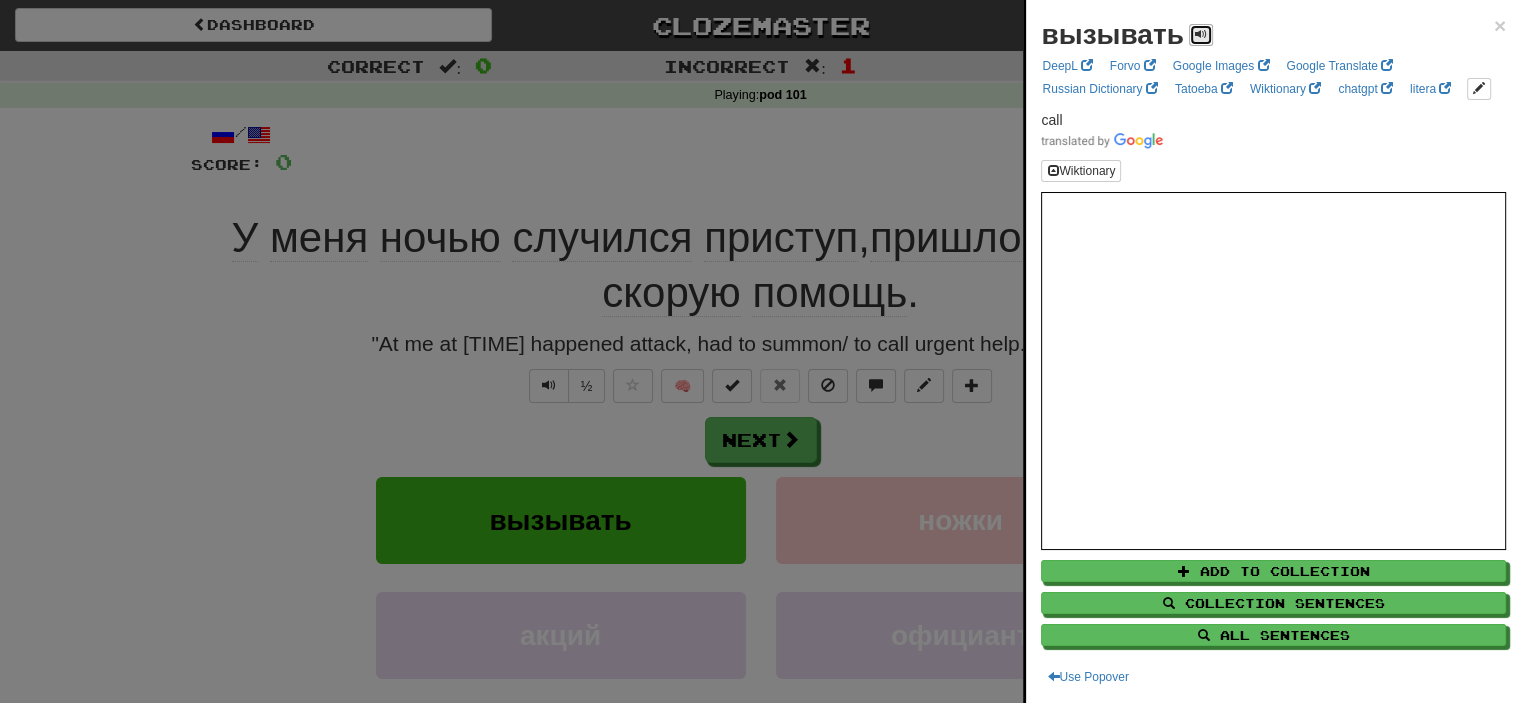click at bounding box center [1201, 35] 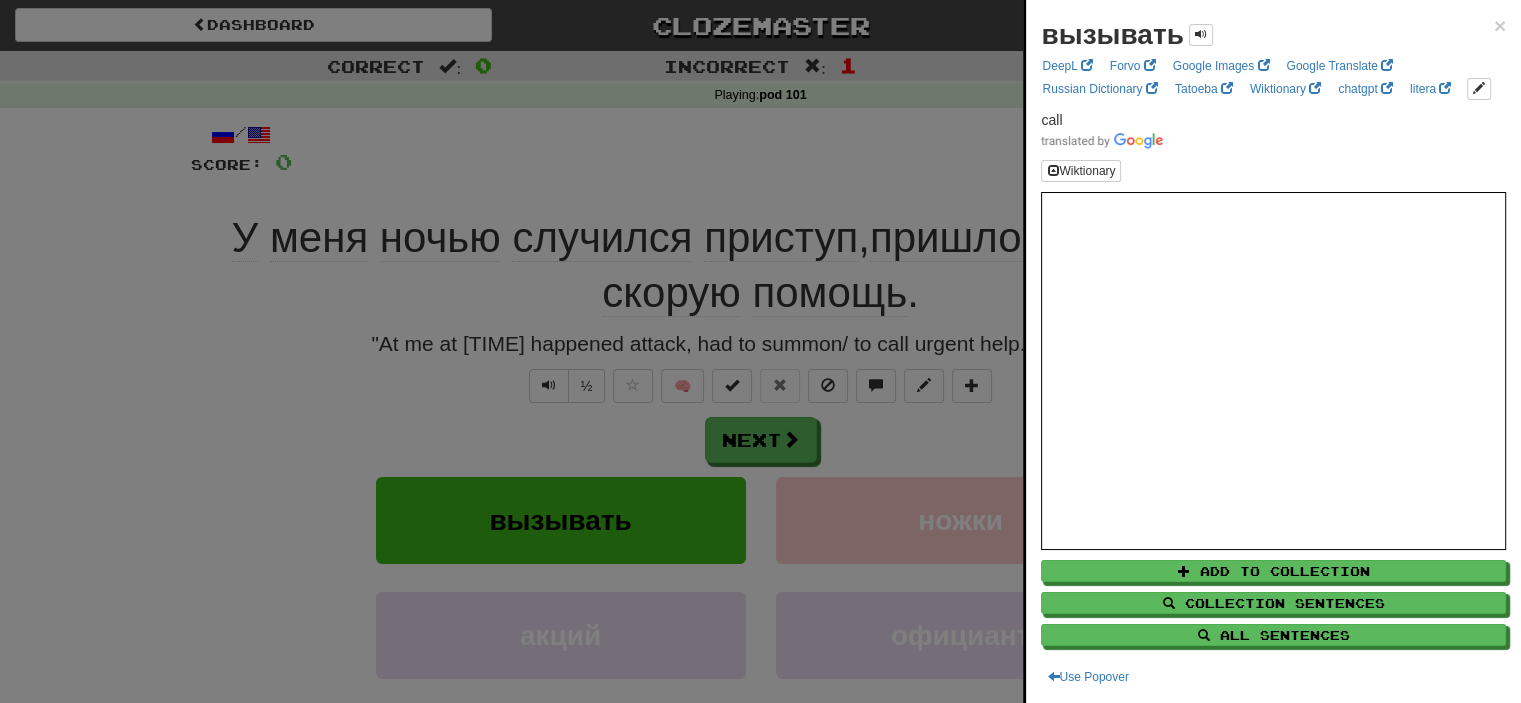 click at bounding box center [760, 351] 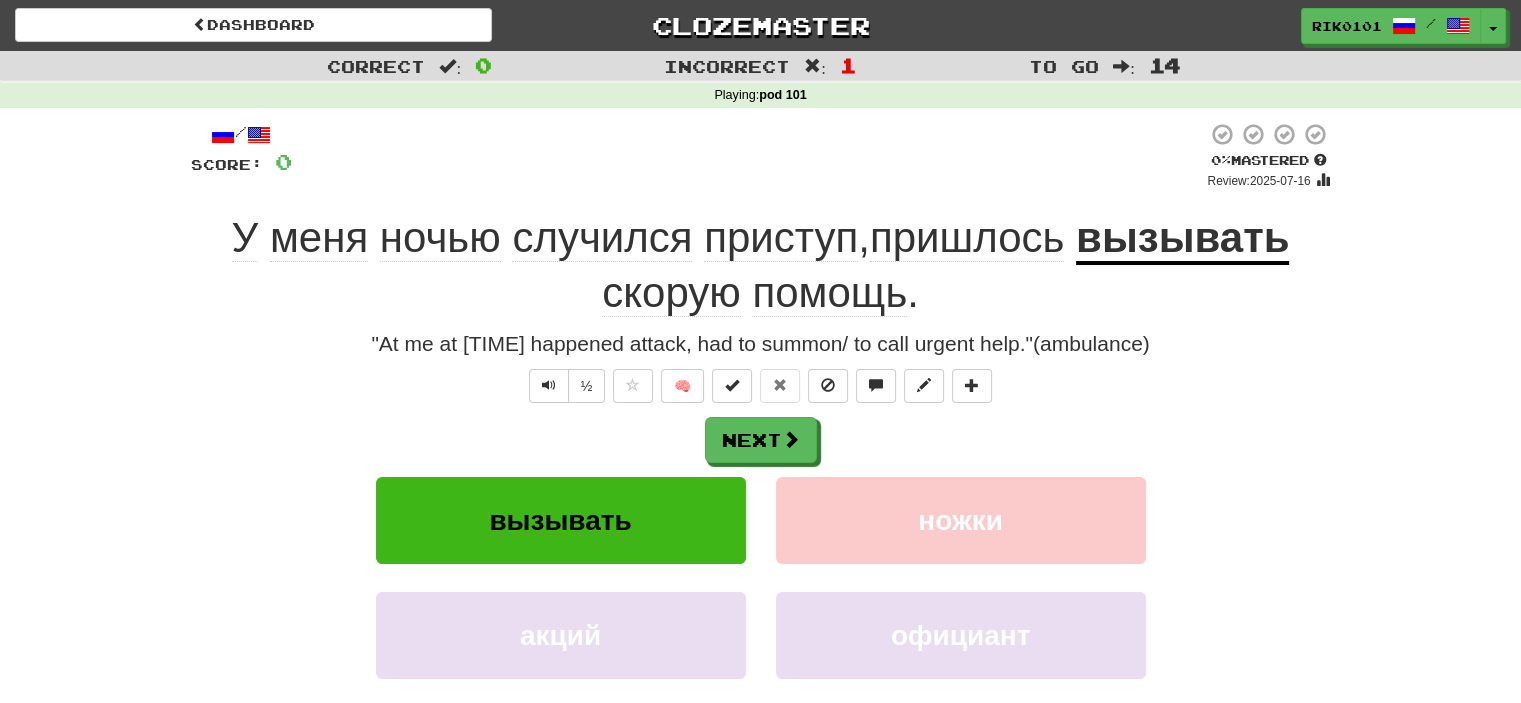 click on "скорую" at bounding box center (671, 293) 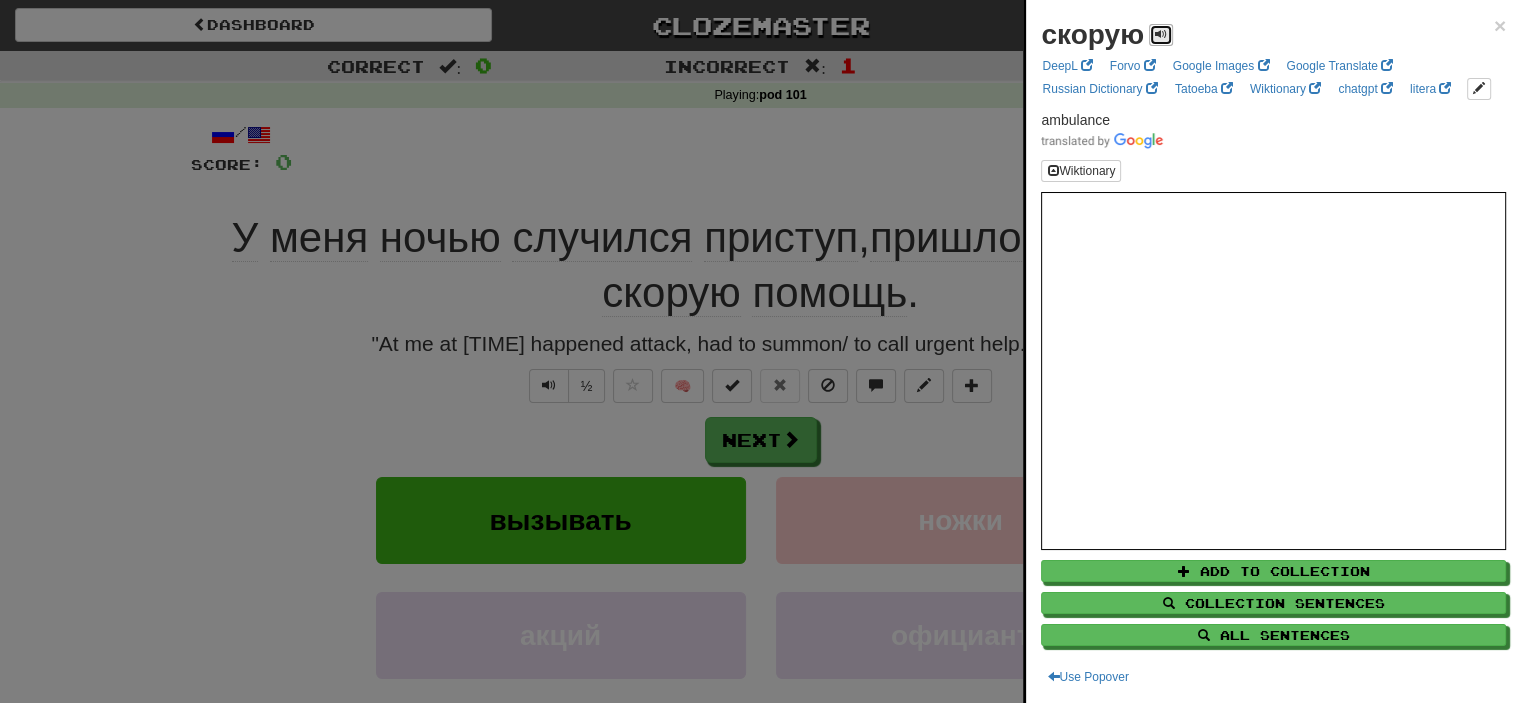 click at bounding box center [1161, 34] 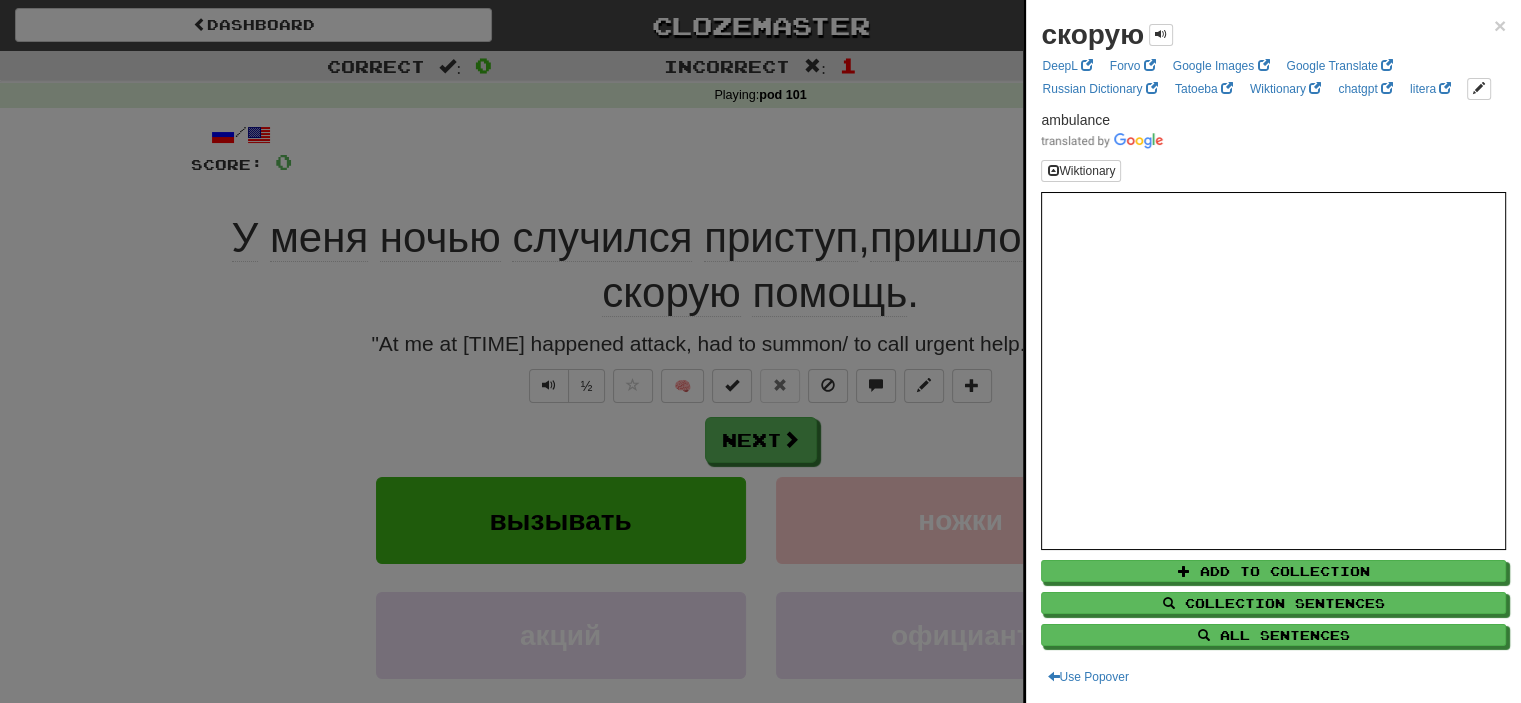click at bounding box center (760, 351) 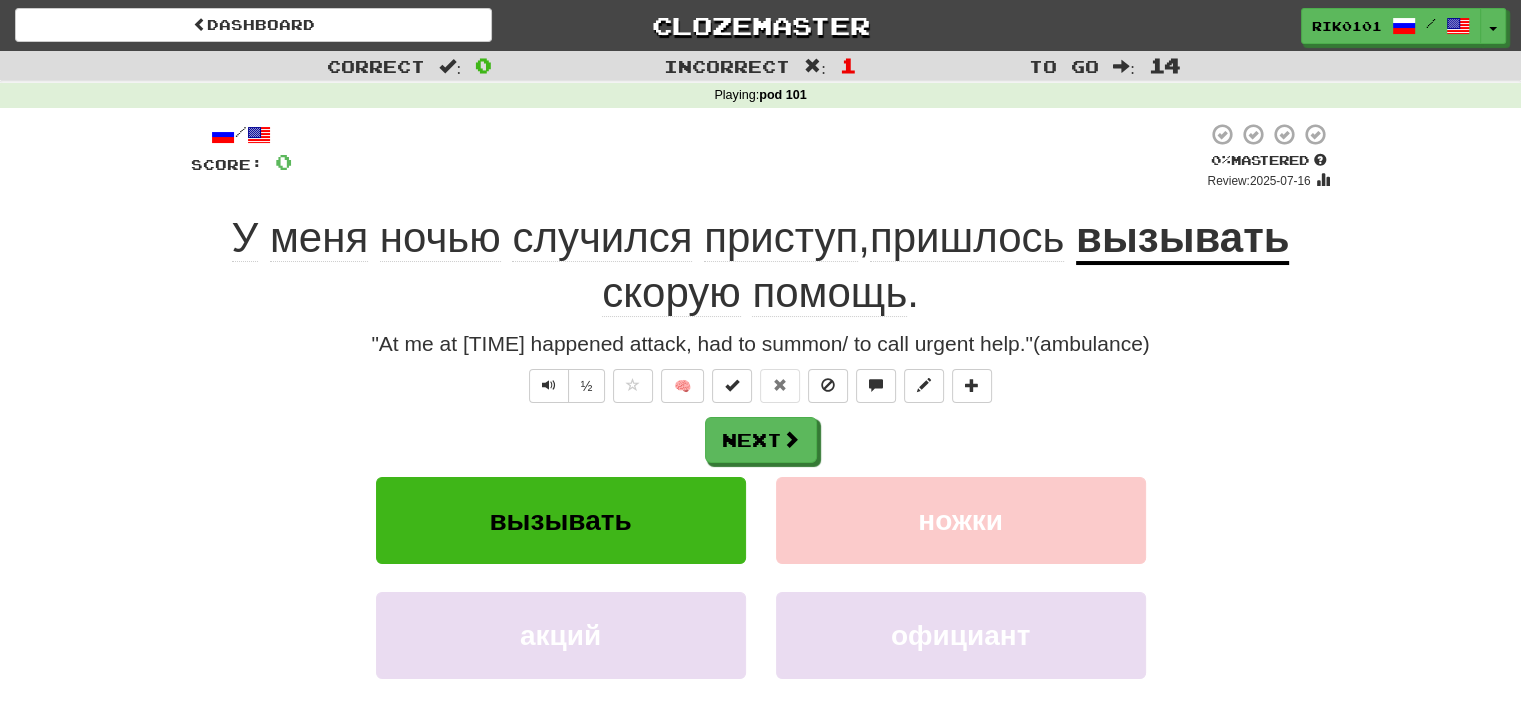 click on "помощь" at bounding box center [829, 293] 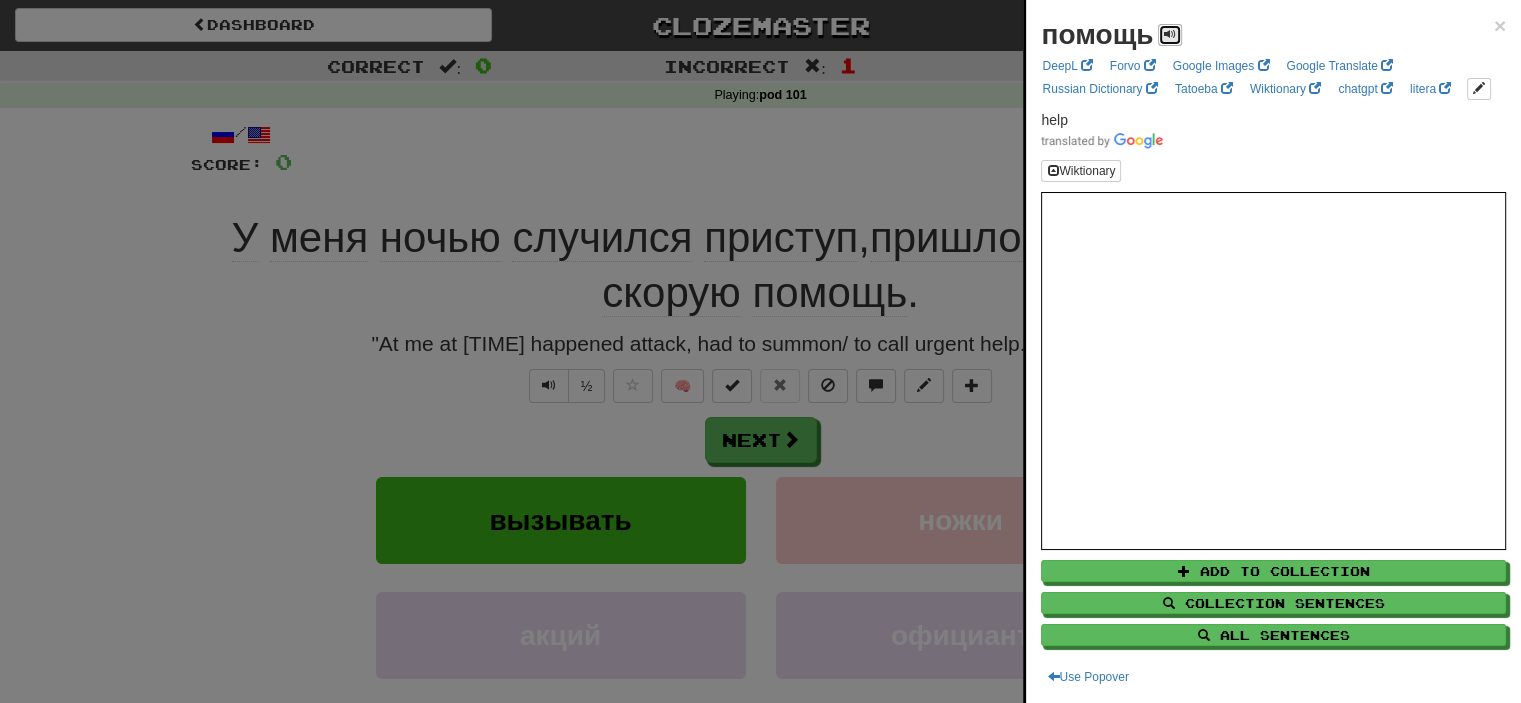 click at bounding box center (1170, 34) 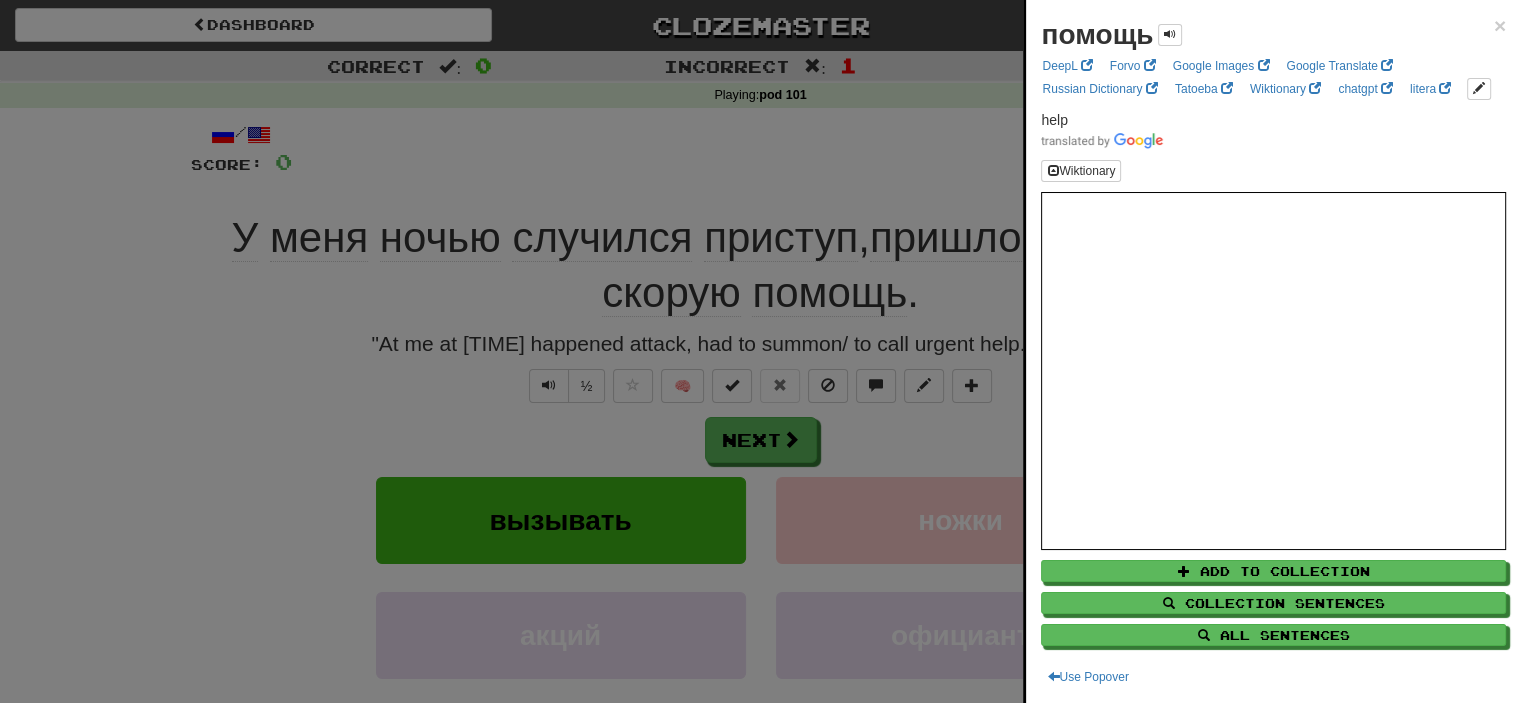 click at bounding box center (760, 351) 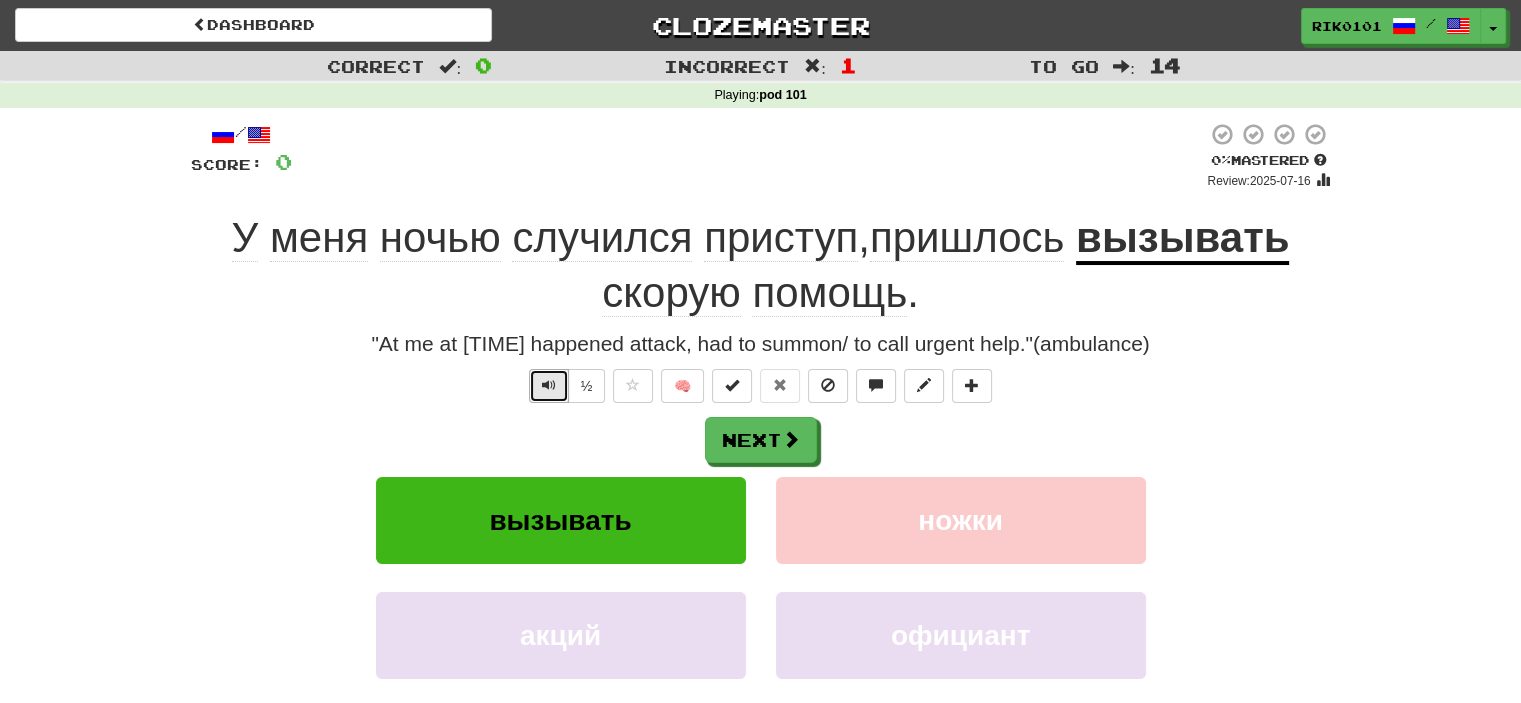 click at bounding box center (549, 385) 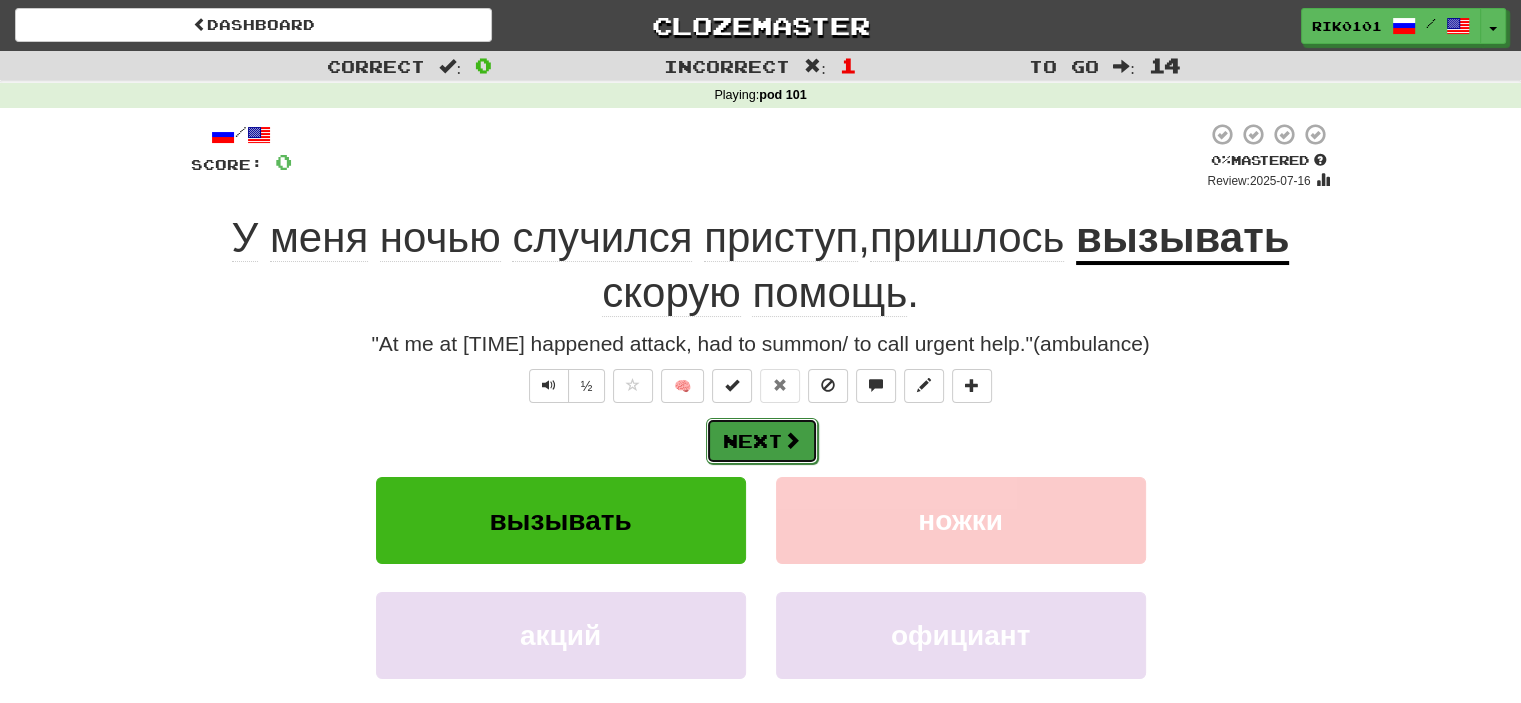 click at bounding box center [792, 440] 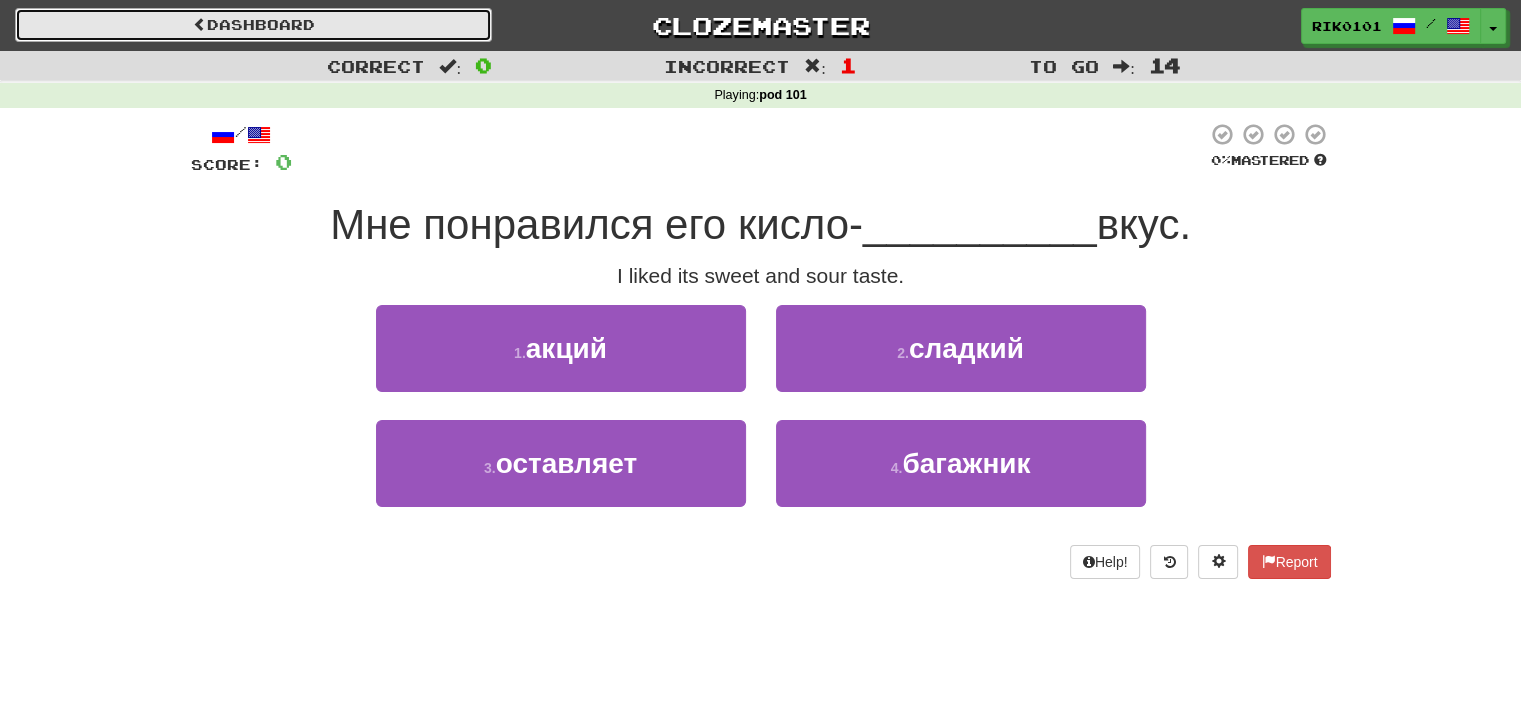 click on "Dashboard" at bounding box center (253, 25) 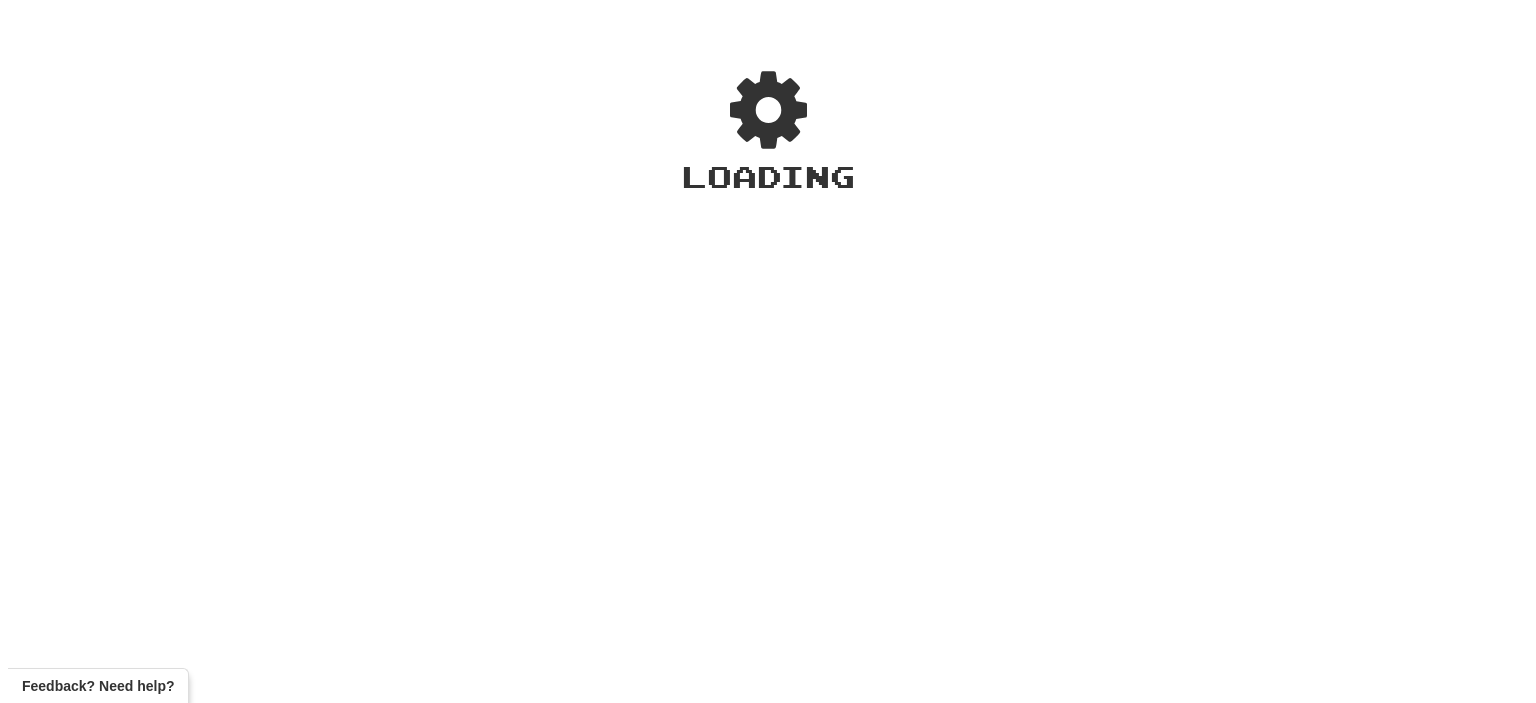 scroll, scrollTop: 0, scrollLeft: 0, axis: both 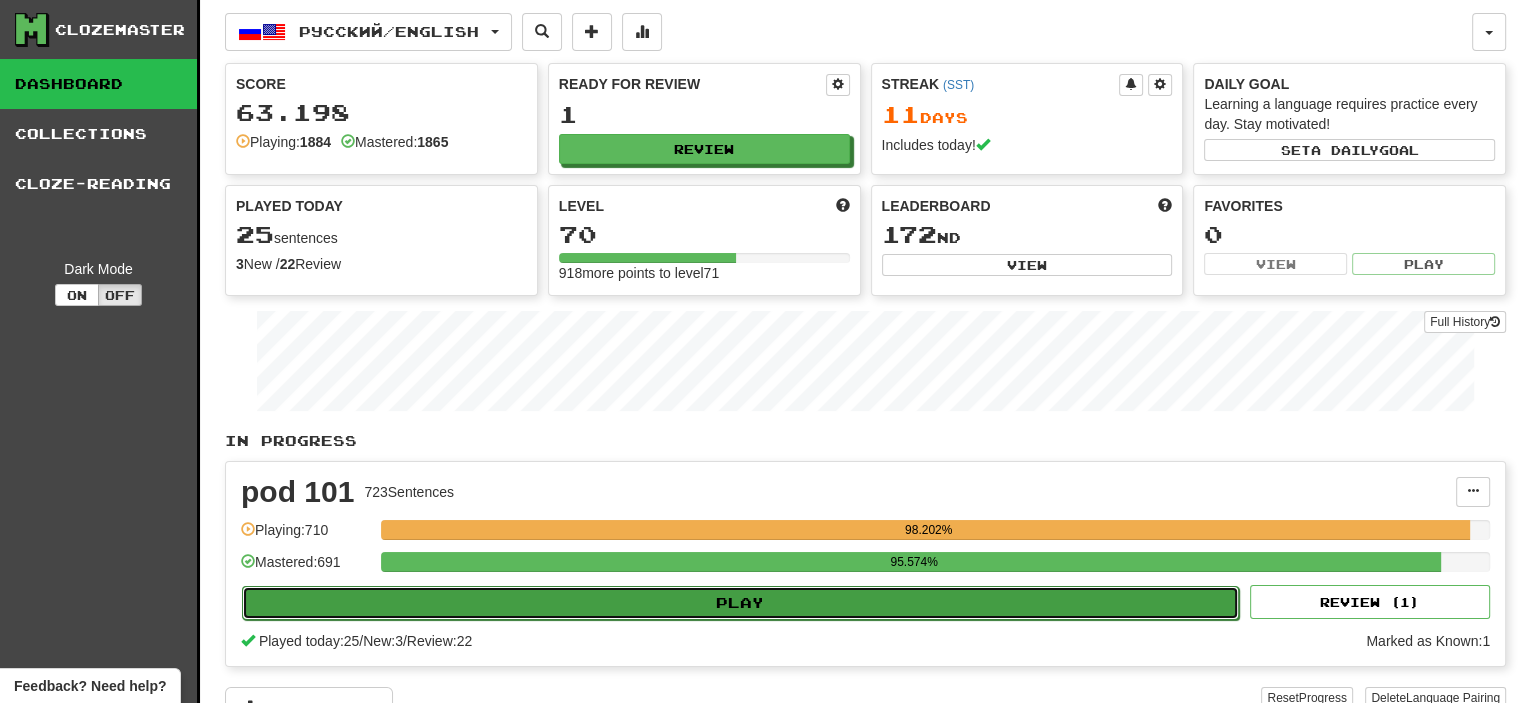 click on "Play" at bounding box center [740, 603] 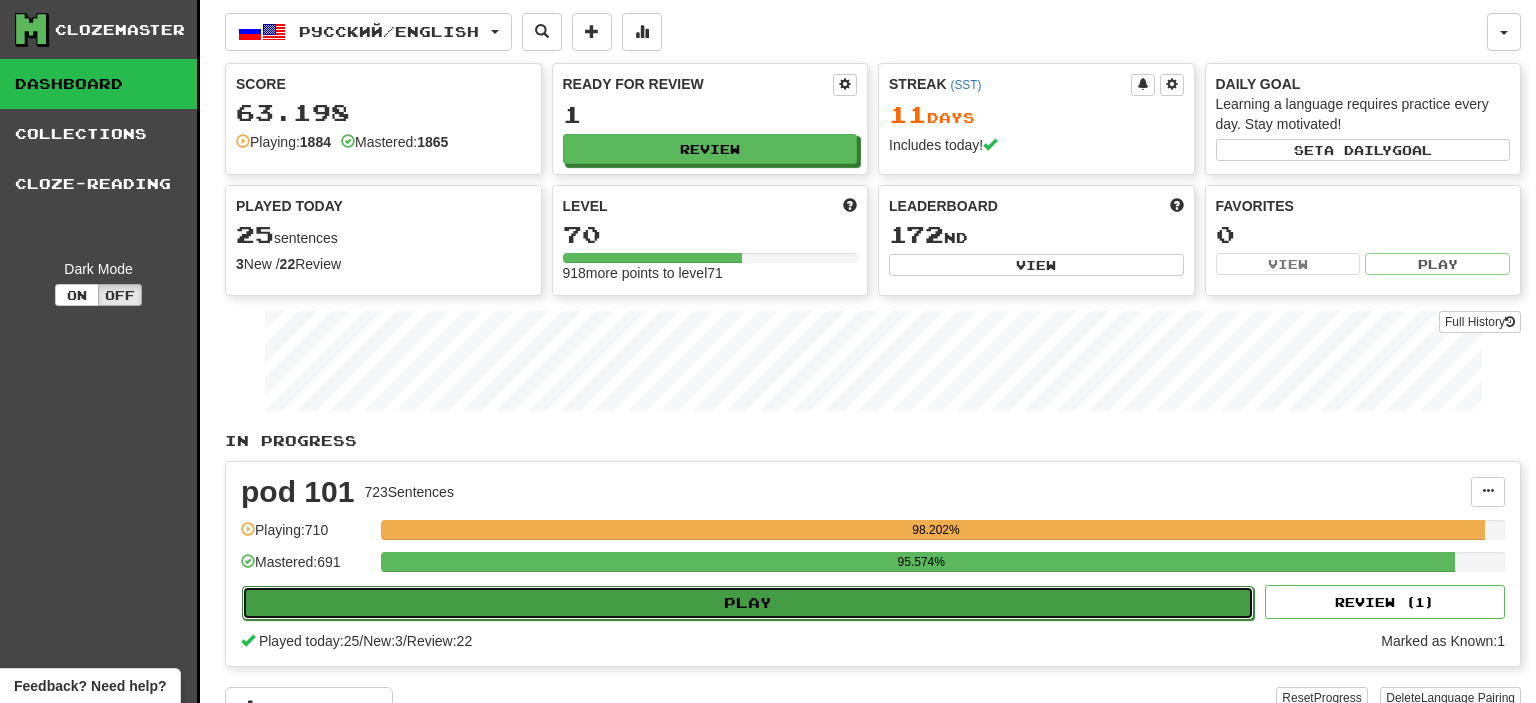 select on "**" 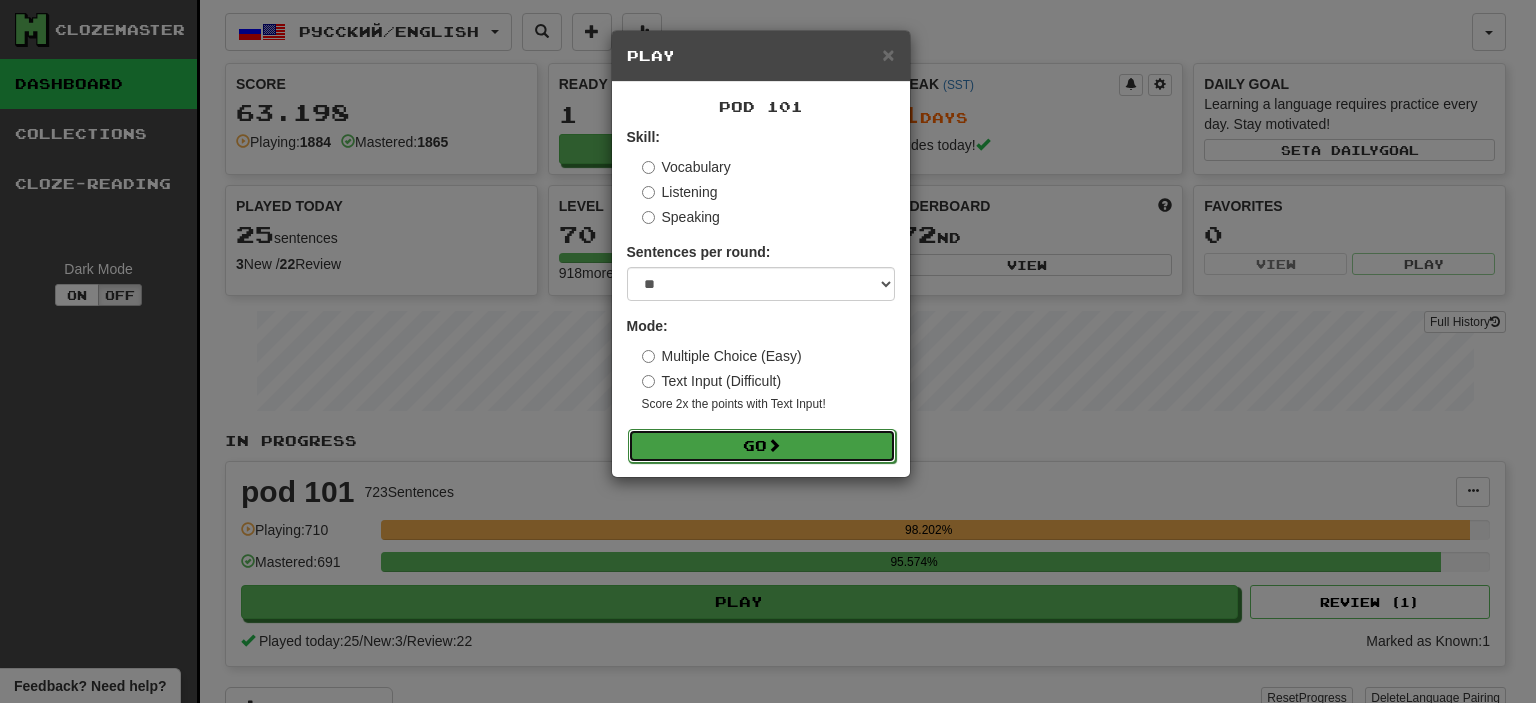click on "Go" at bounding box center [762, 446] 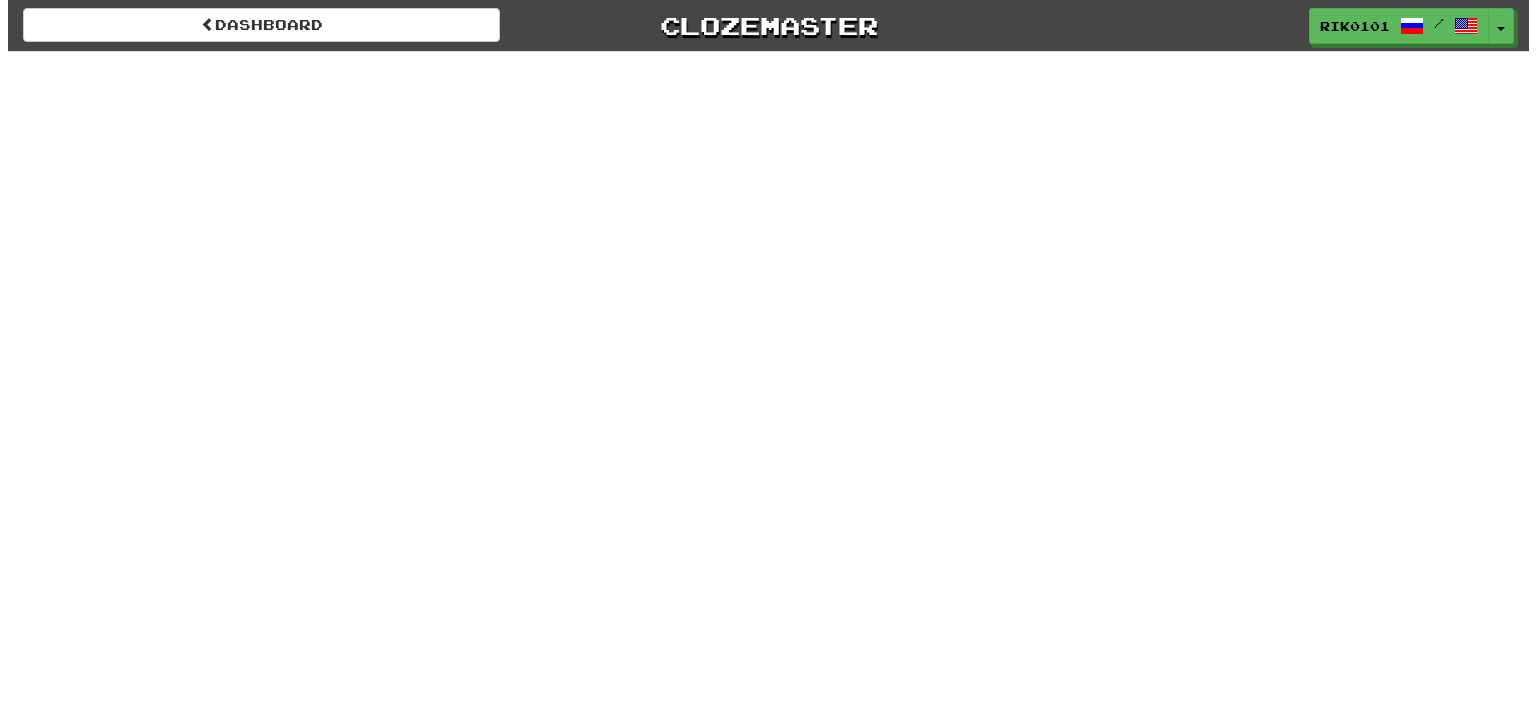 scroll, scrollTop: 0, scrollLeft: 0, axis: both 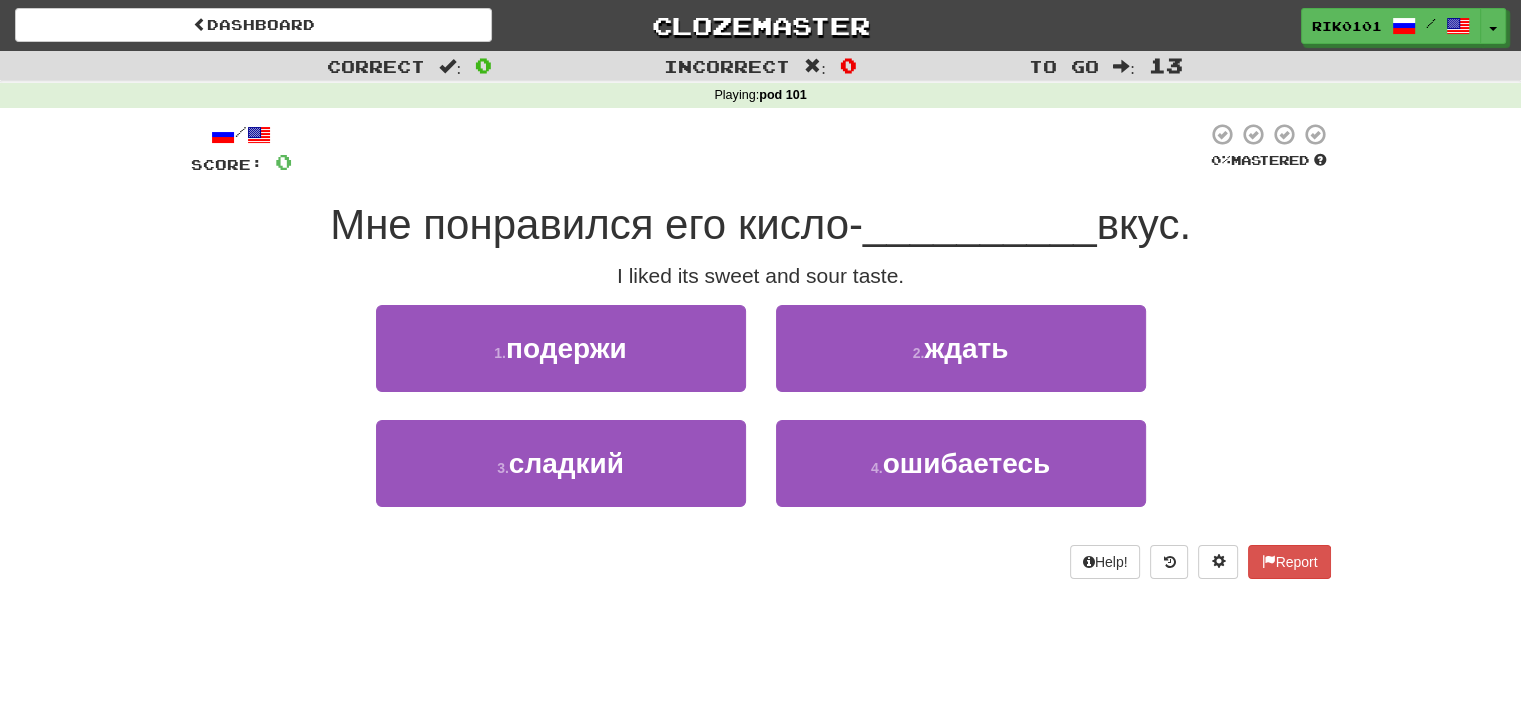 click on "Мне понравился его кисло-" at bounding box center [596, 224] 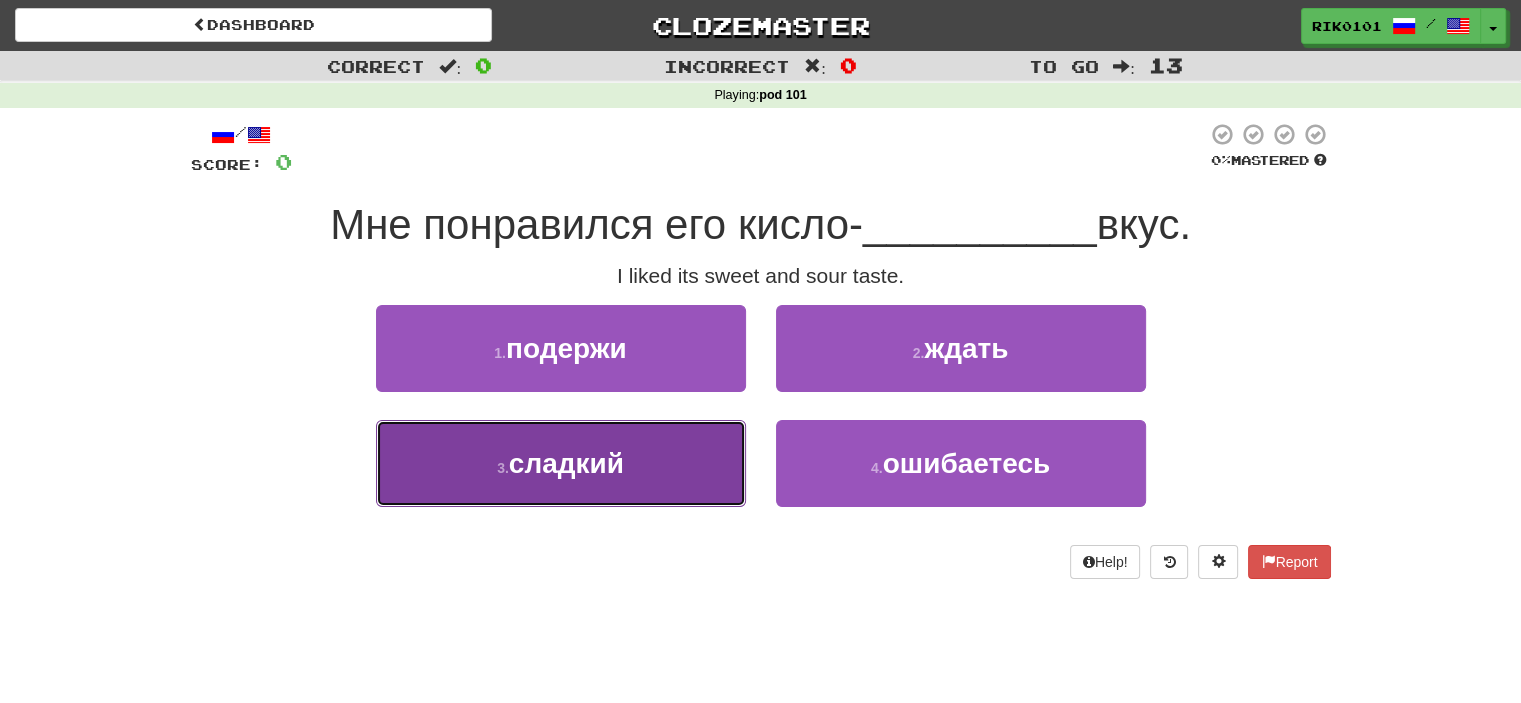click on "3 .  сладкий" at bounding box center [561, 463] 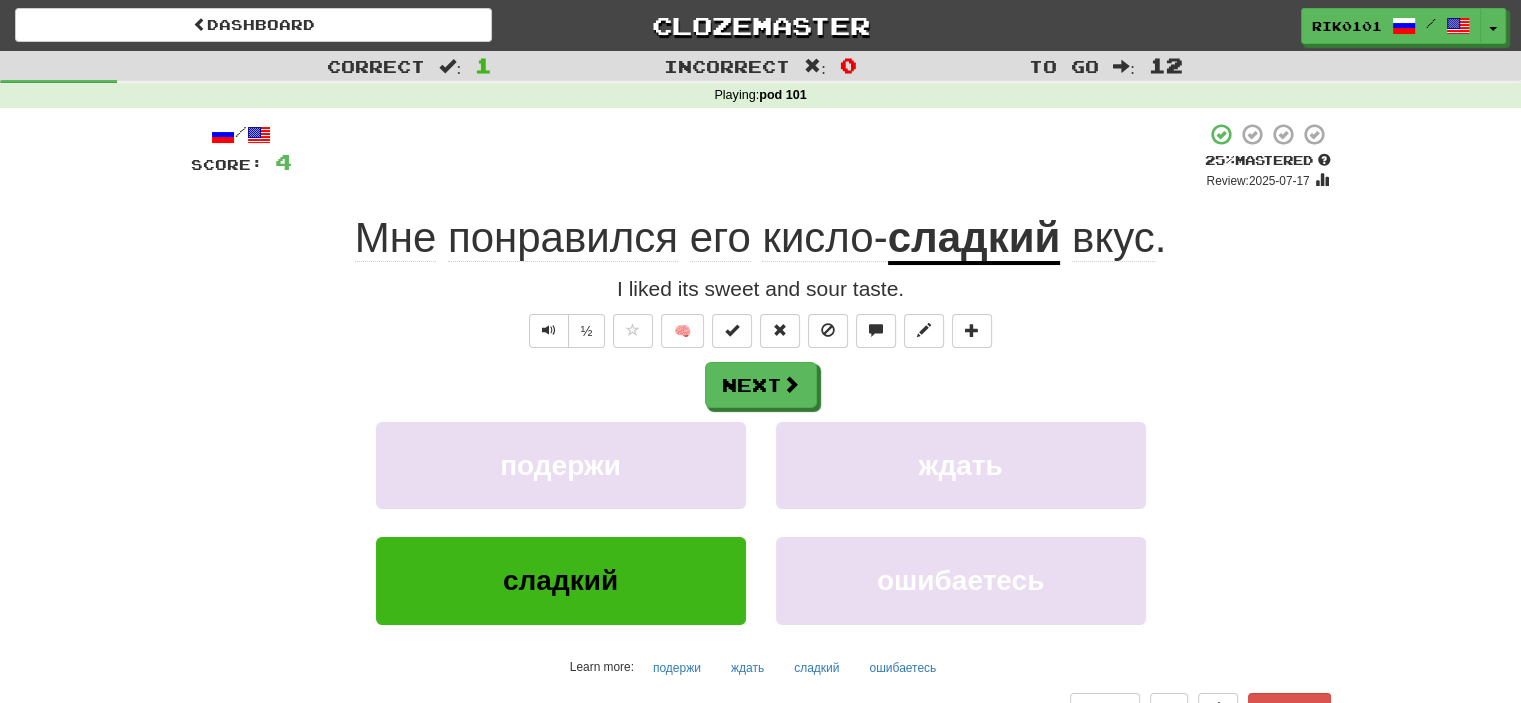click on "понравился" 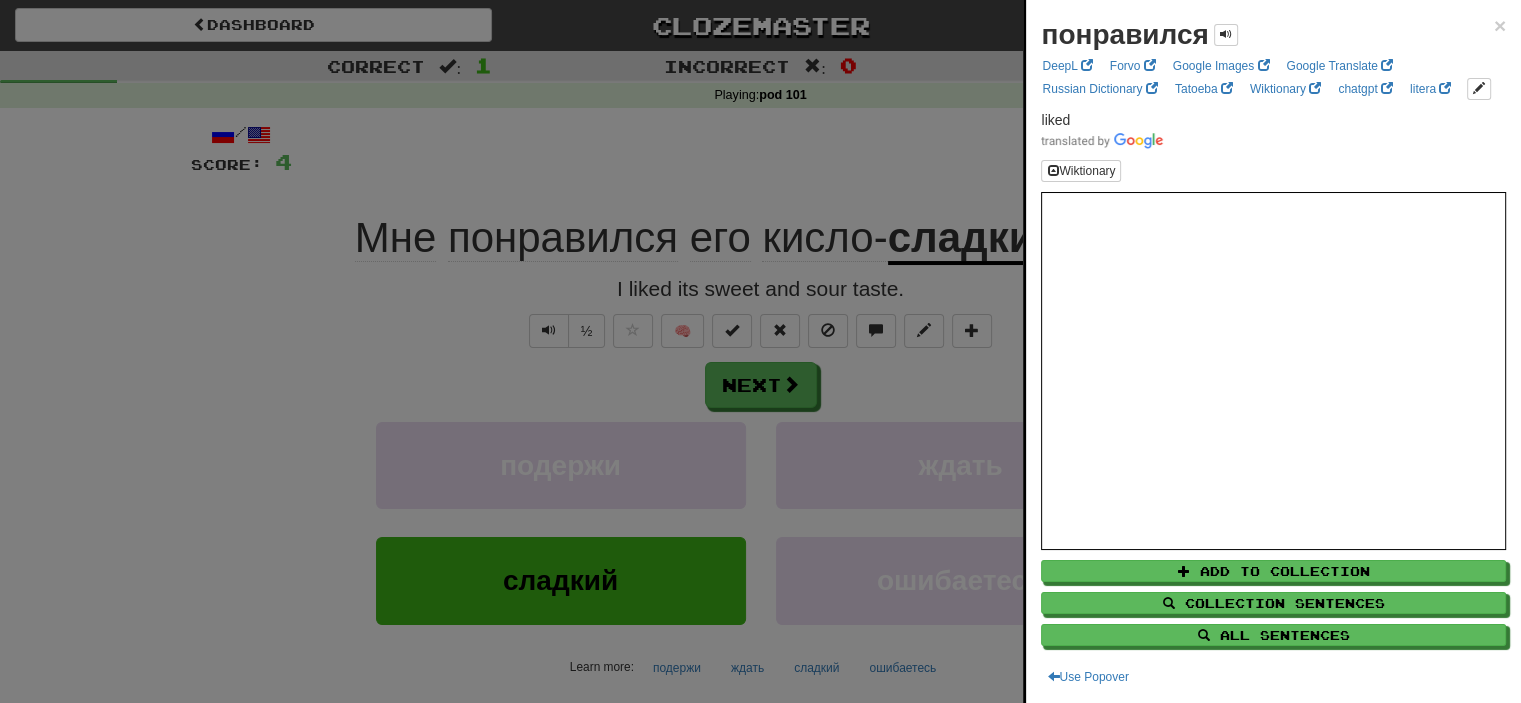 click at bounding box center [760, 351] 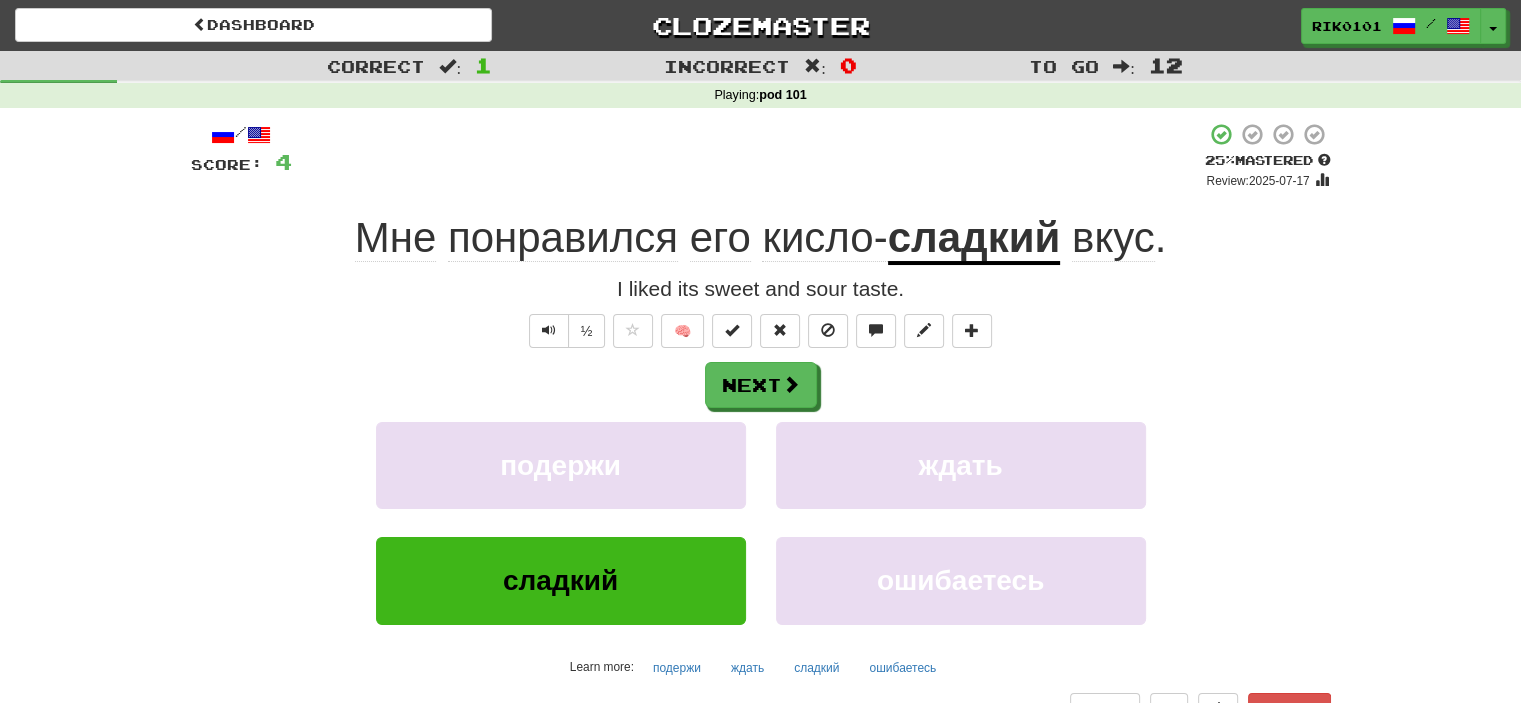 click on "понравился" 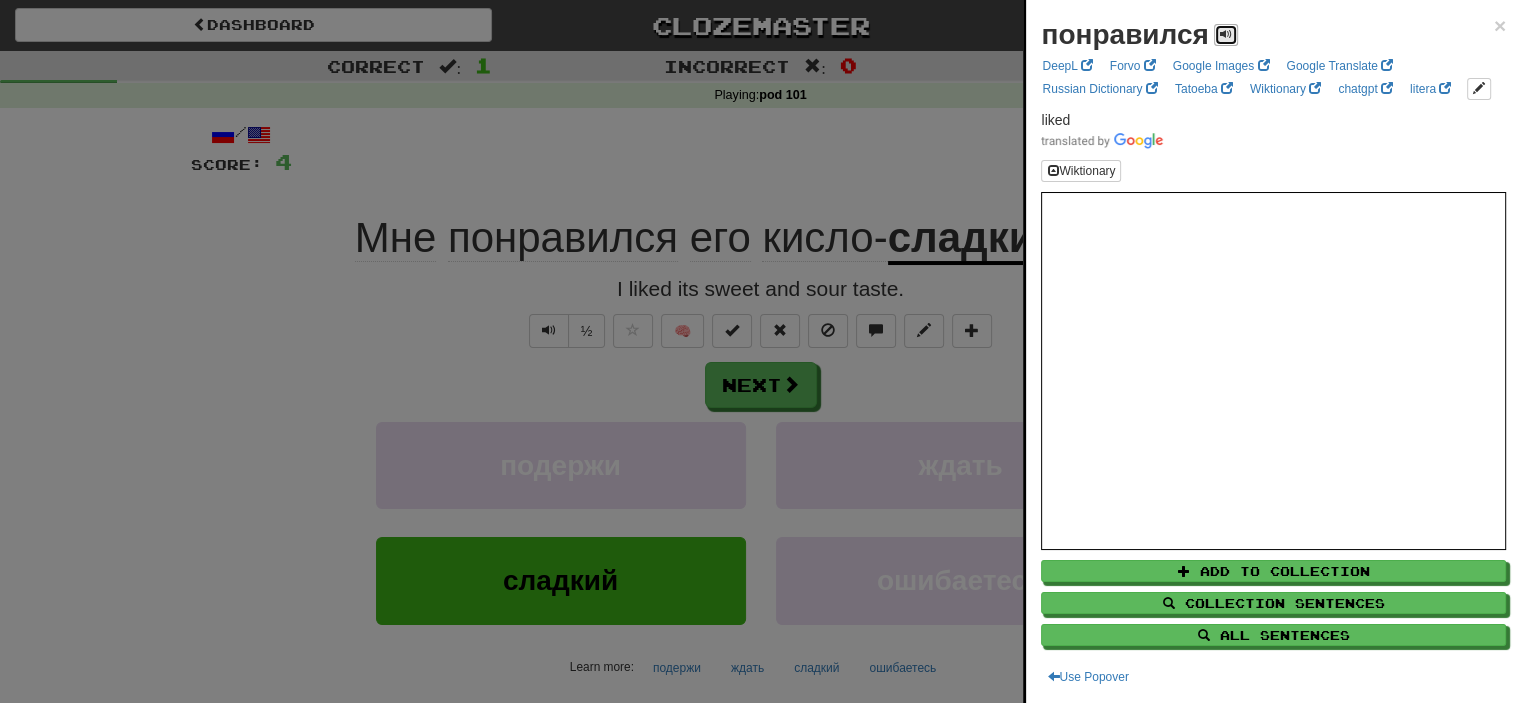 click at bounding box center (1226, 34) 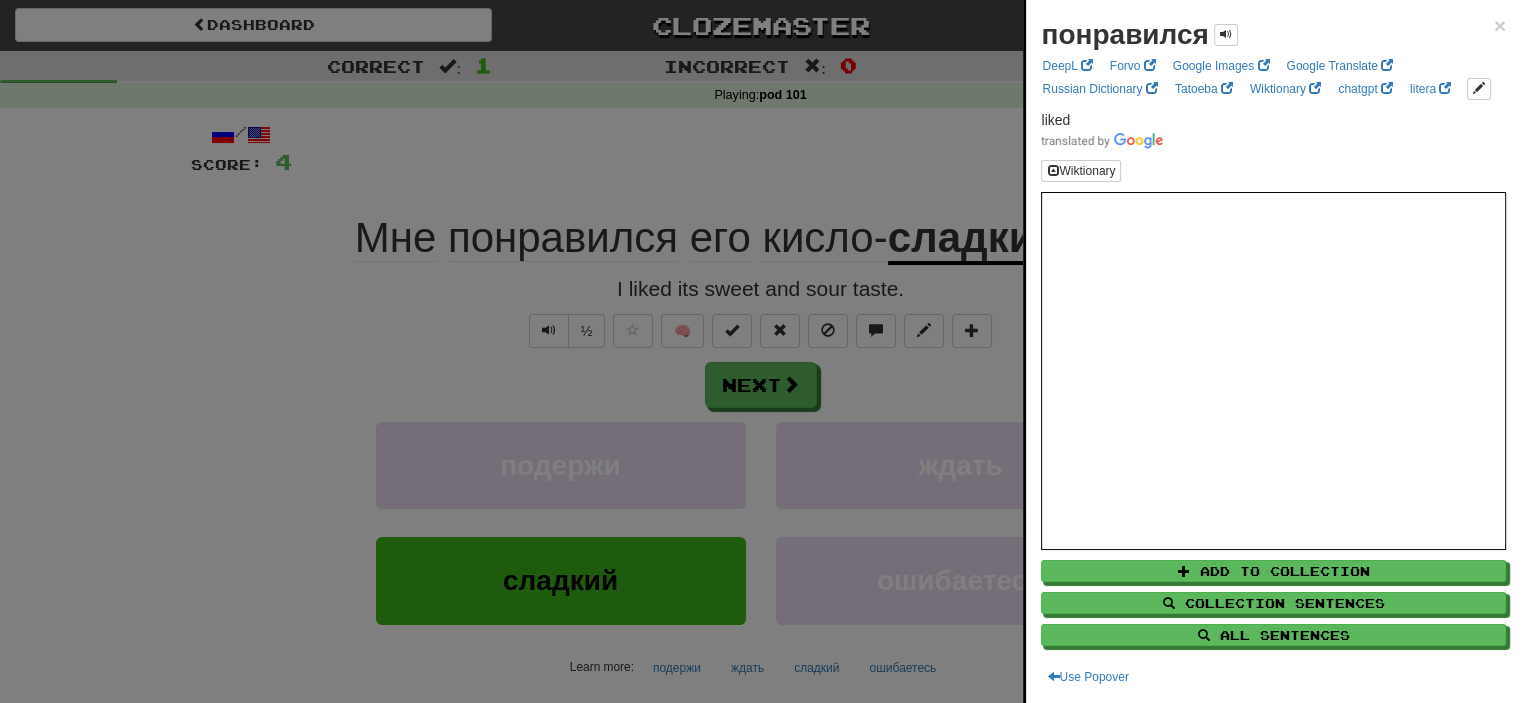 click at bounding box center (760, 351) 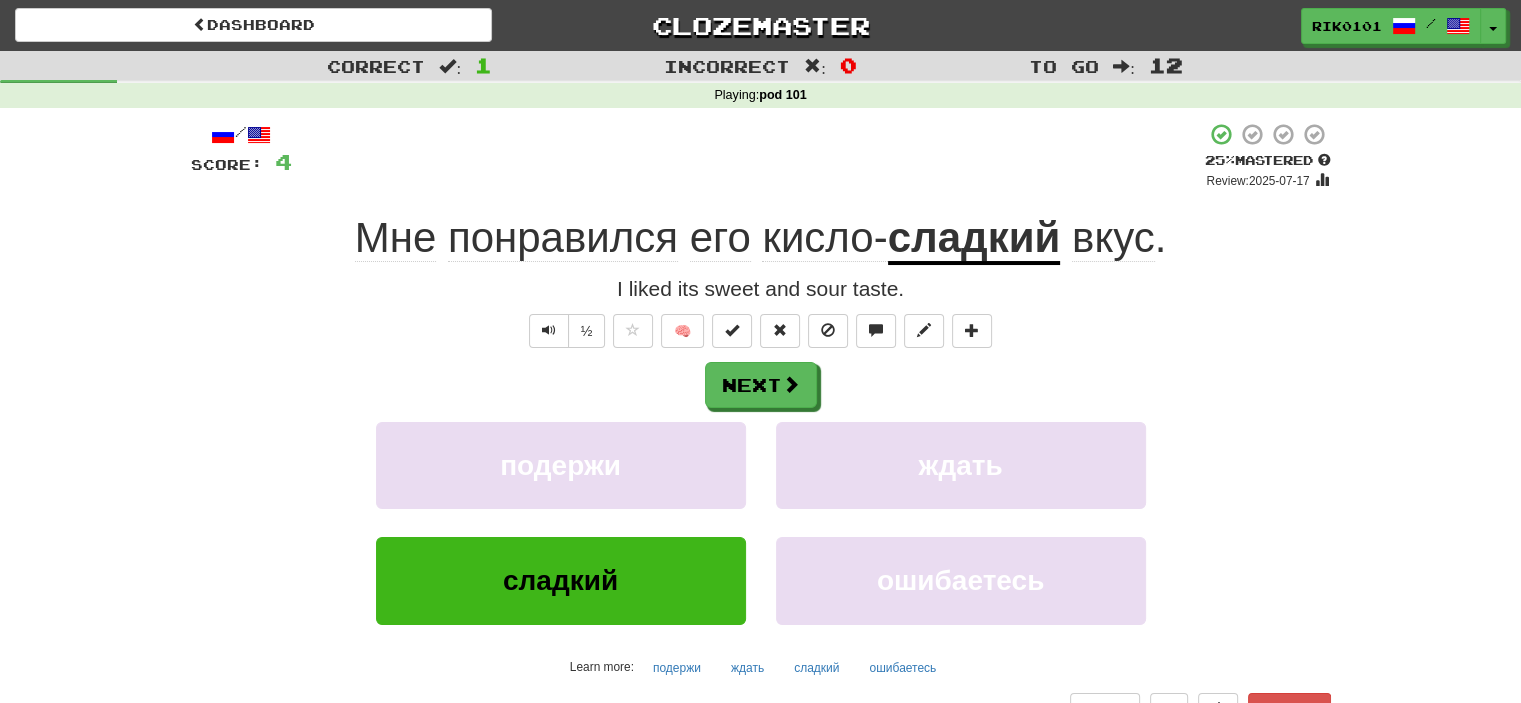 click on "кисло-" 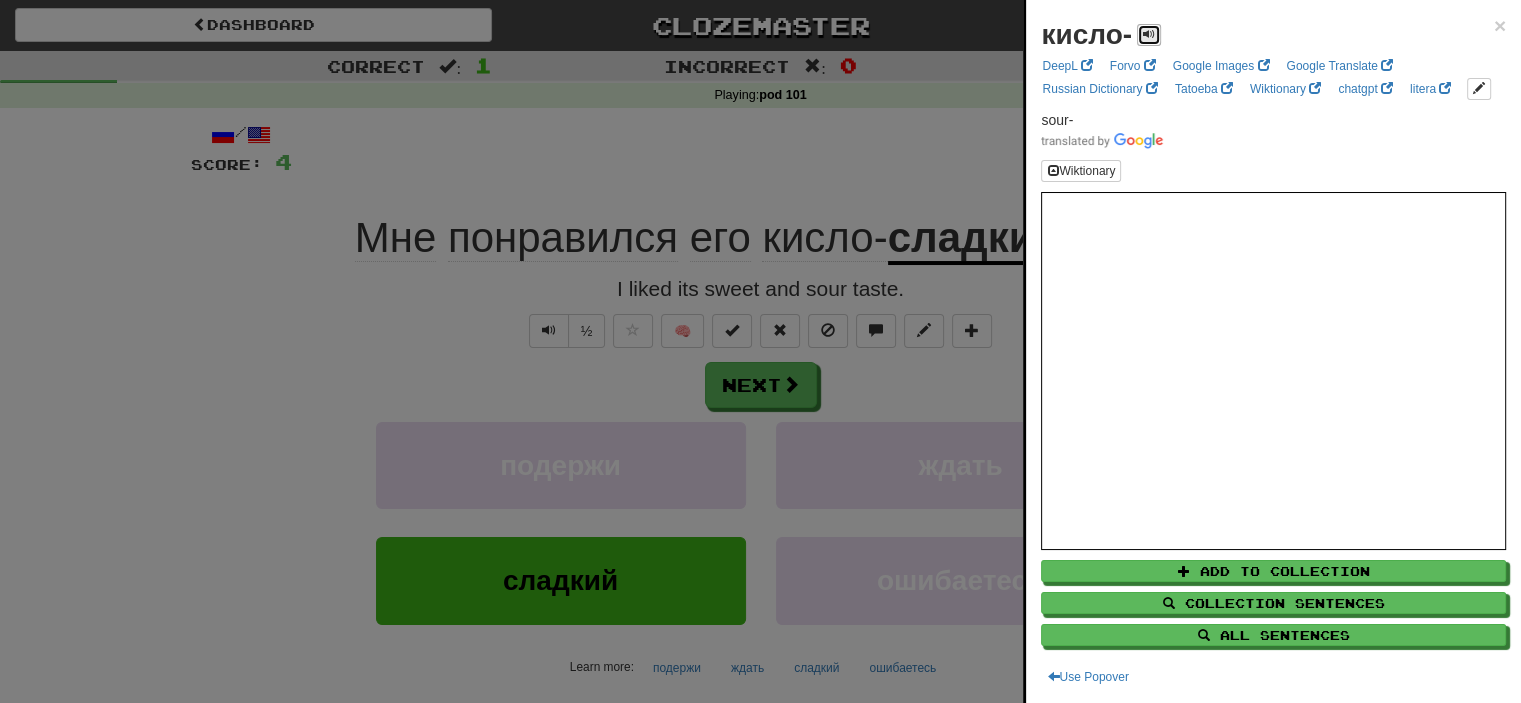 click at bounding box center (1149, 34) 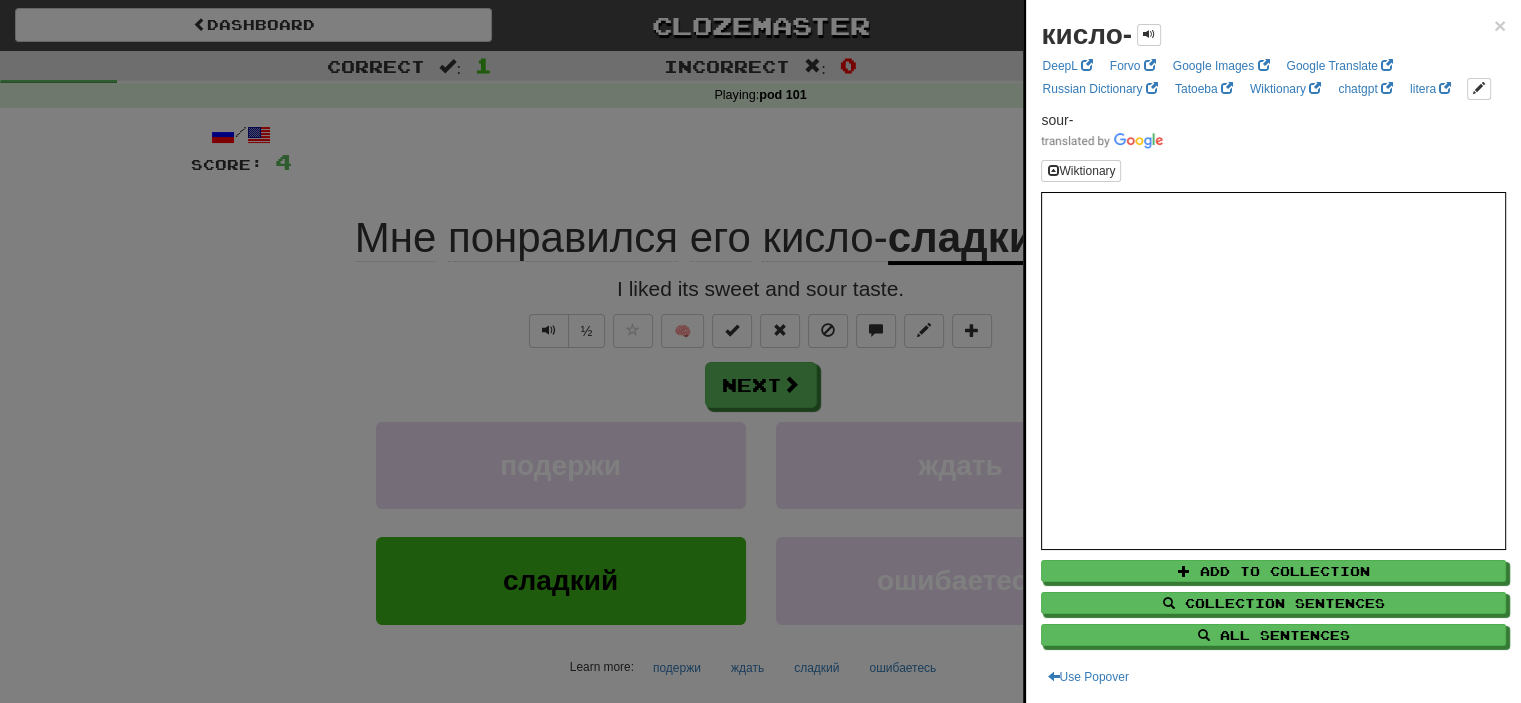 click at bounding box center (760, 351) 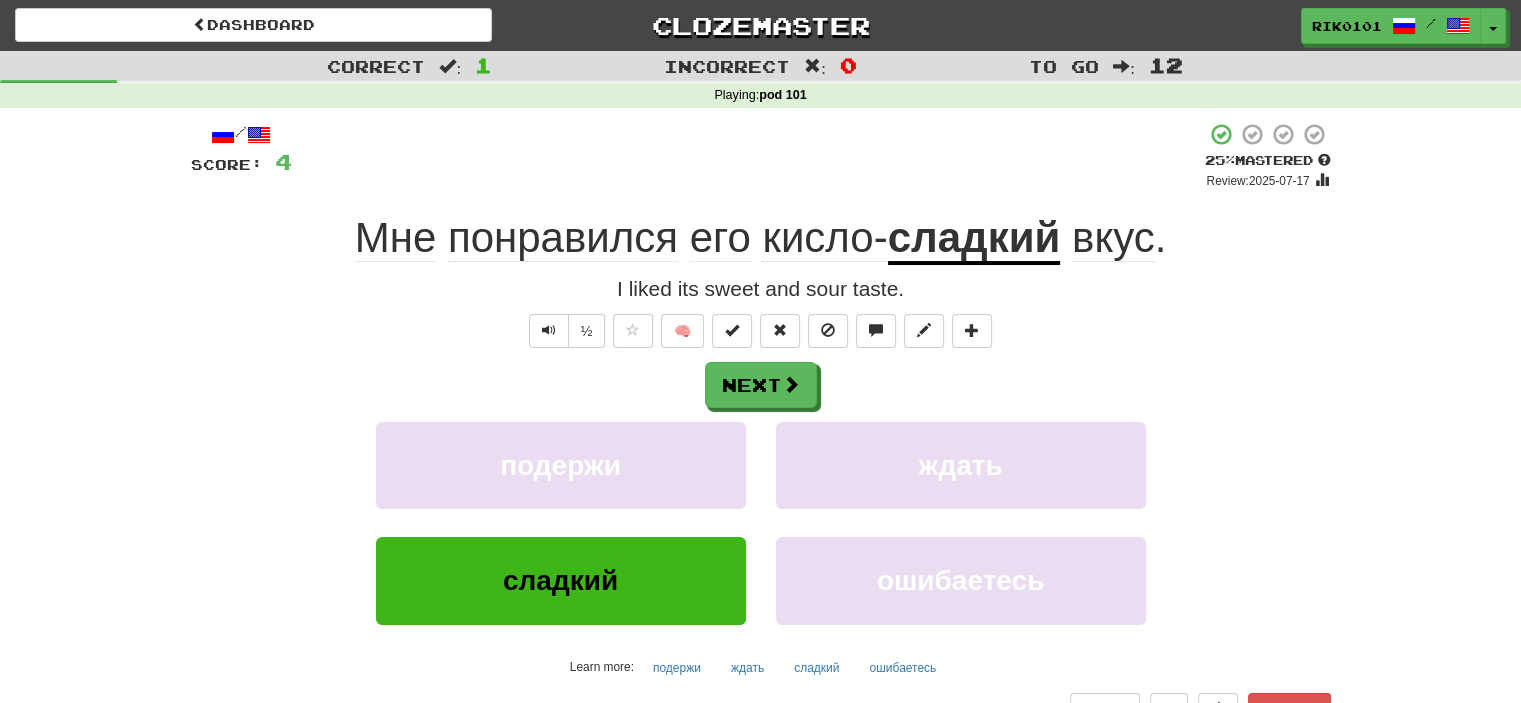 click on "сладкий" at bounding box center (974, 239) 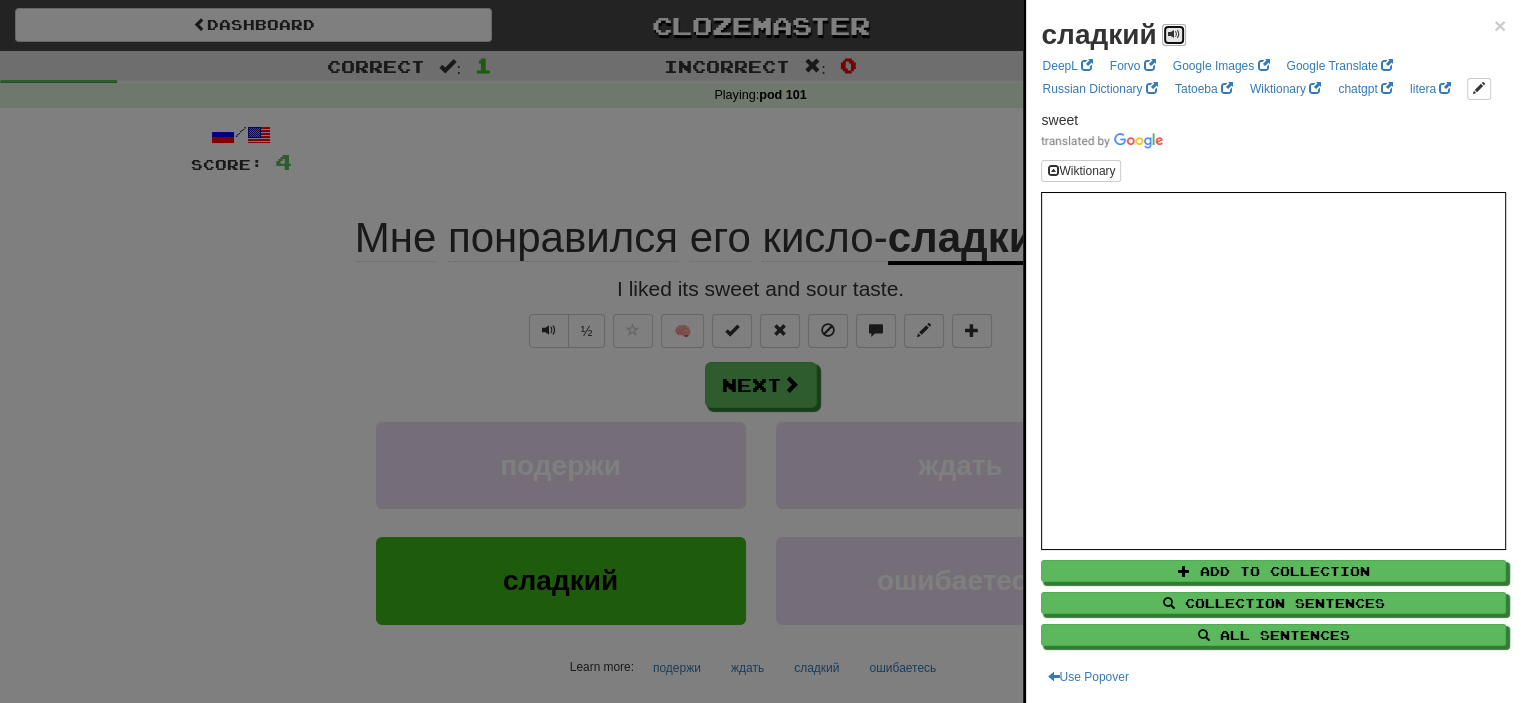 click at bounding box center [1174, 34] 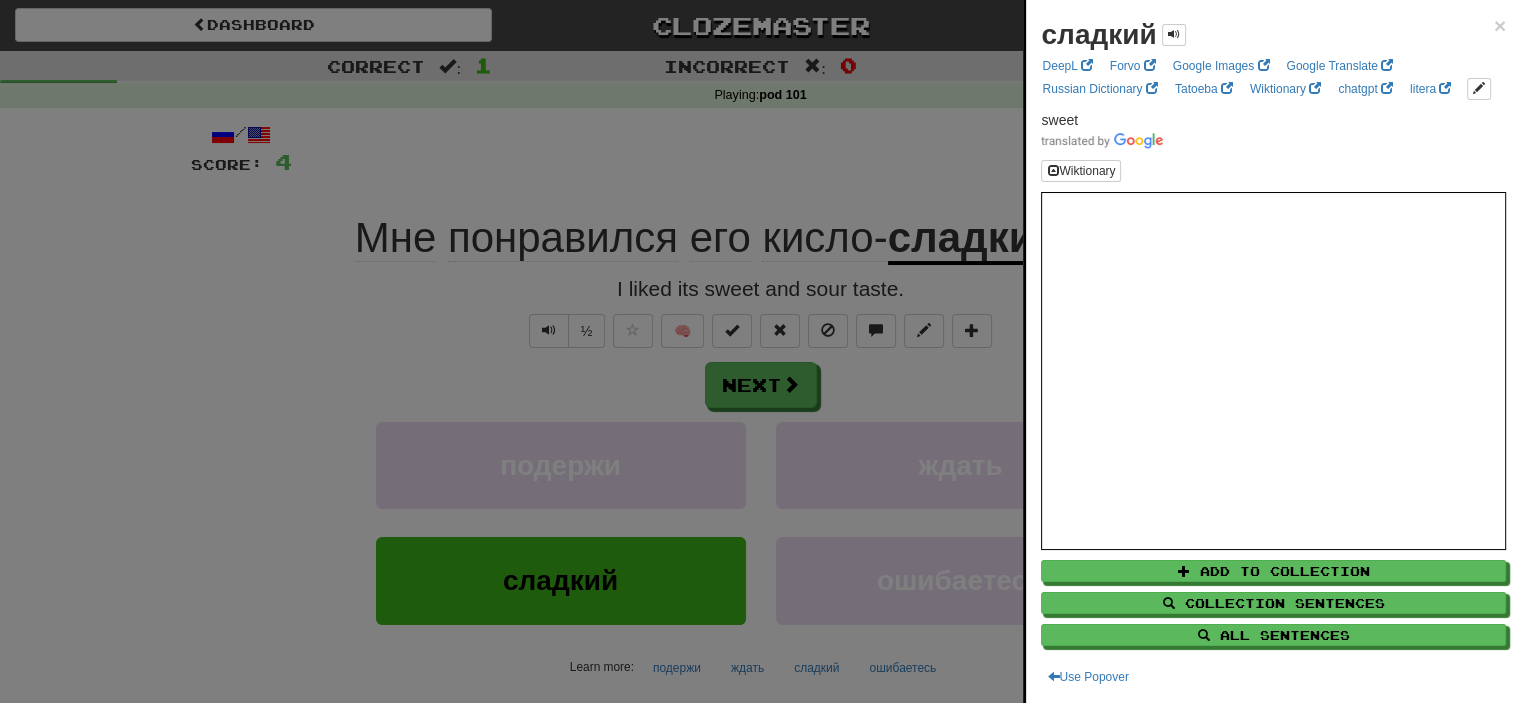 click at bounding box center (760, 351) 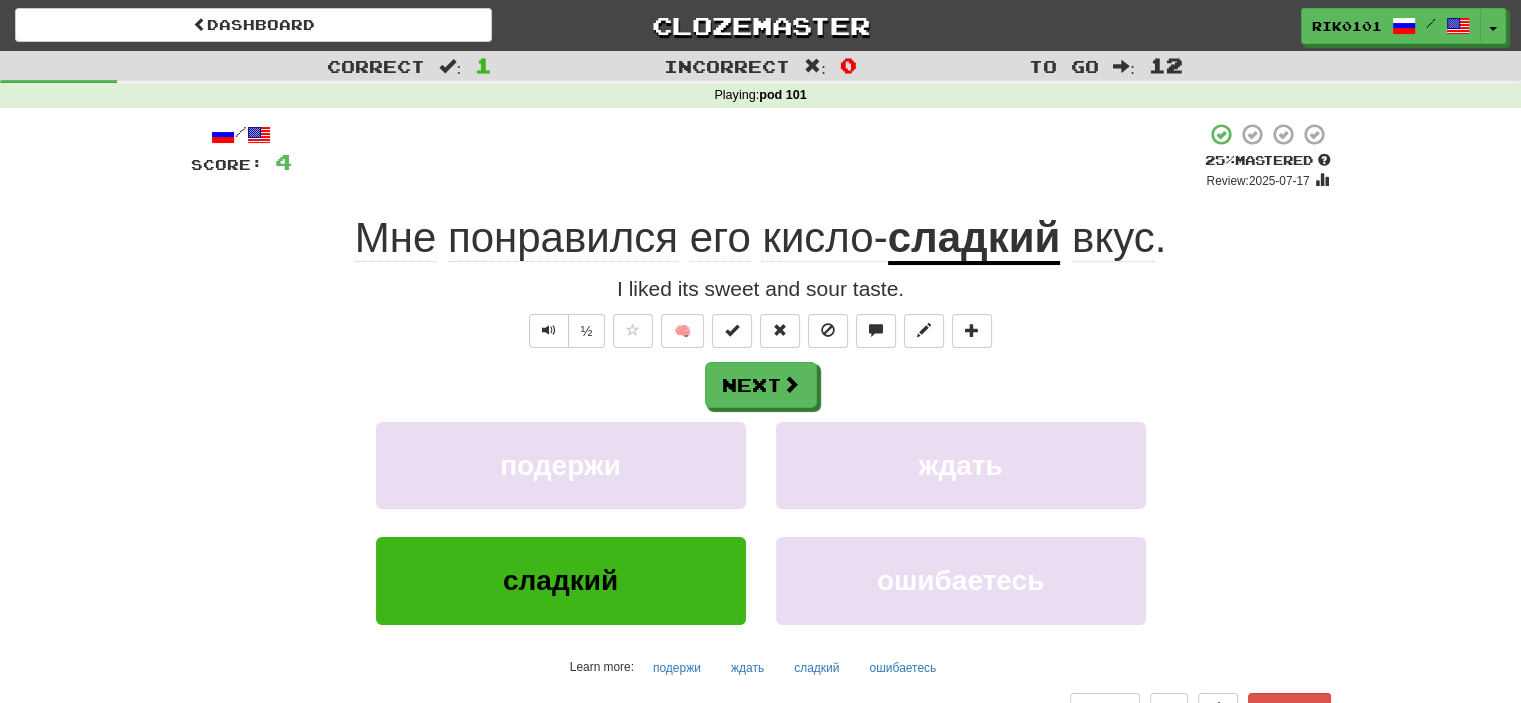 click on "вкус" at bounding box center [1113, 238] 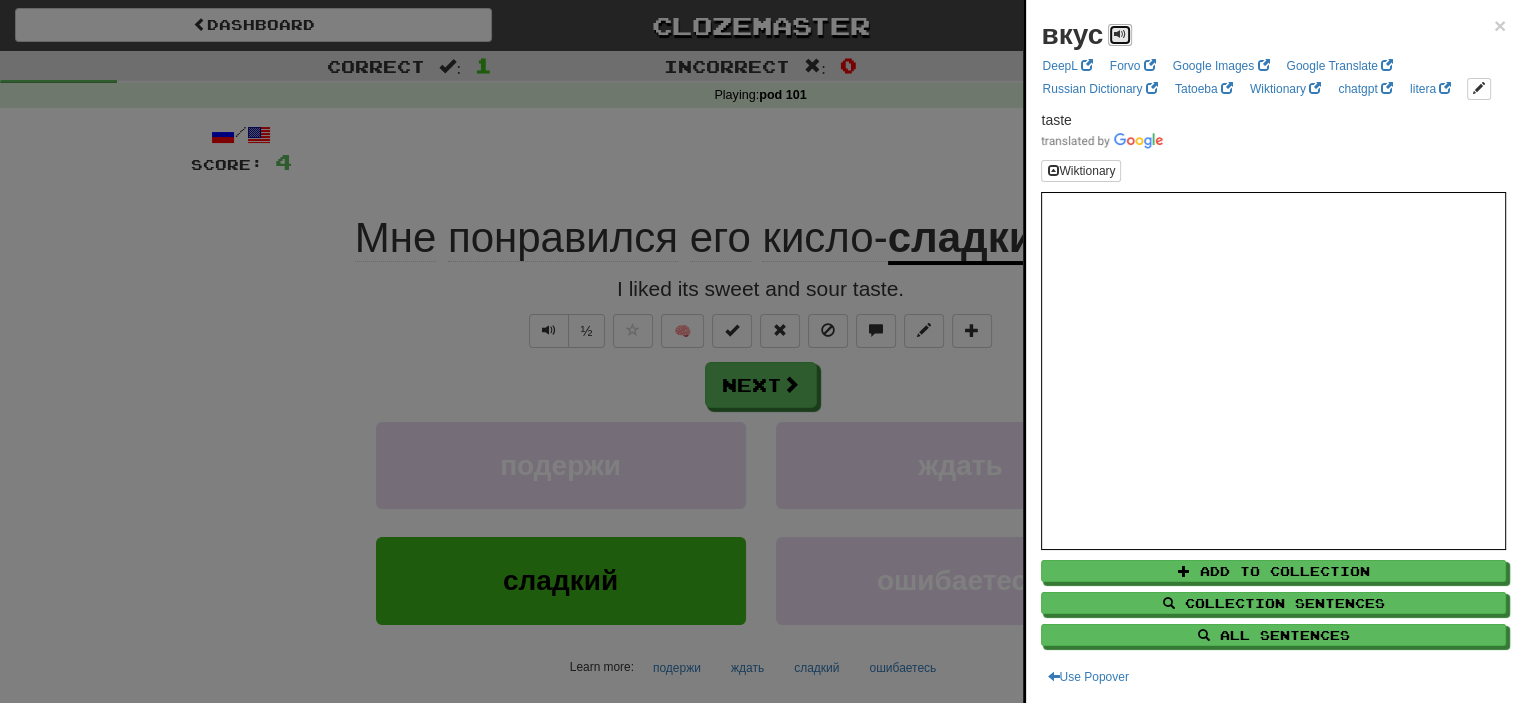 click at bounding box center [1120, 35] 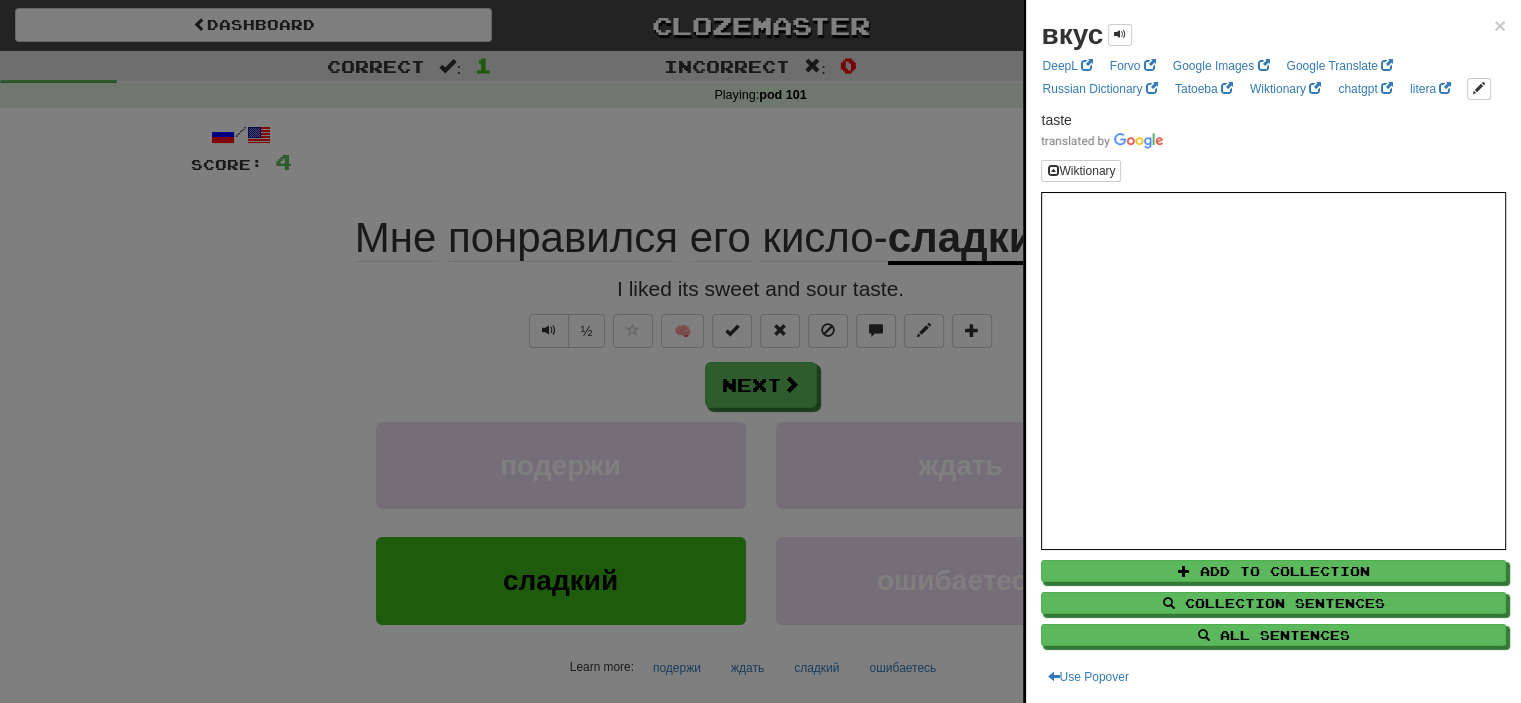 click at bounding box center [760, 351] 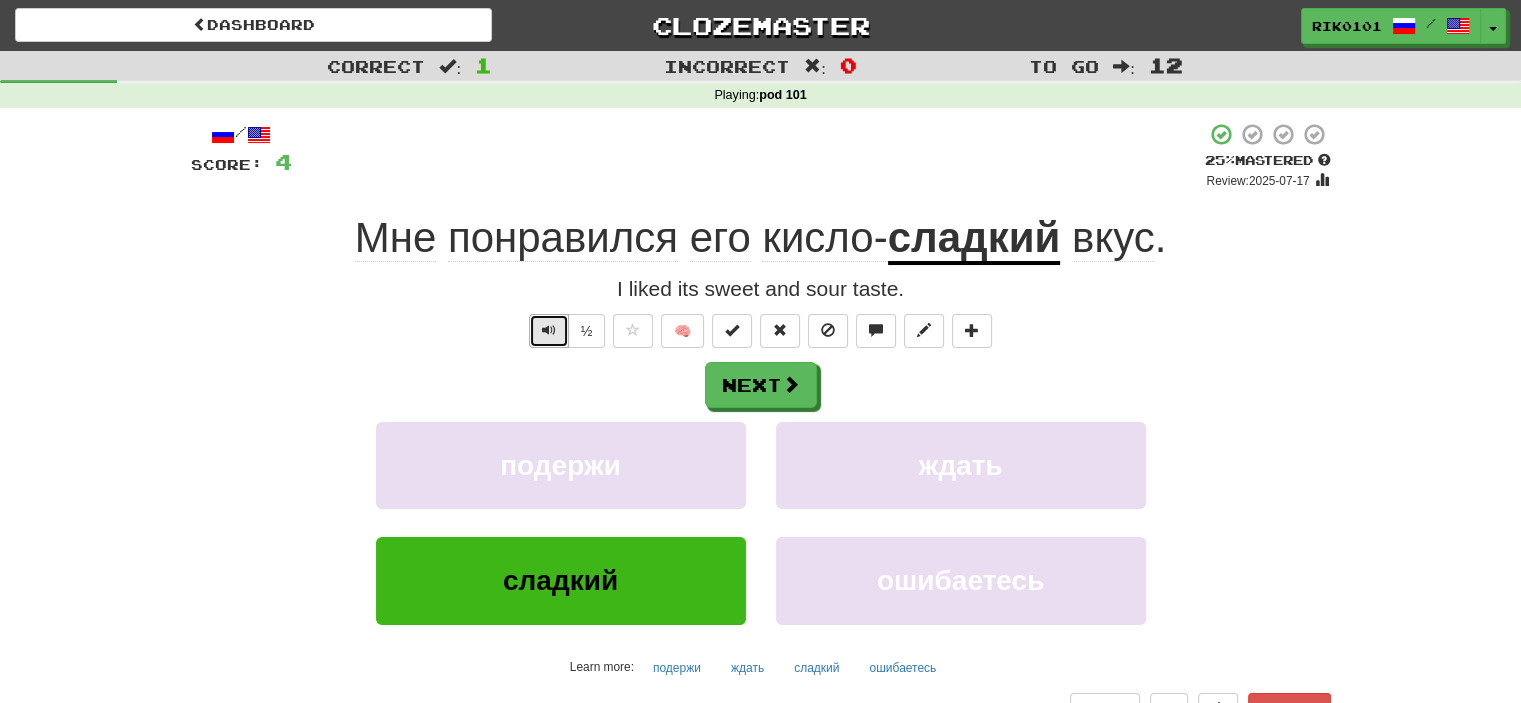 click at bounding box center [549, 331] 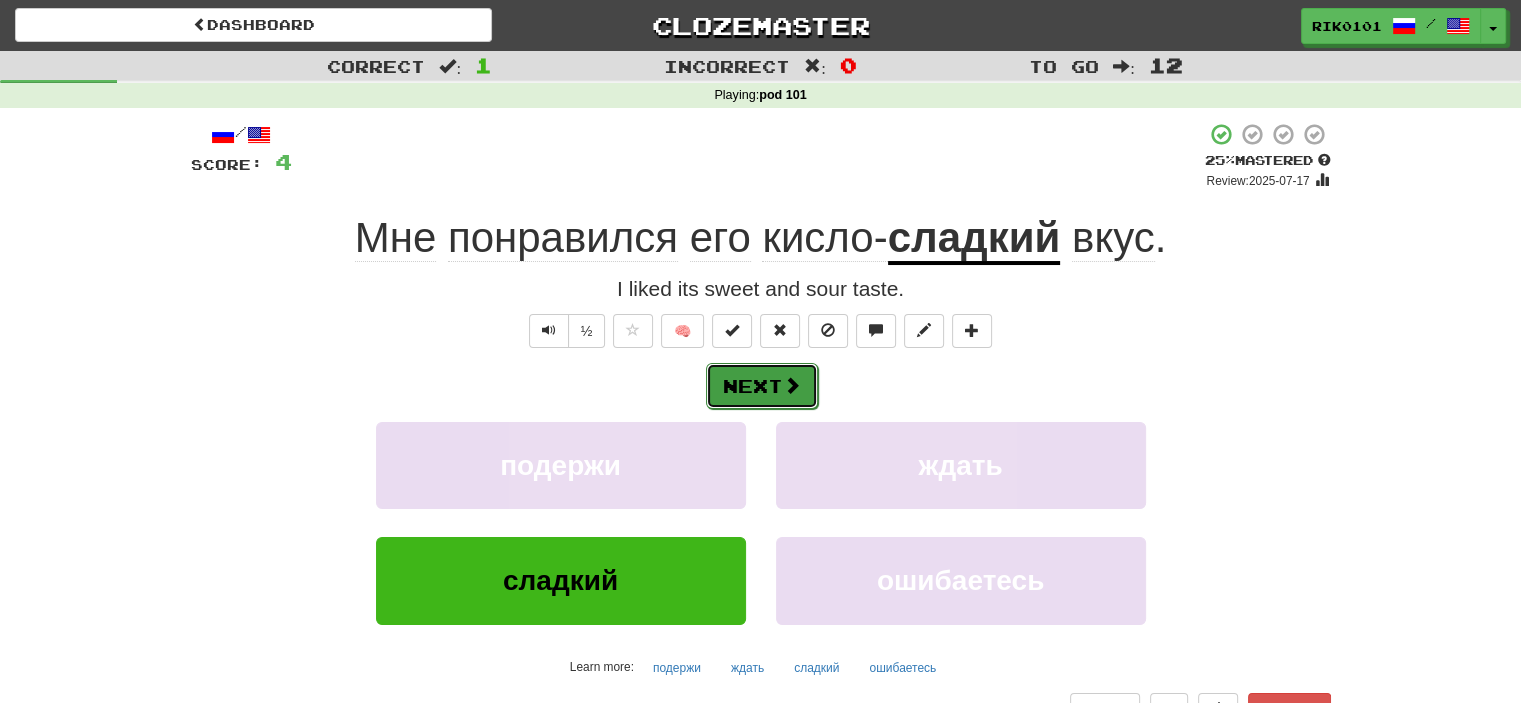 click at bounding box center (792, 385) 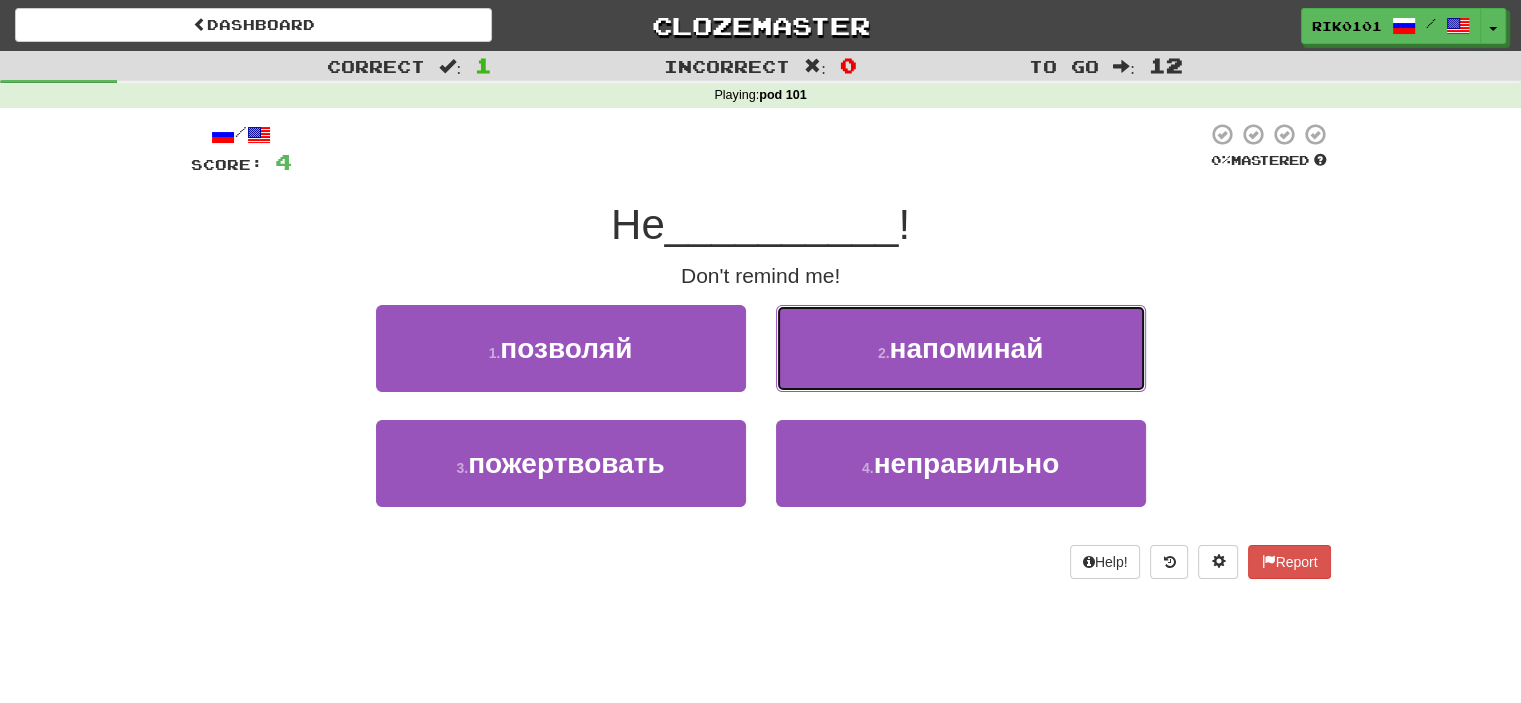 click on "напоминай" at bounding box center (966, 348) 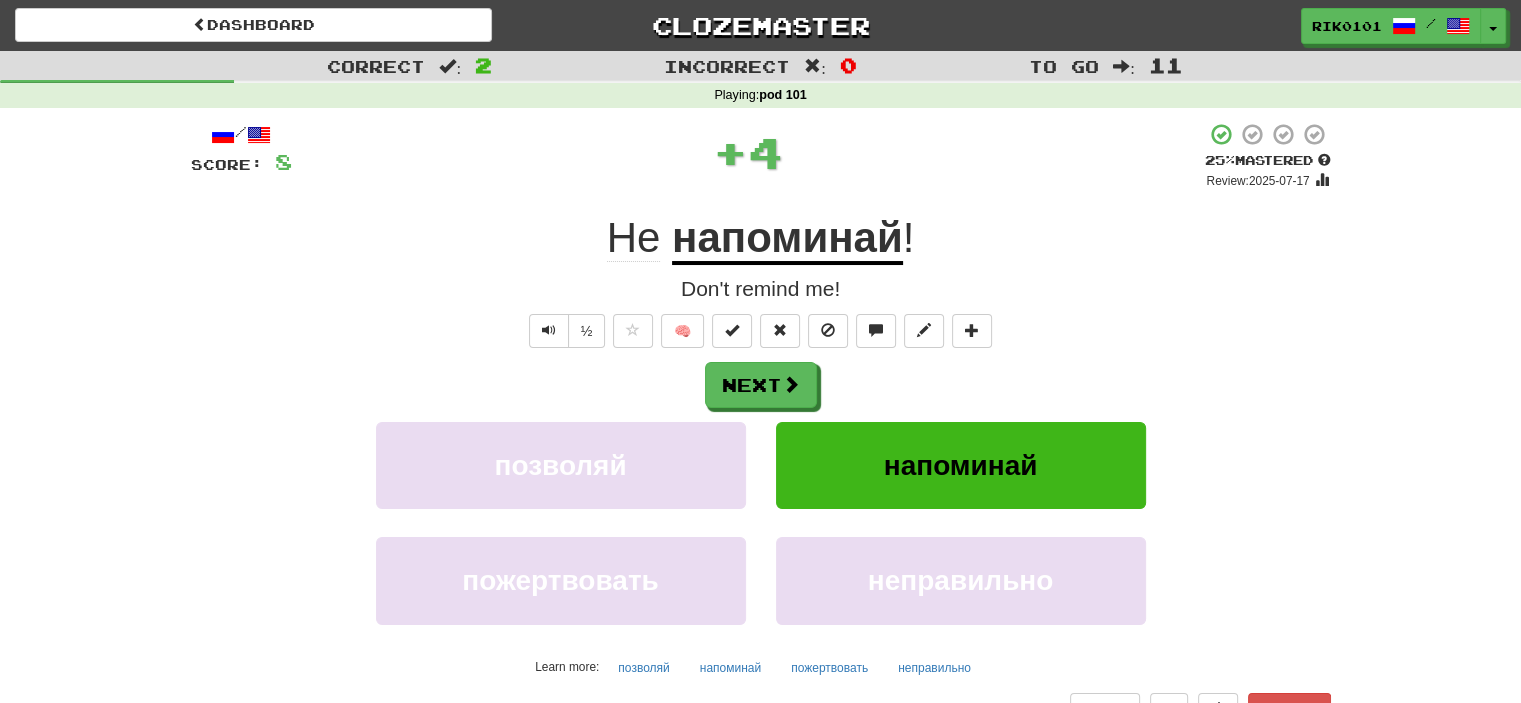 click on "напоминай" at bounding box center [787, 239] 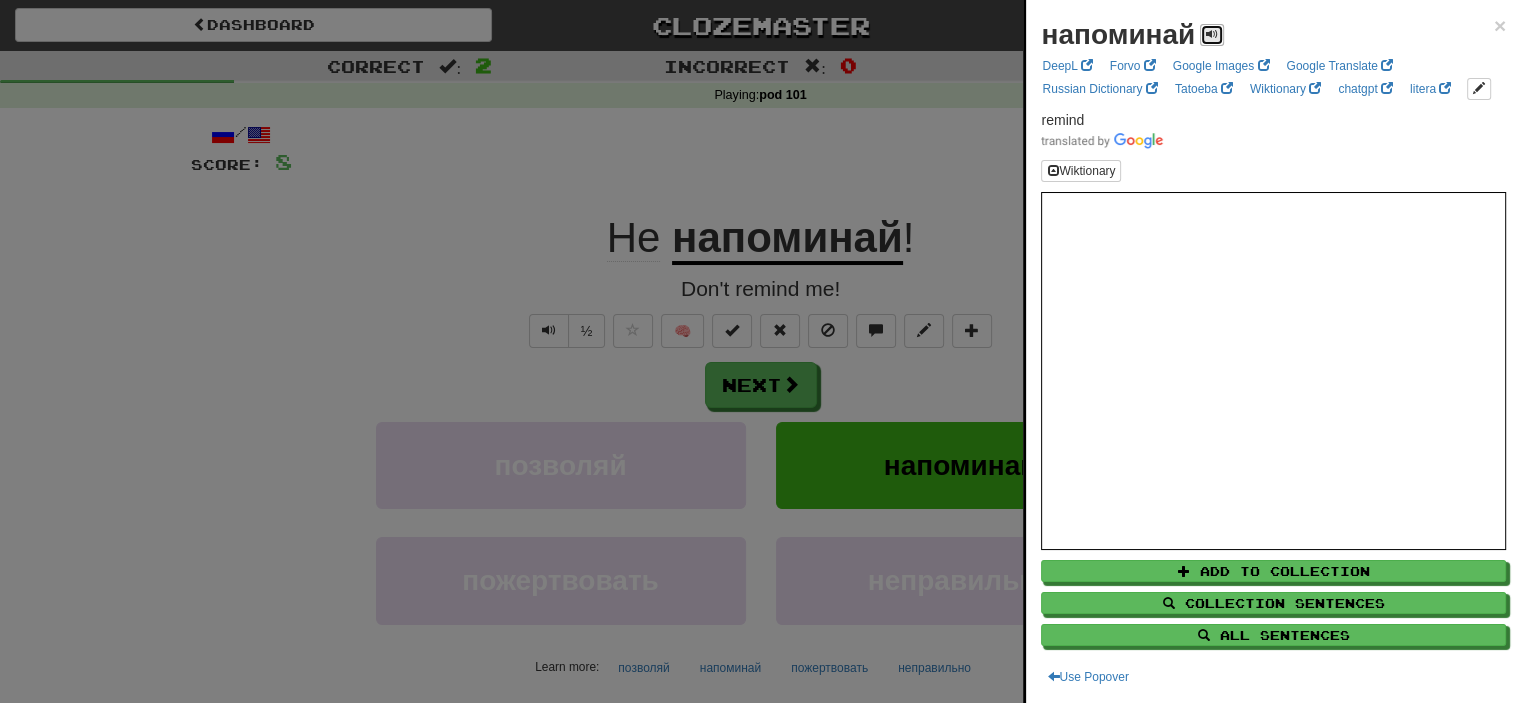 click at bounding box center (1212, 34) 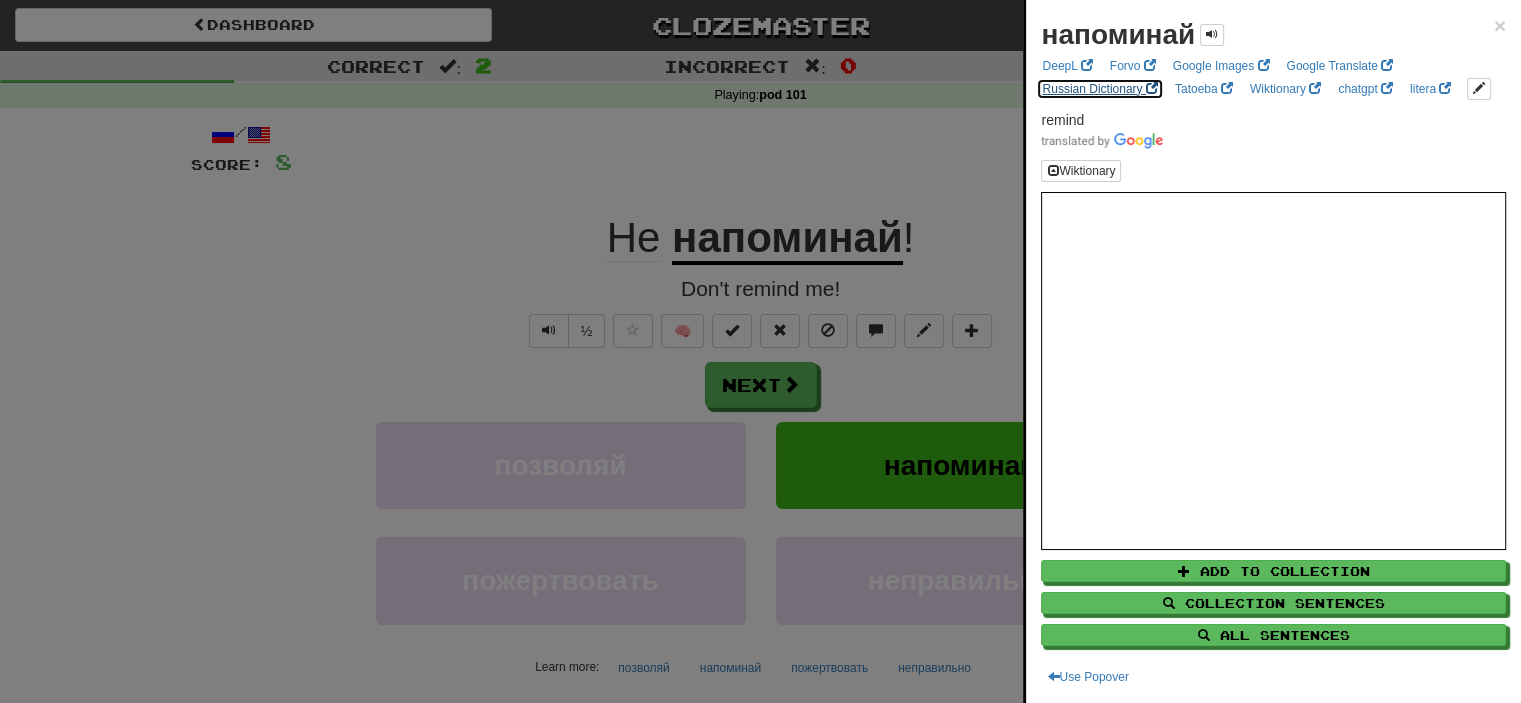 click on "Russian Dictionary" at bounding box center (1099, 89) 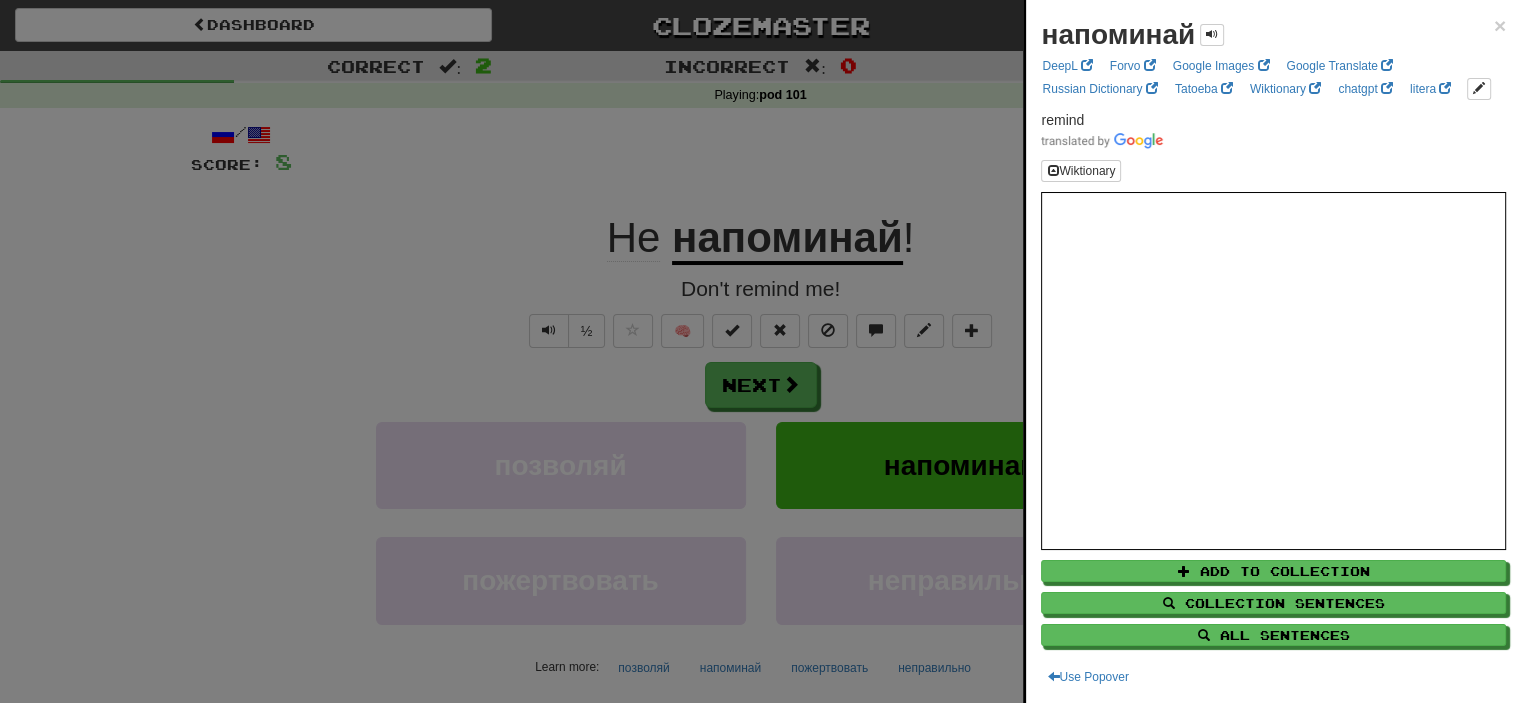 click at bounding box center [760, 351] 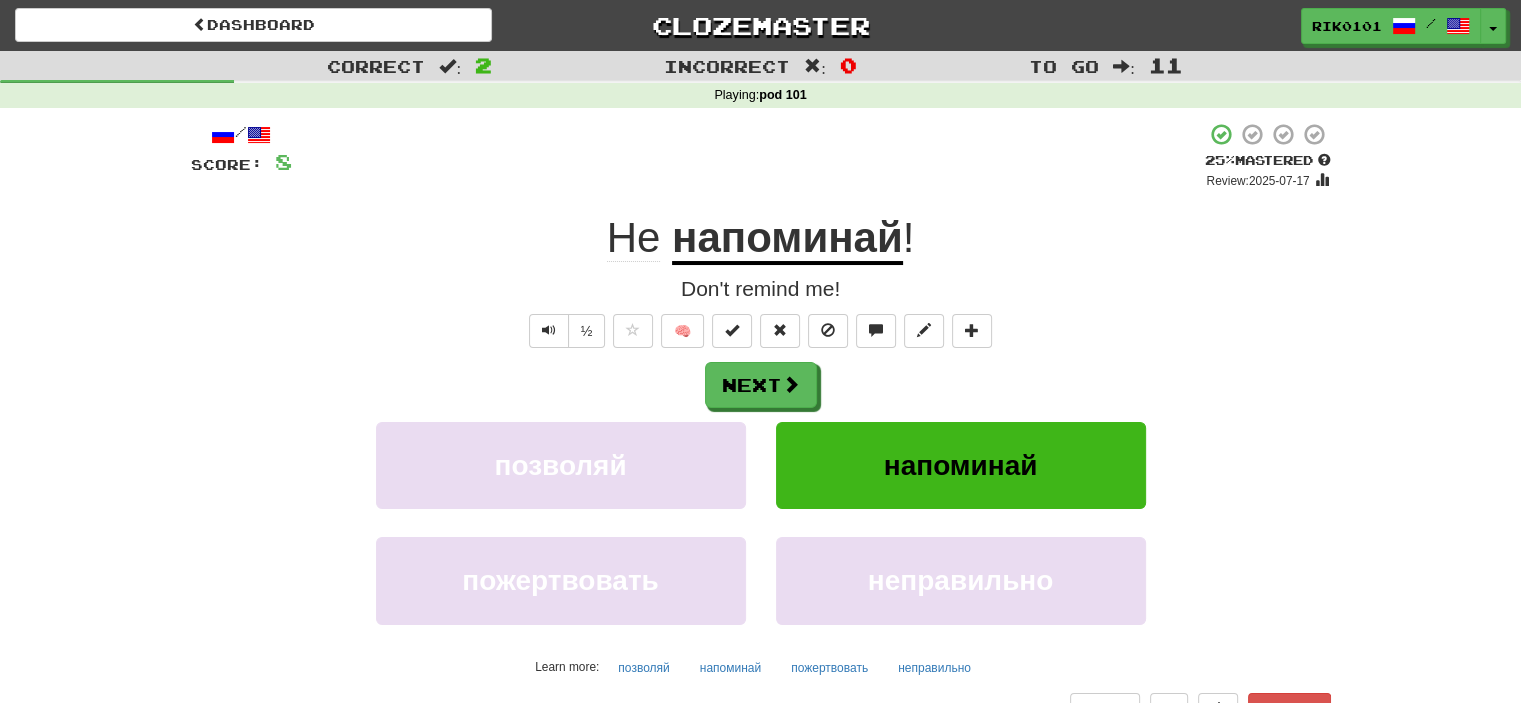 drag, startPoint x: 639, startPoint y: 228, endPoint x: 904, endPoint y: 224, distance: 265.03018 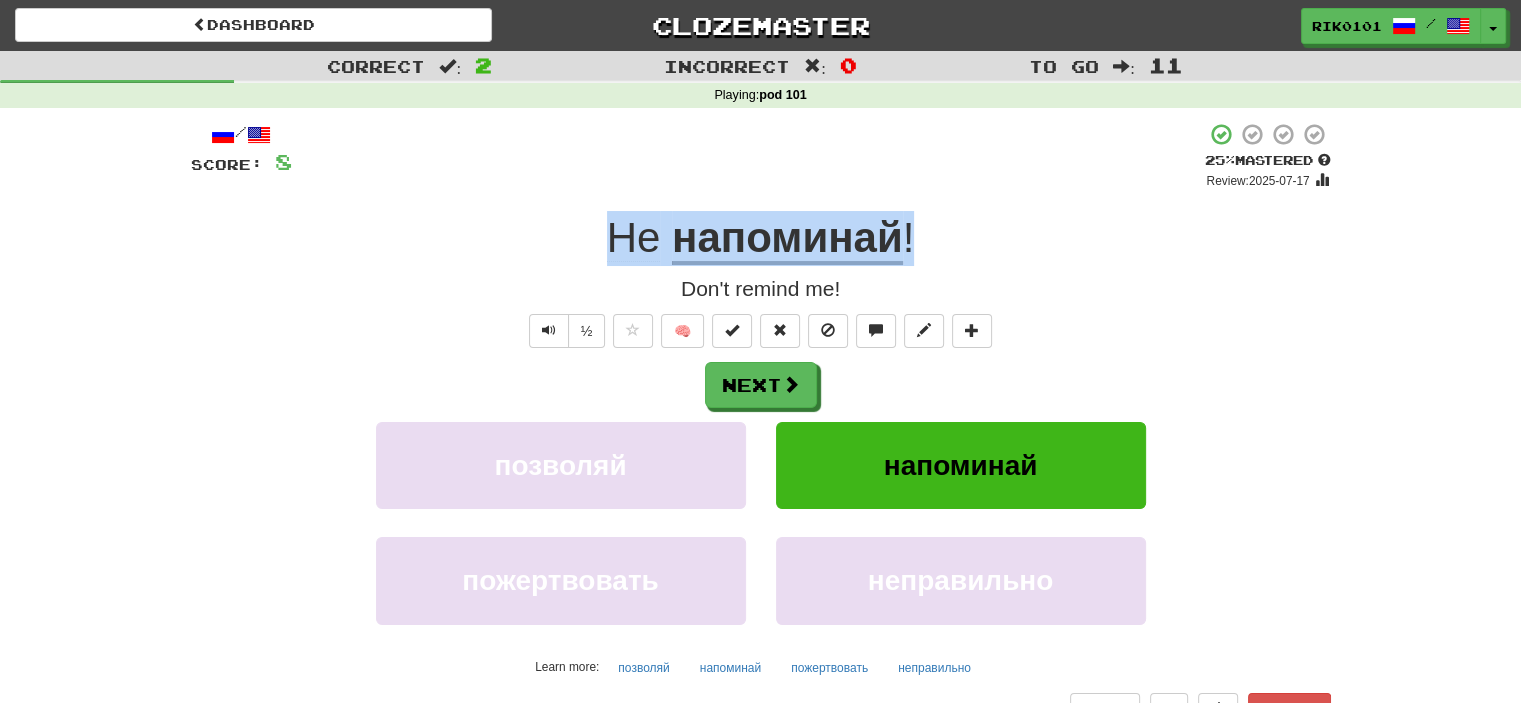 drag, startPoint x: 606, startPoint y: 243, endPoint x: 922, endPoint y: 231, distance: 316.22775 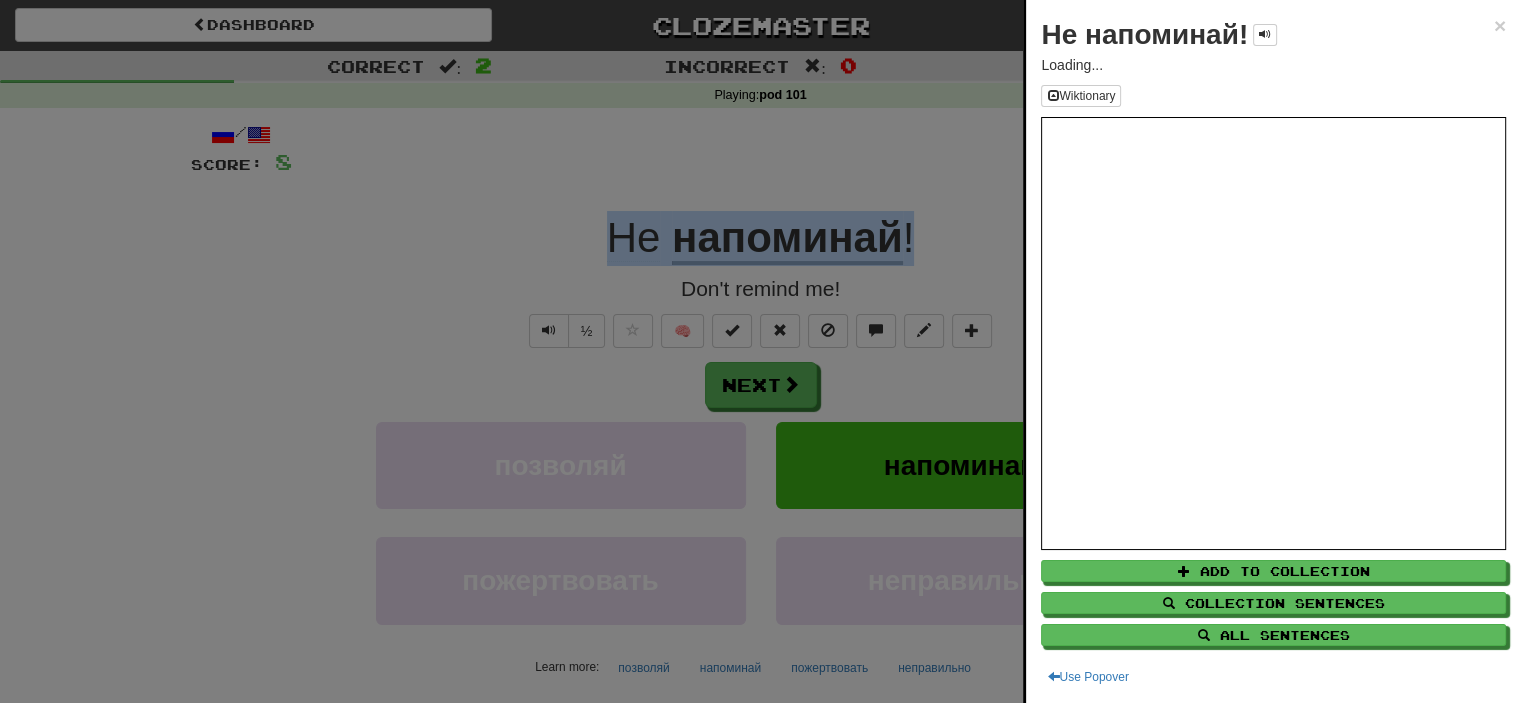 copy on "Не   напоминай !" 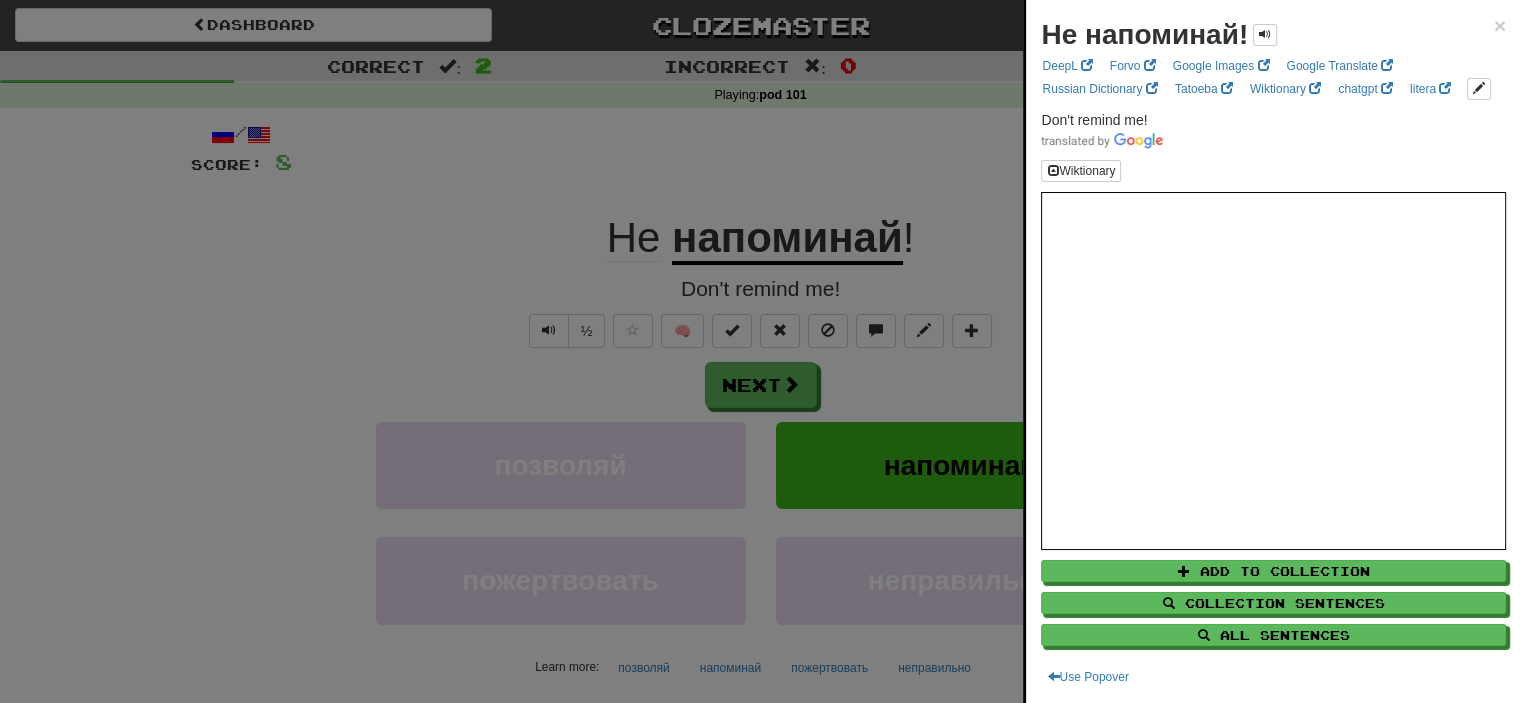 click at bounding box center [760, 351] 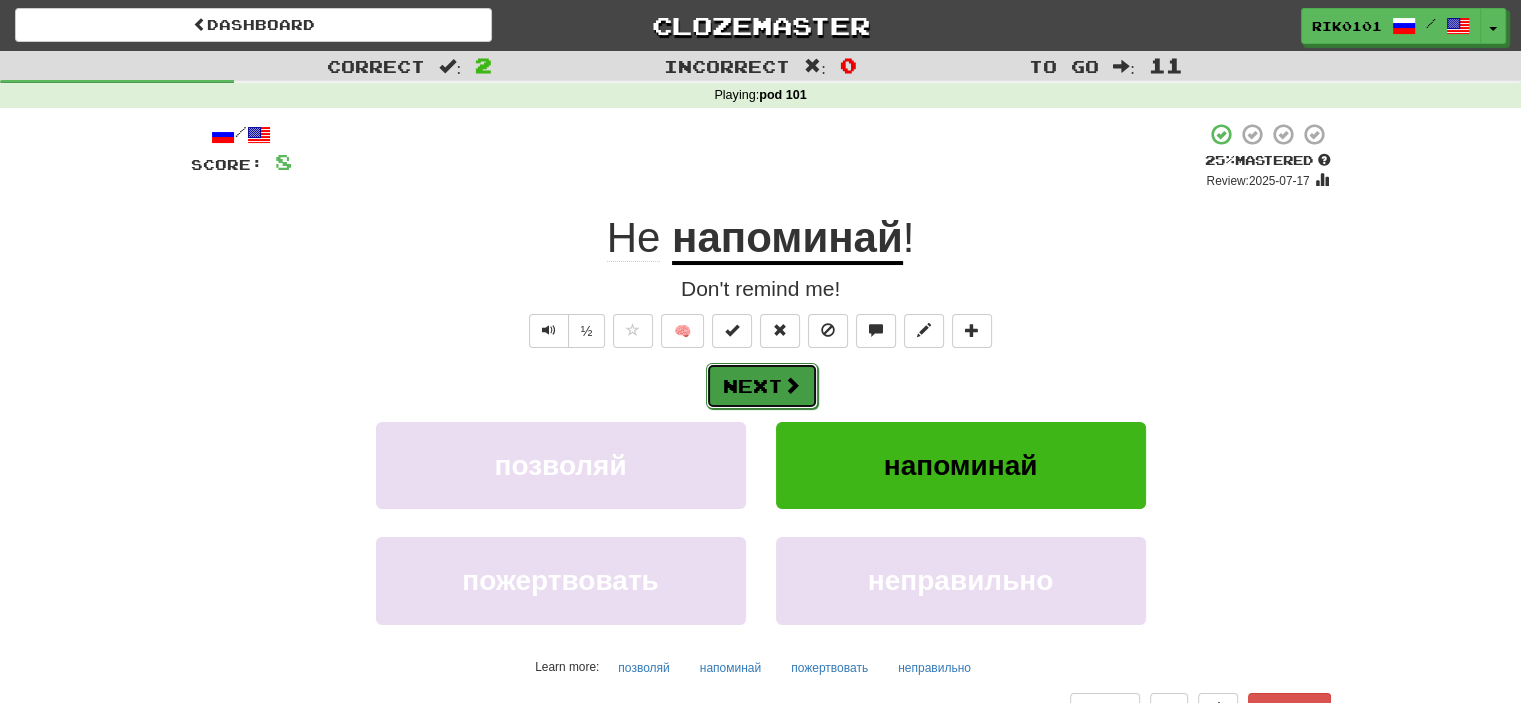 click at bounding box center [792, 385] 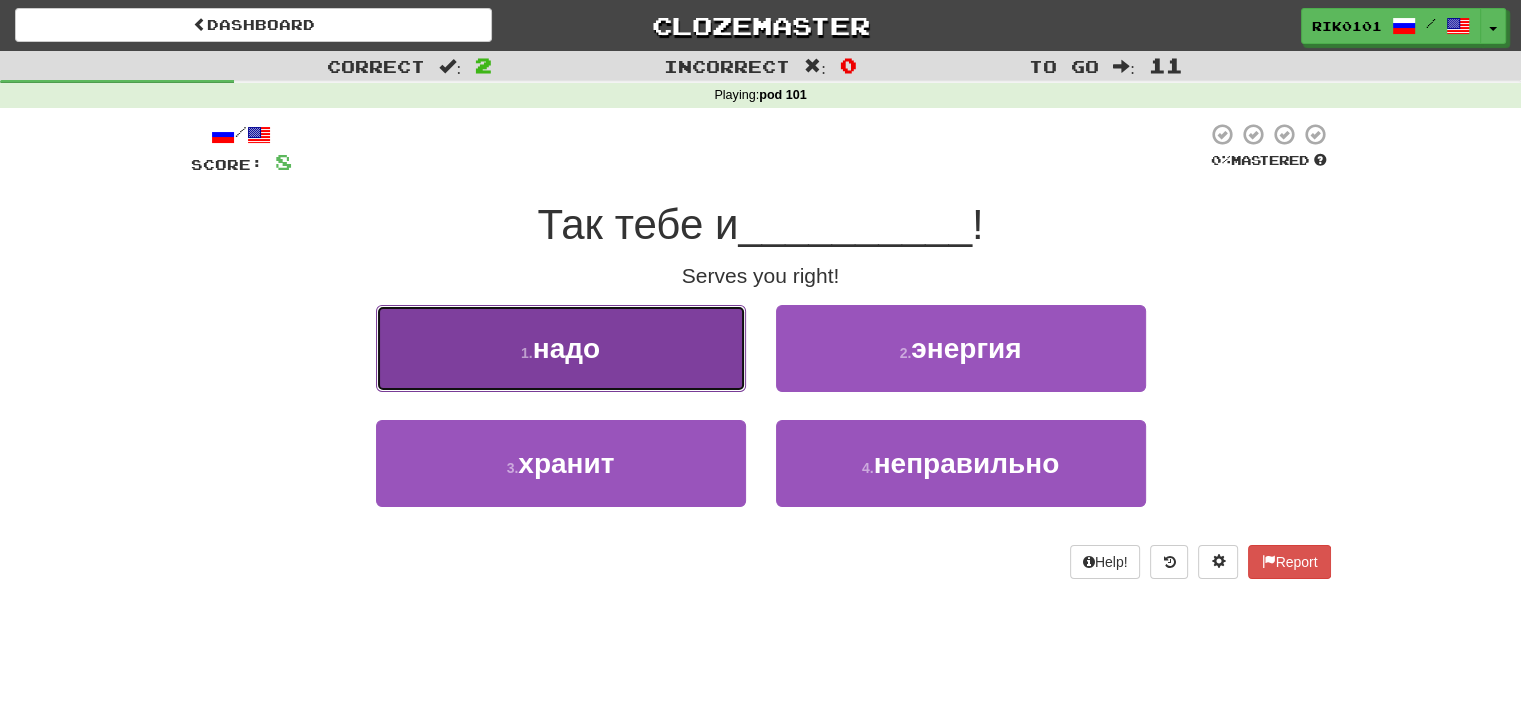 click on "1 .  надо" at bounding box center [561, 348] 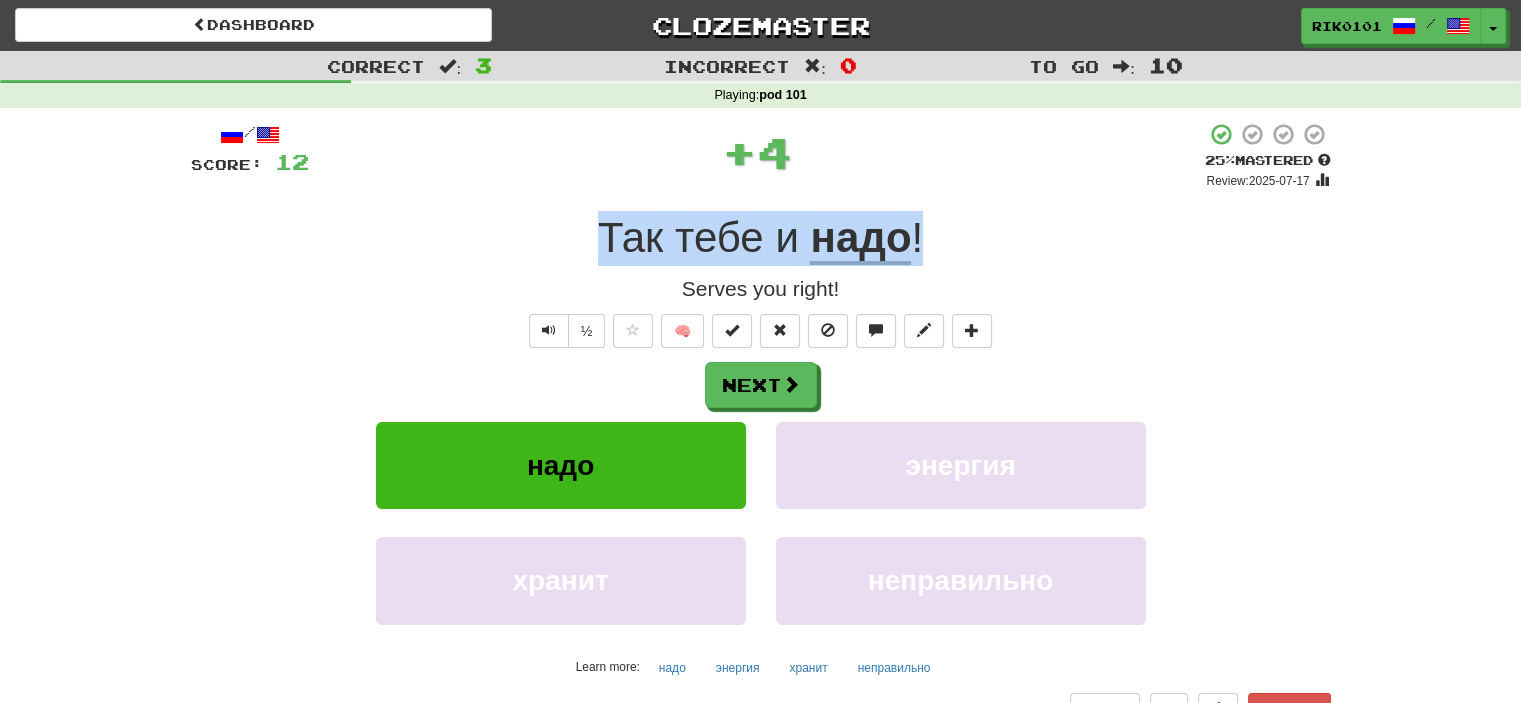 drag, startPoint x: 596, startPoint y: 241, endPoint x: 965, endPoint y: 212, distance: 370.13782 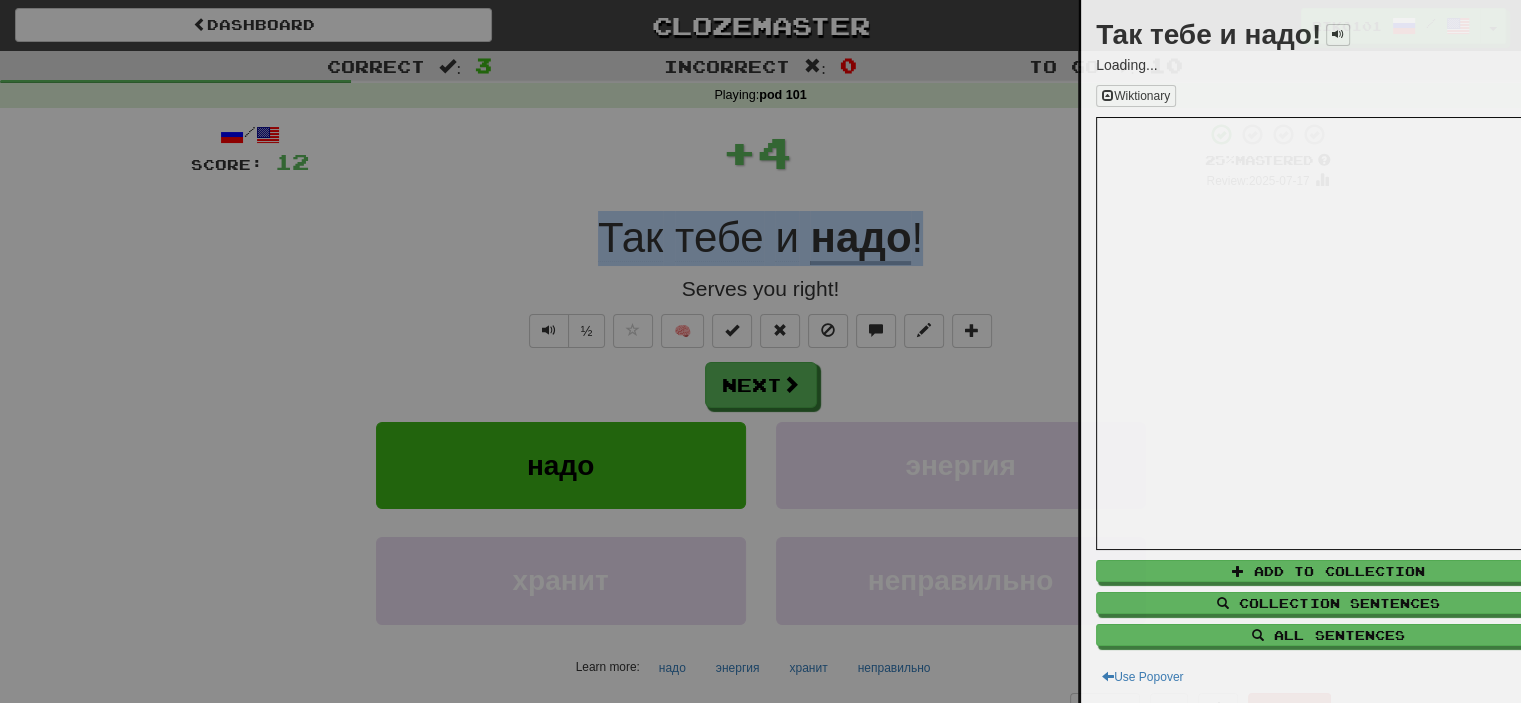 copy on "Так   тебе   и   надо !" 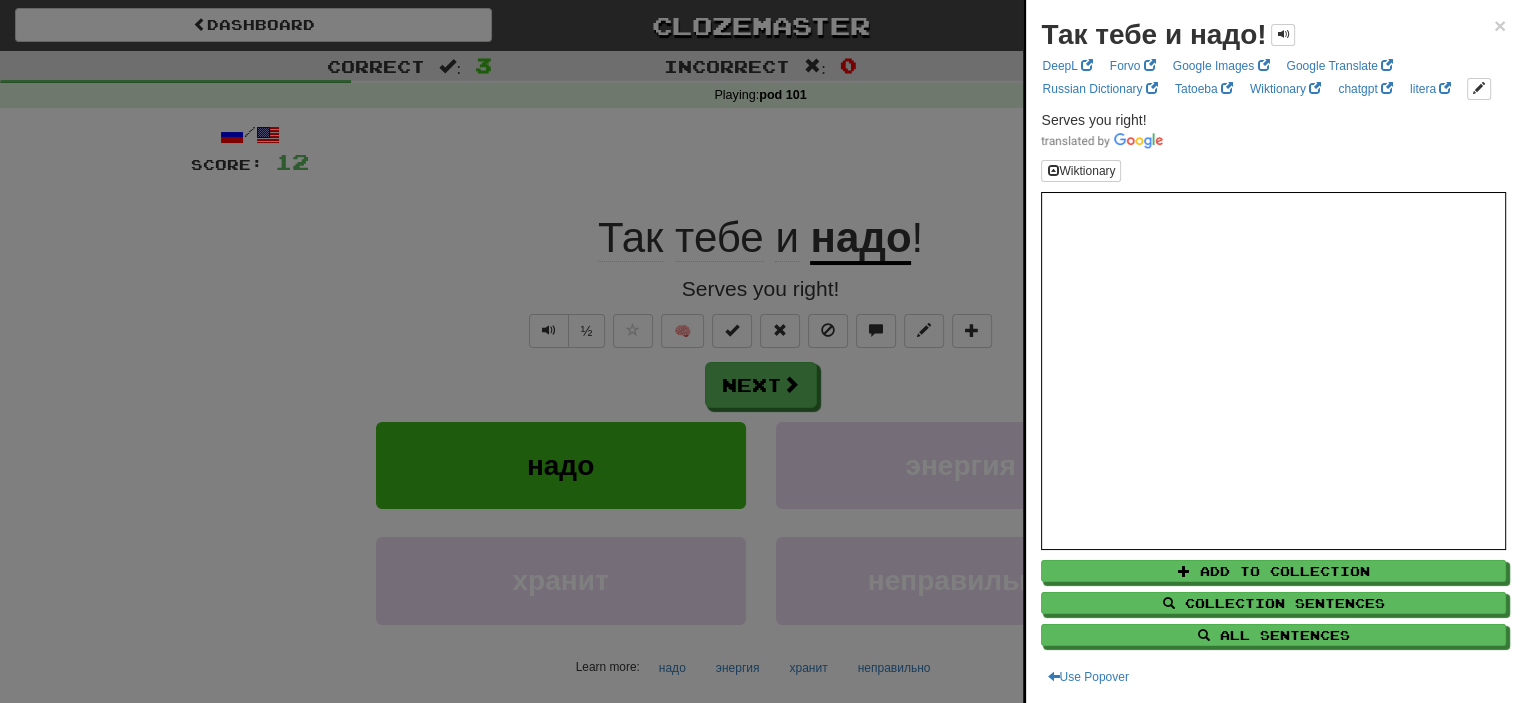click at bounding box center [760, 351] 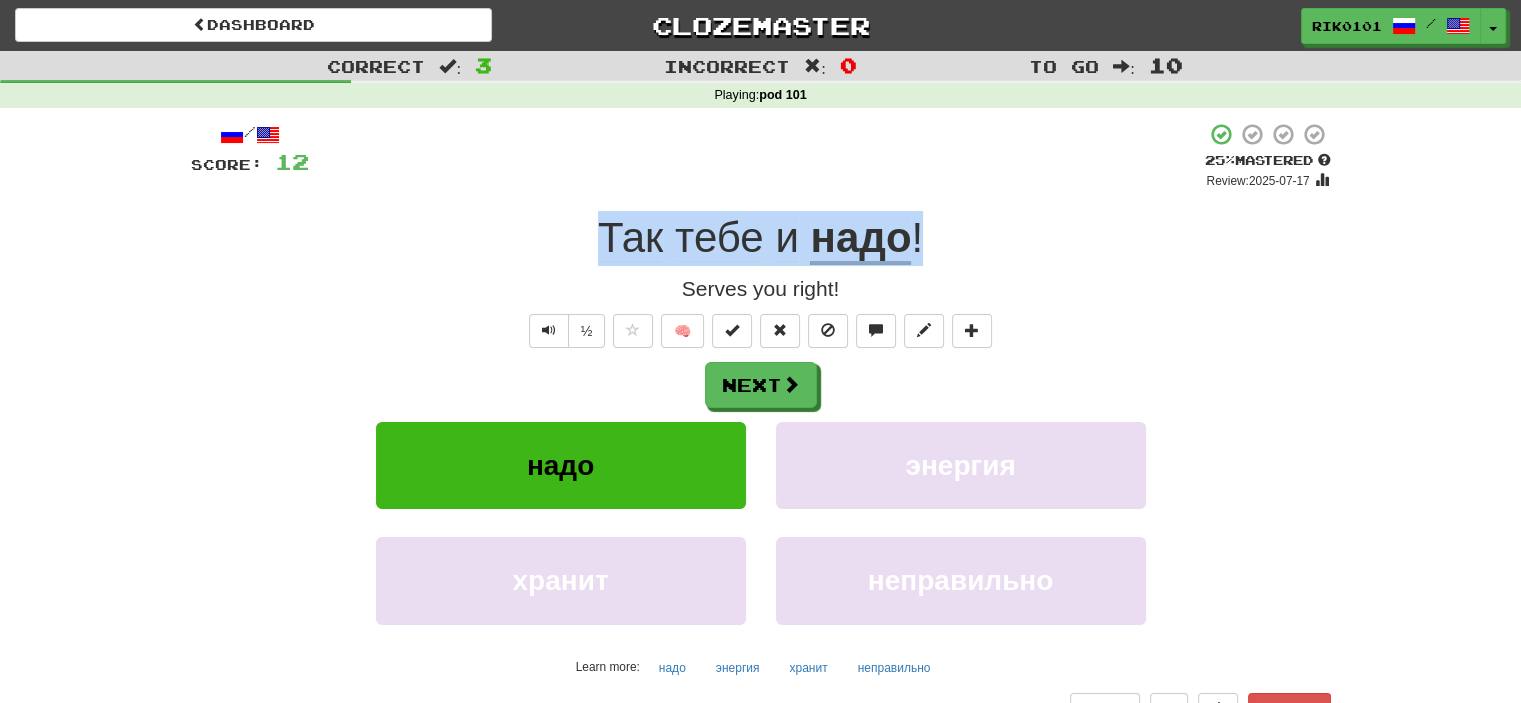 drag, startPoint x: 740, startPoint y: 231, endPoint x: 922, endPoint y: 249, distance: 182.88794 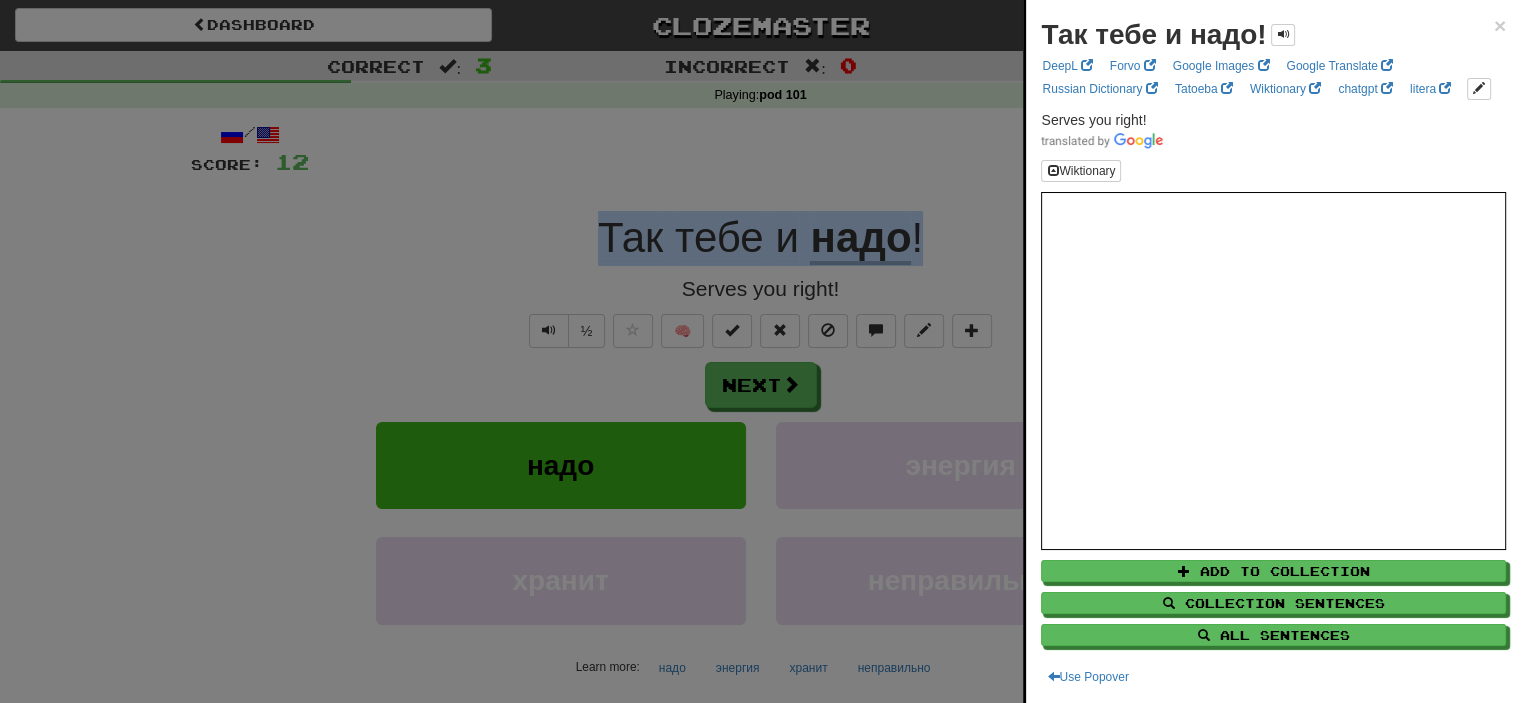 copy on "Так   тебе   и   надо !" 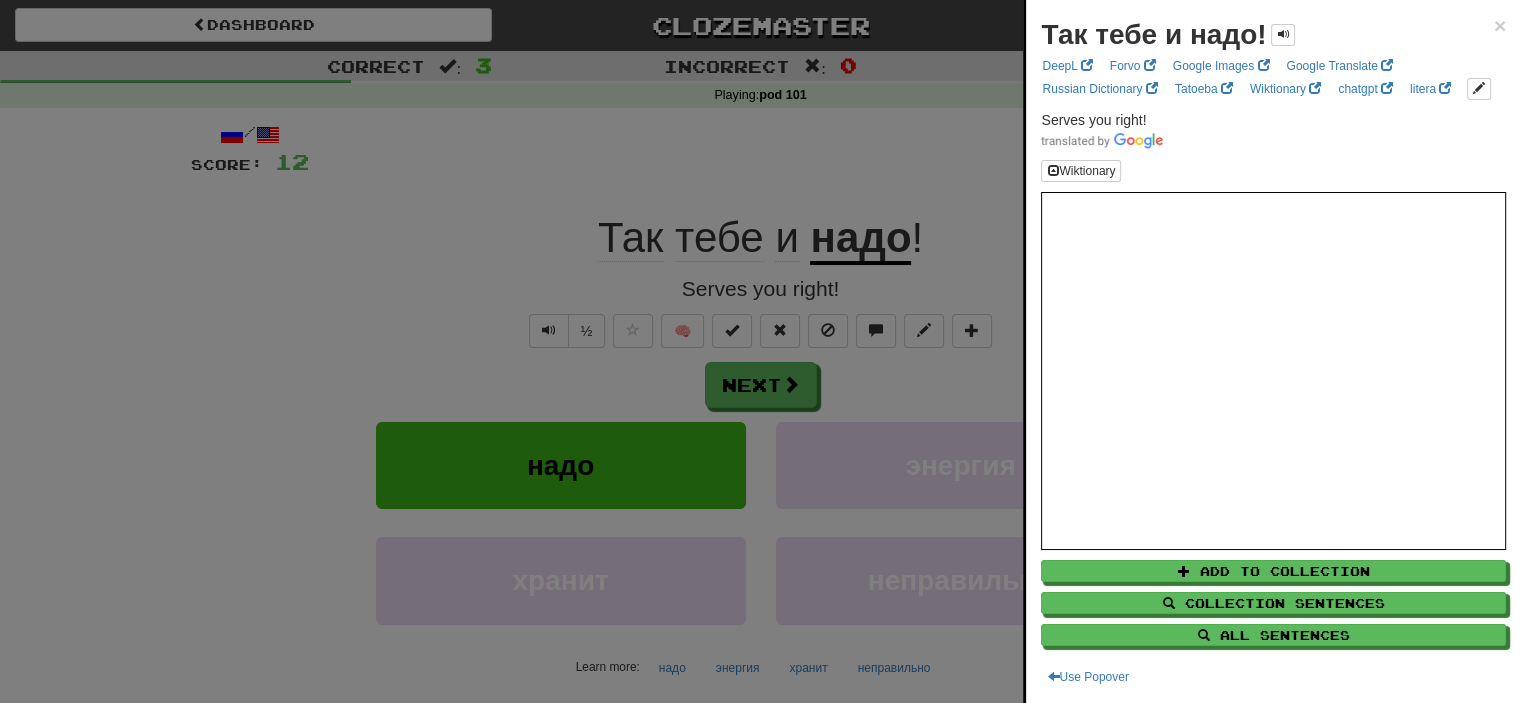 click at bounding box center [760, 351] 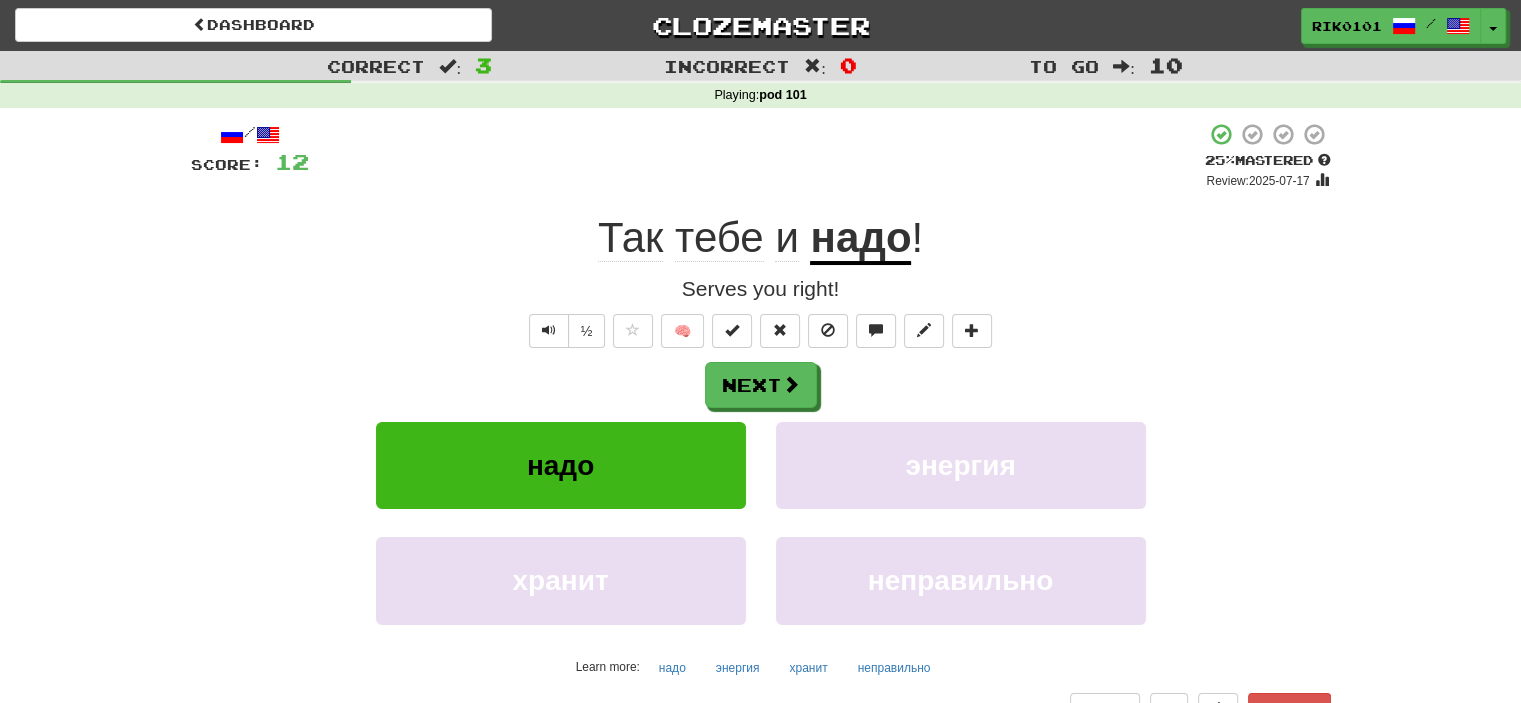 click on "Так" 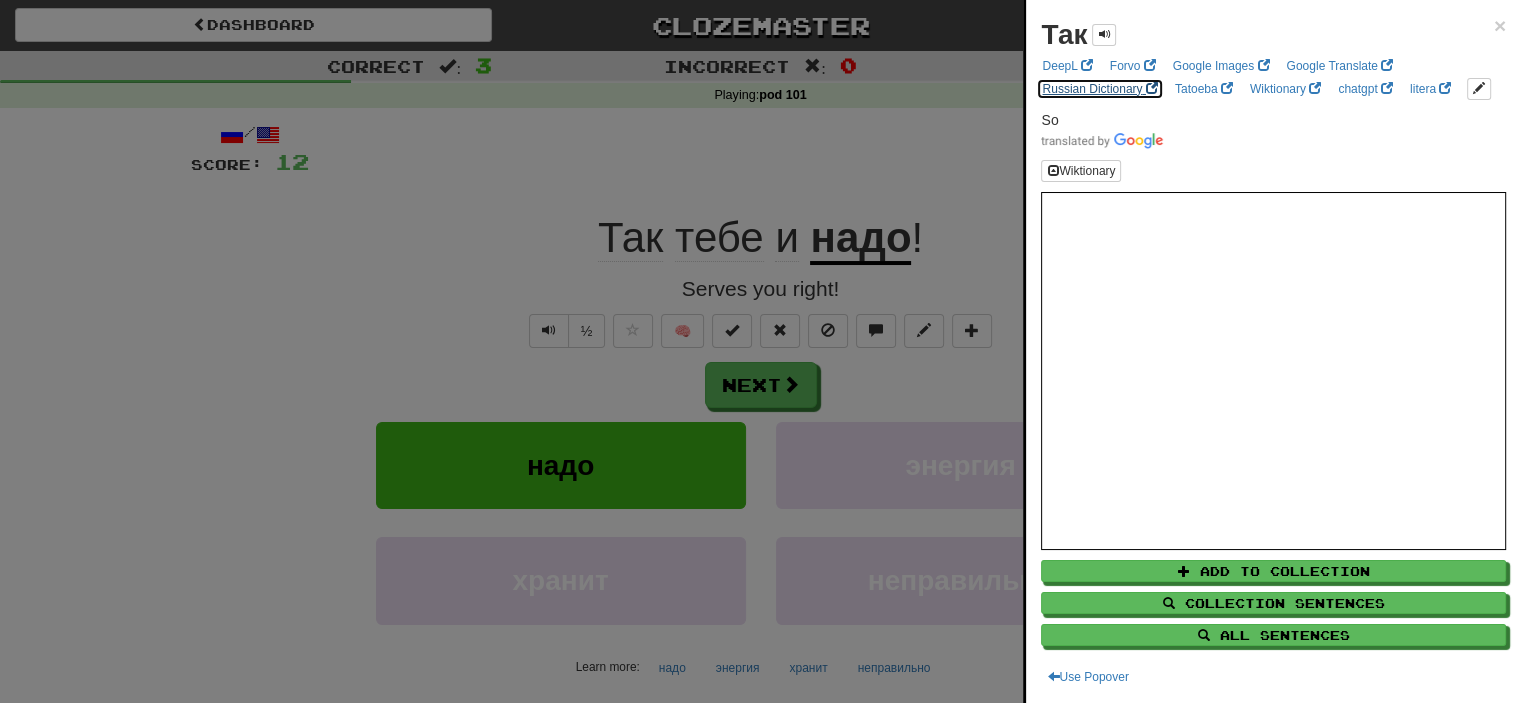 click on "Russian Dictionary" at bounding box center [1099, 89] 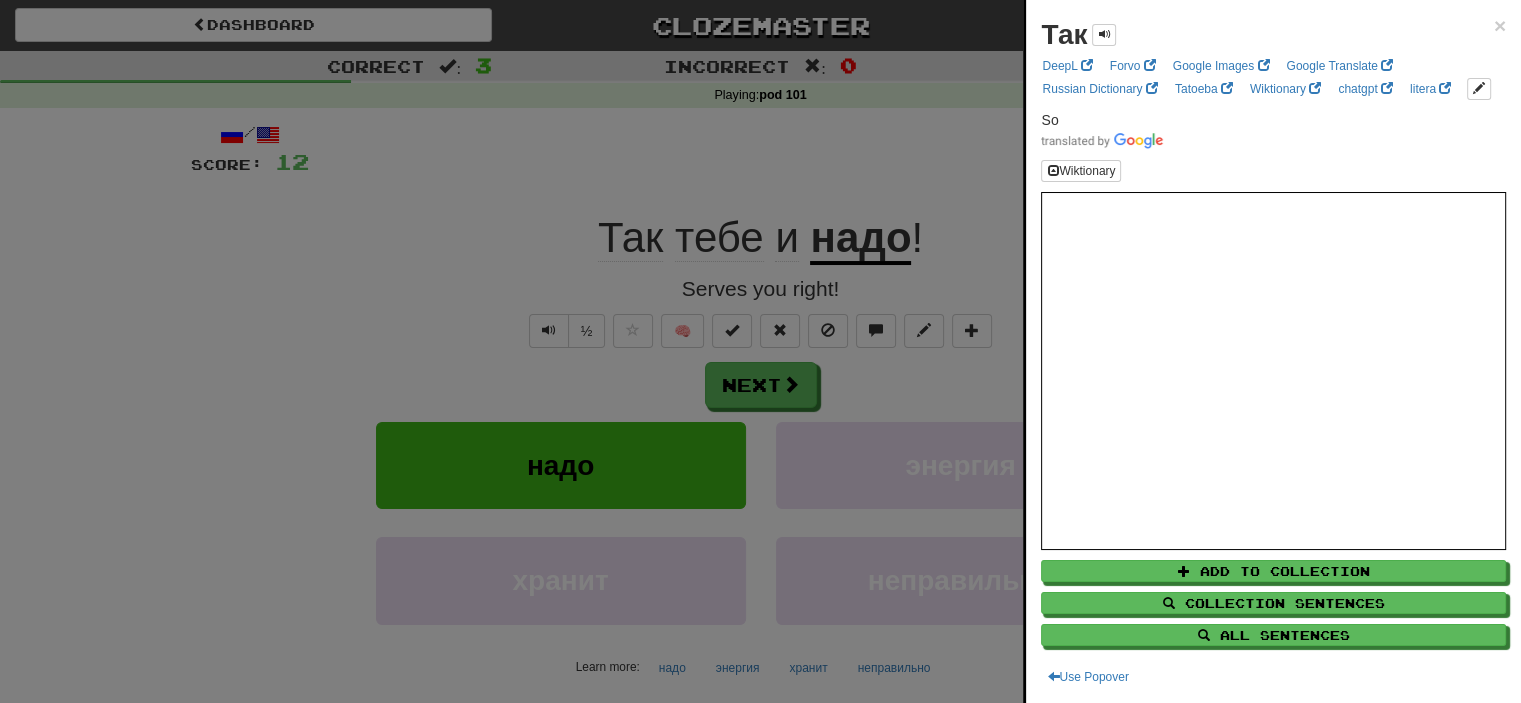 click at bounding box center (760, 351) 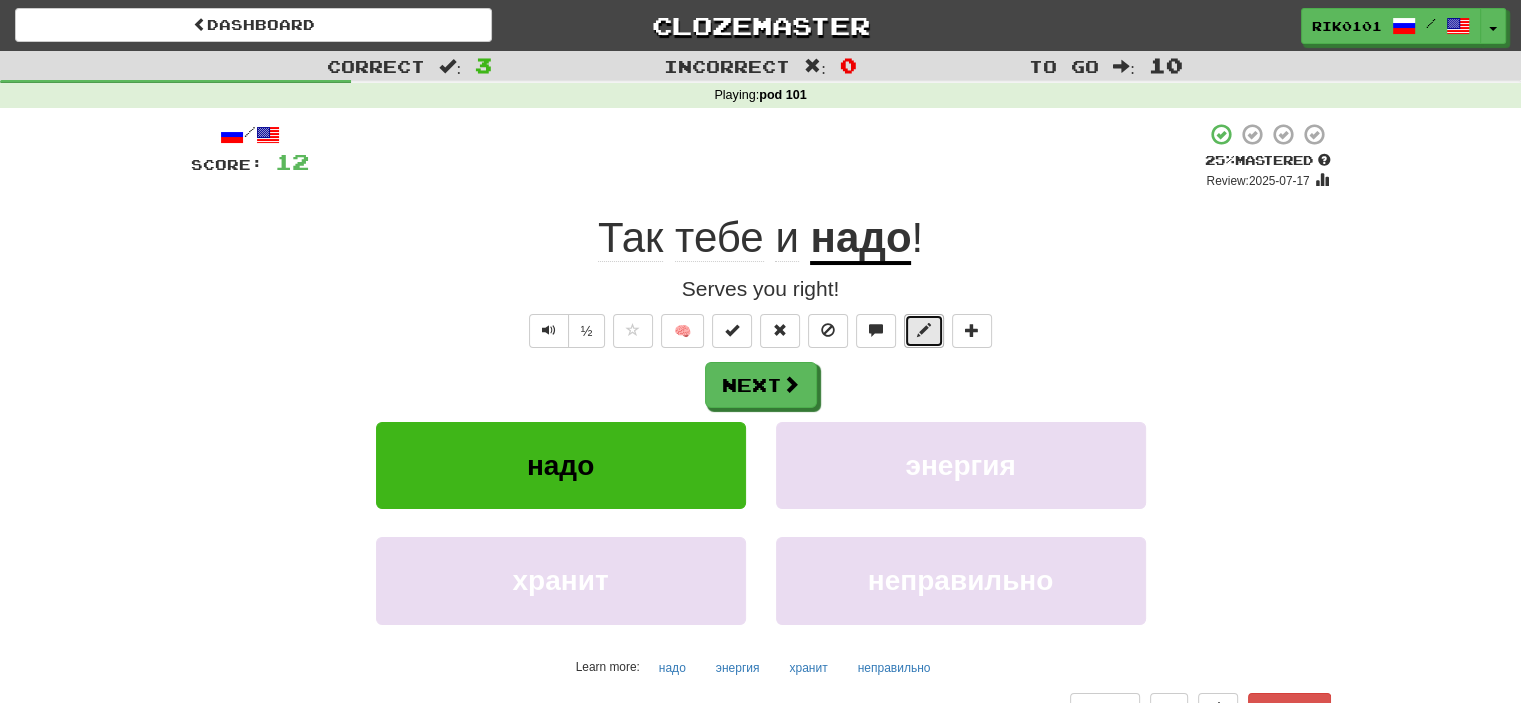 click at bounding box center [924, 331] 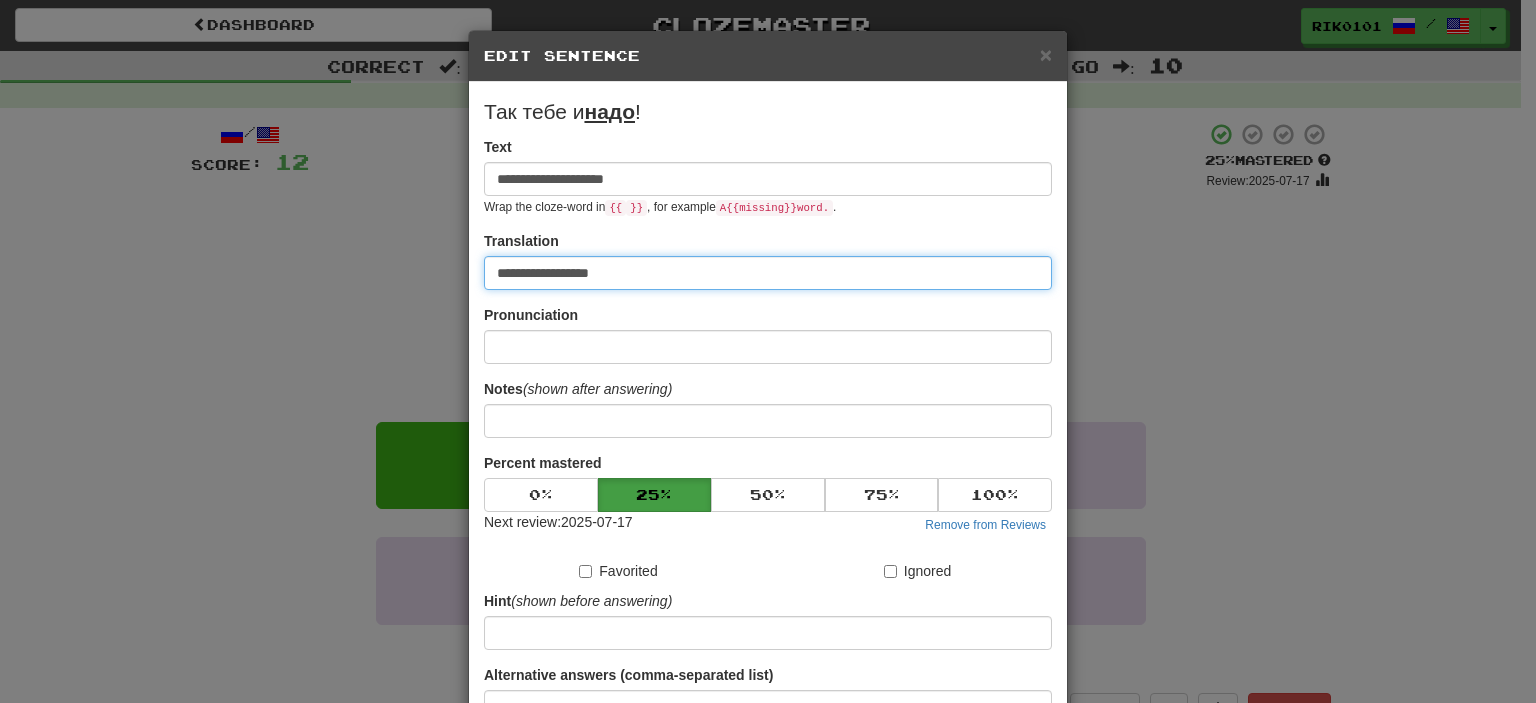 drag, startPoint x: 610, startPoint y: 275, endPoint x: 417, endPoint y: 270, distance: 193.06476 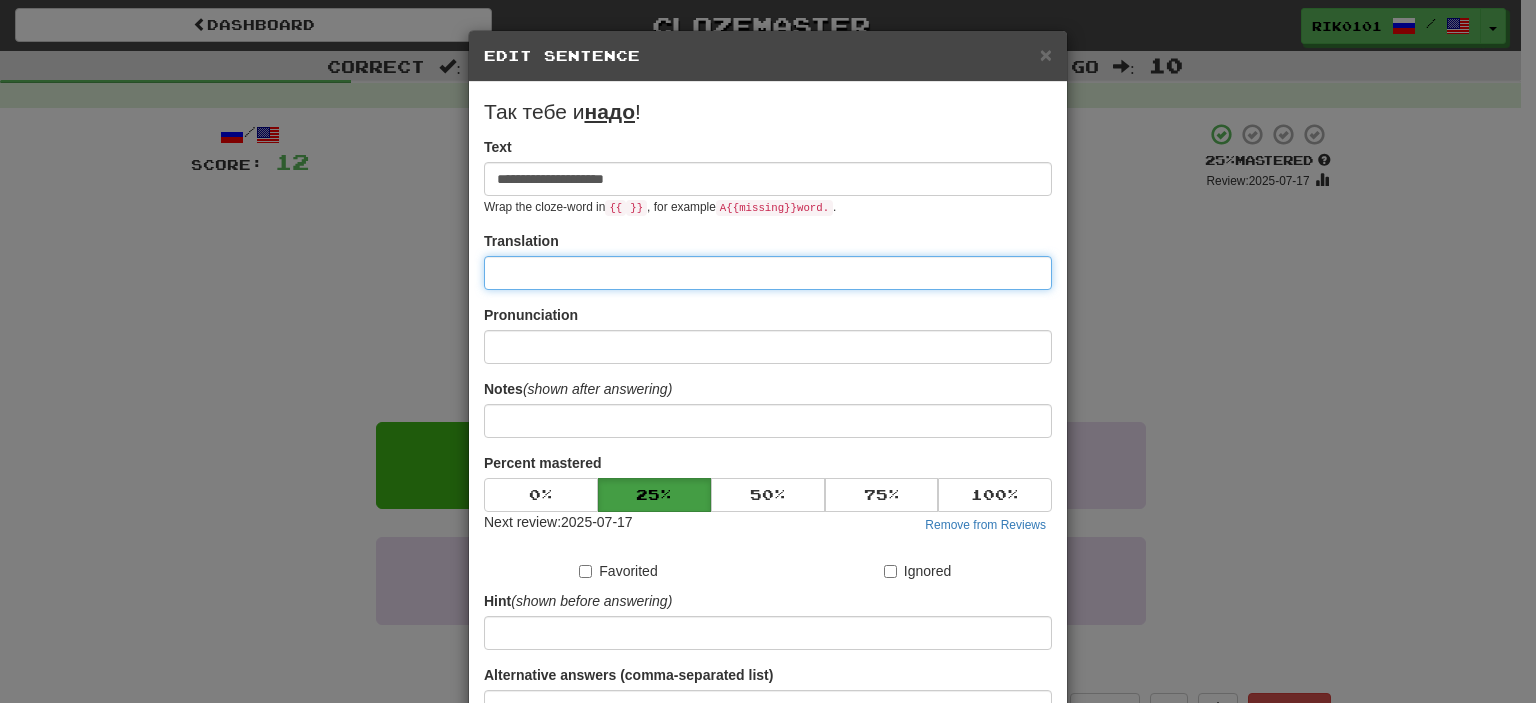 paste on "**********" 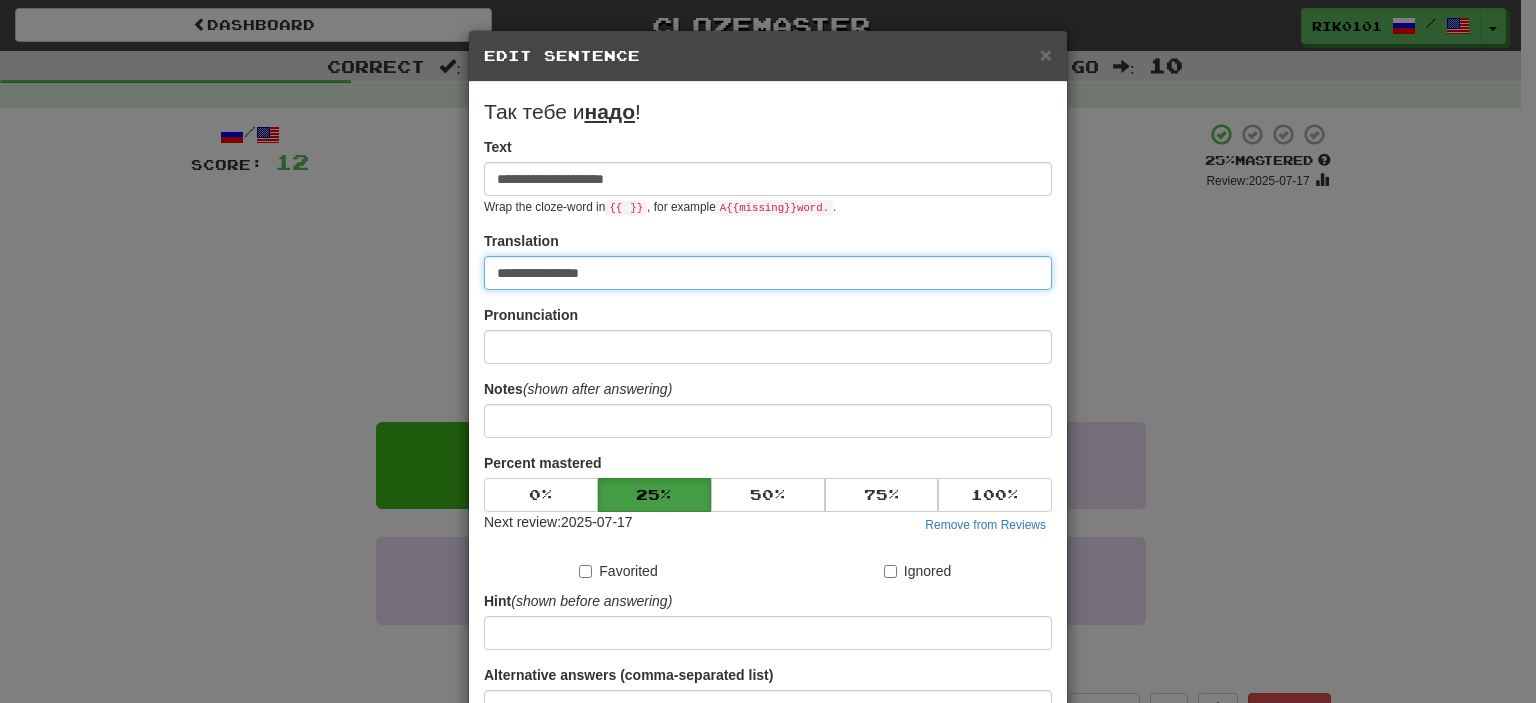 drag, startPoint x: 624, startPoint y: 280, endPoint x: 449, endPoint y: 270, distance: 175.28548 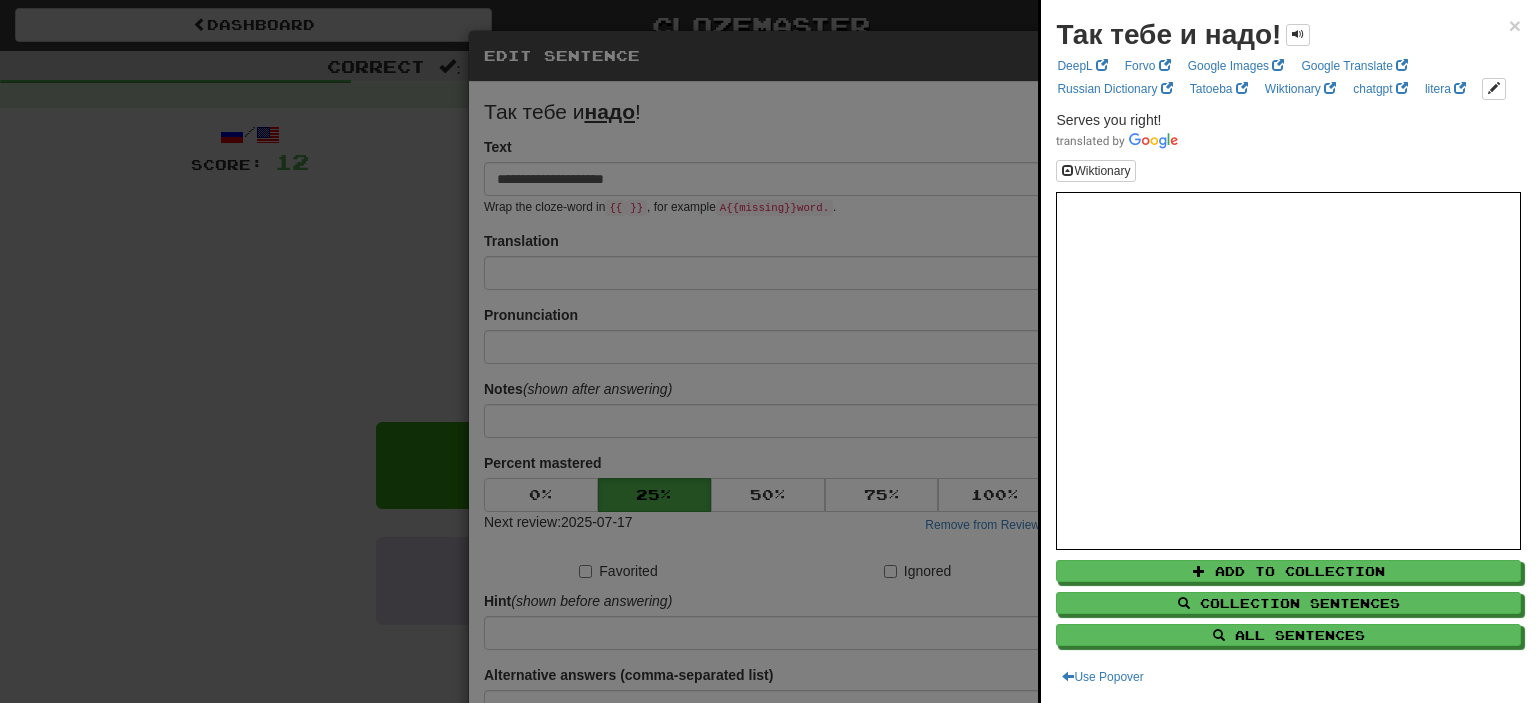 drag, startPoint x: 371, startPoint y: 279, endPoint x: 326, endPoint y: 57, distance: 226.5149 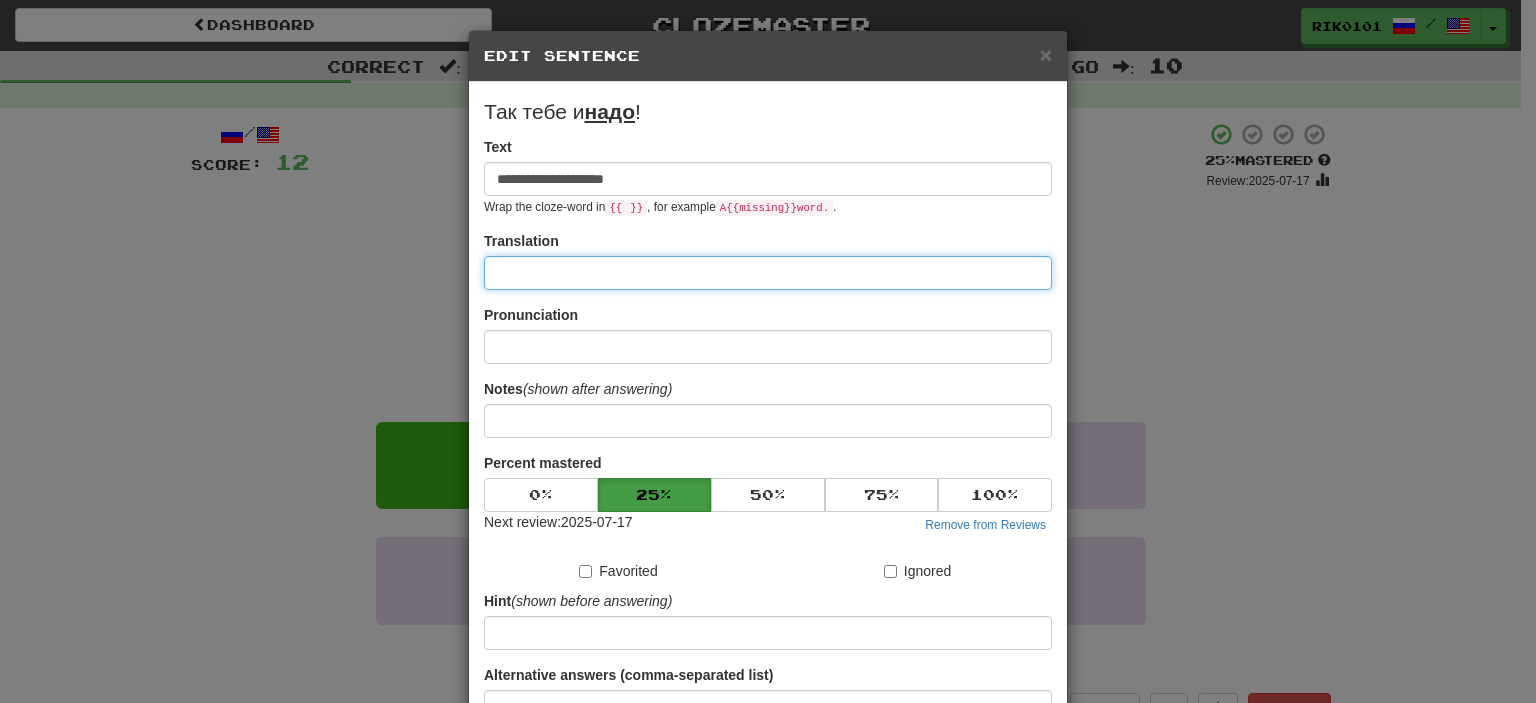 click at bounding box center [768, 273] 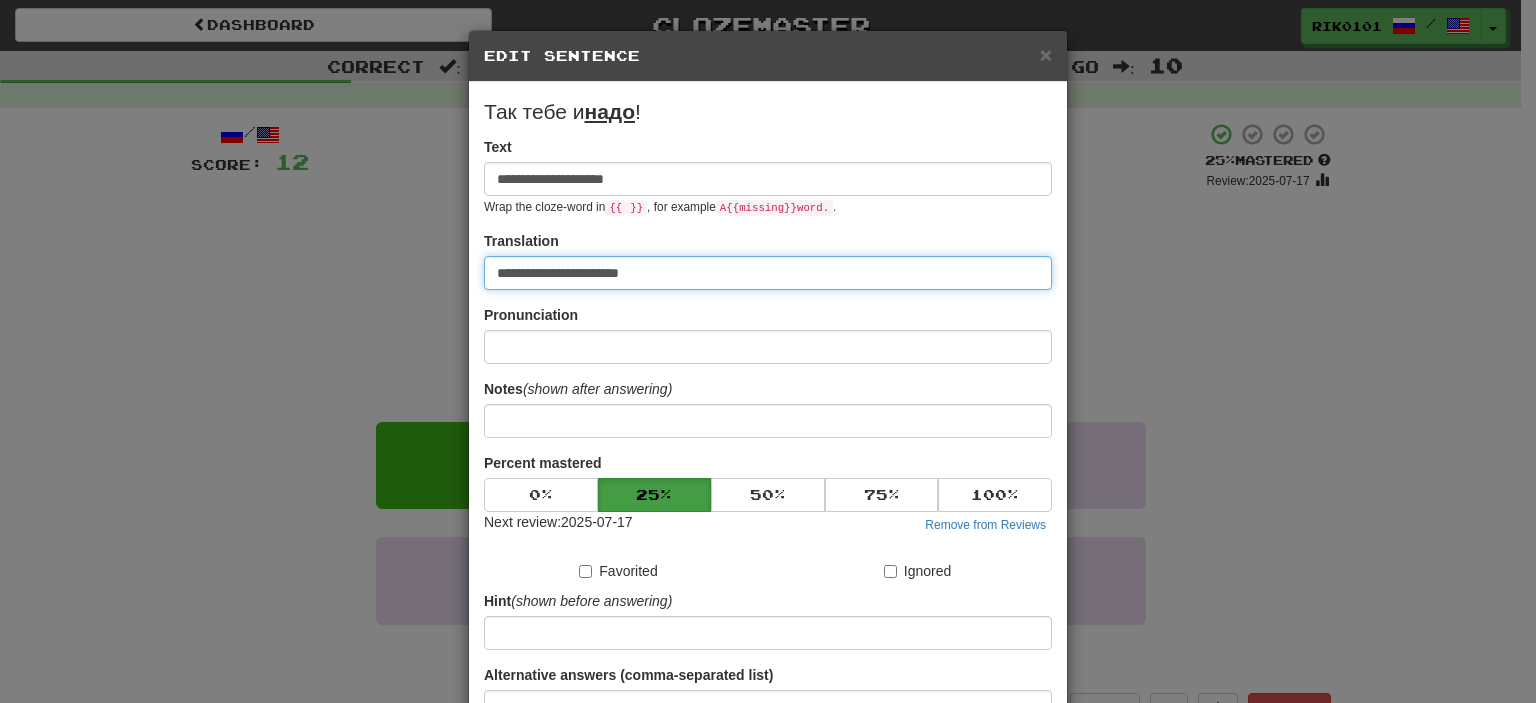 click on "**********" at bounding box center (768, 273) 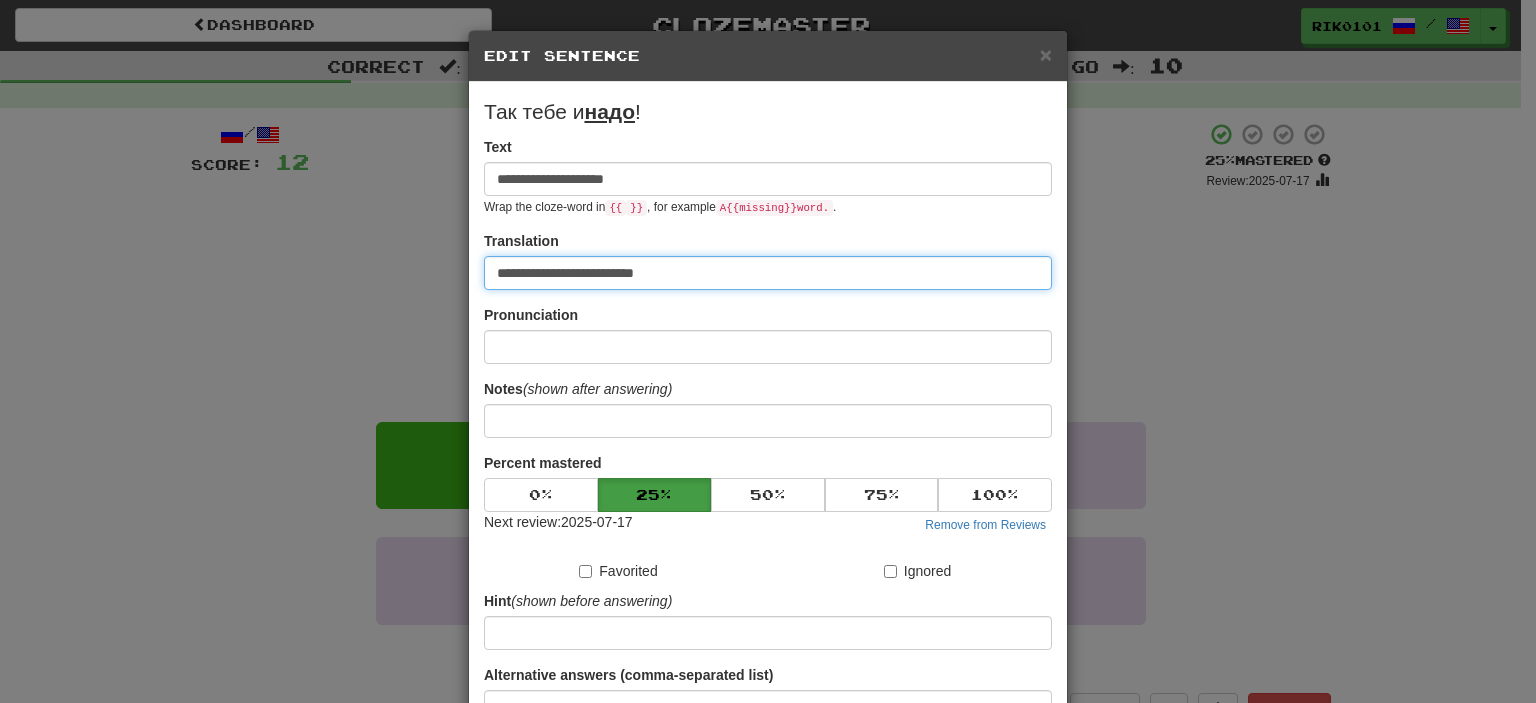 paste on "**********" 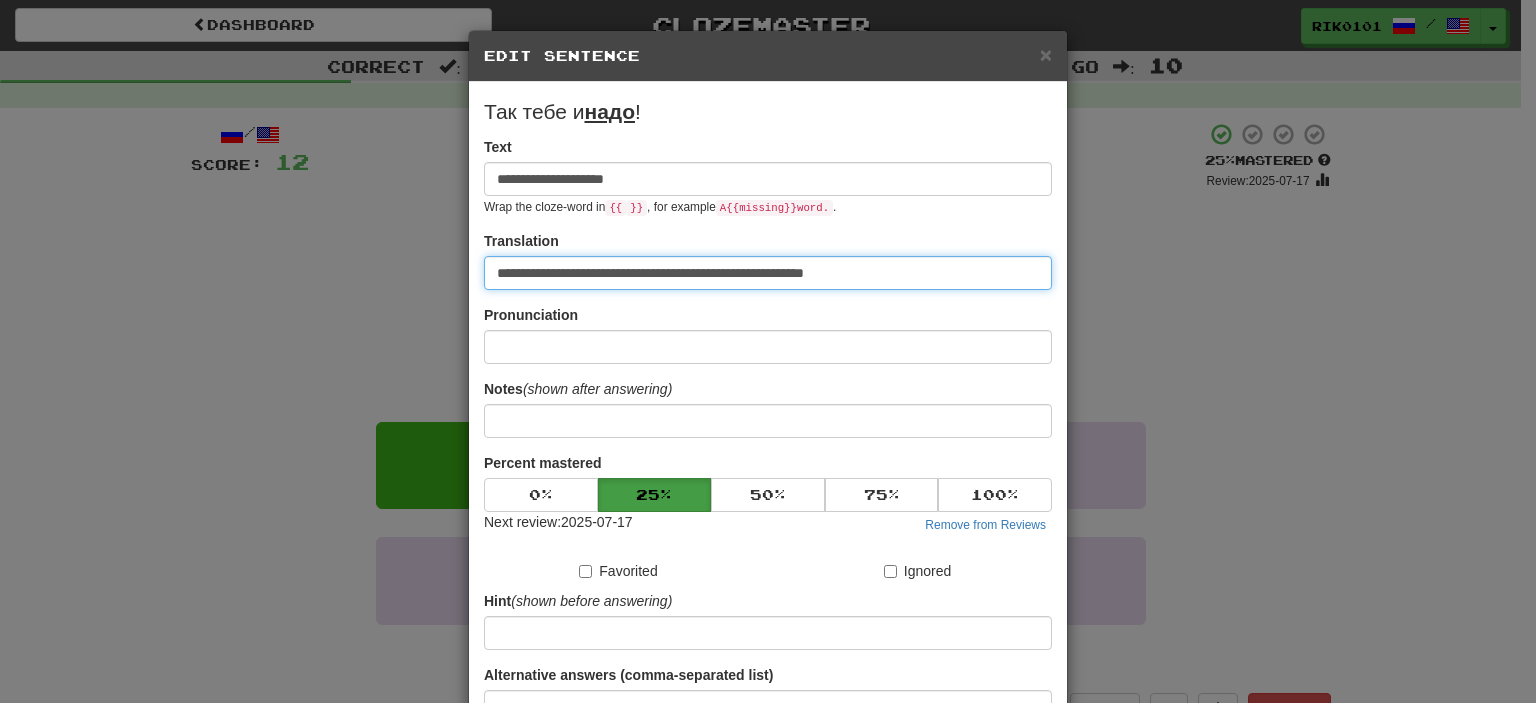 click on "**********" at bounding box center (768, 273) 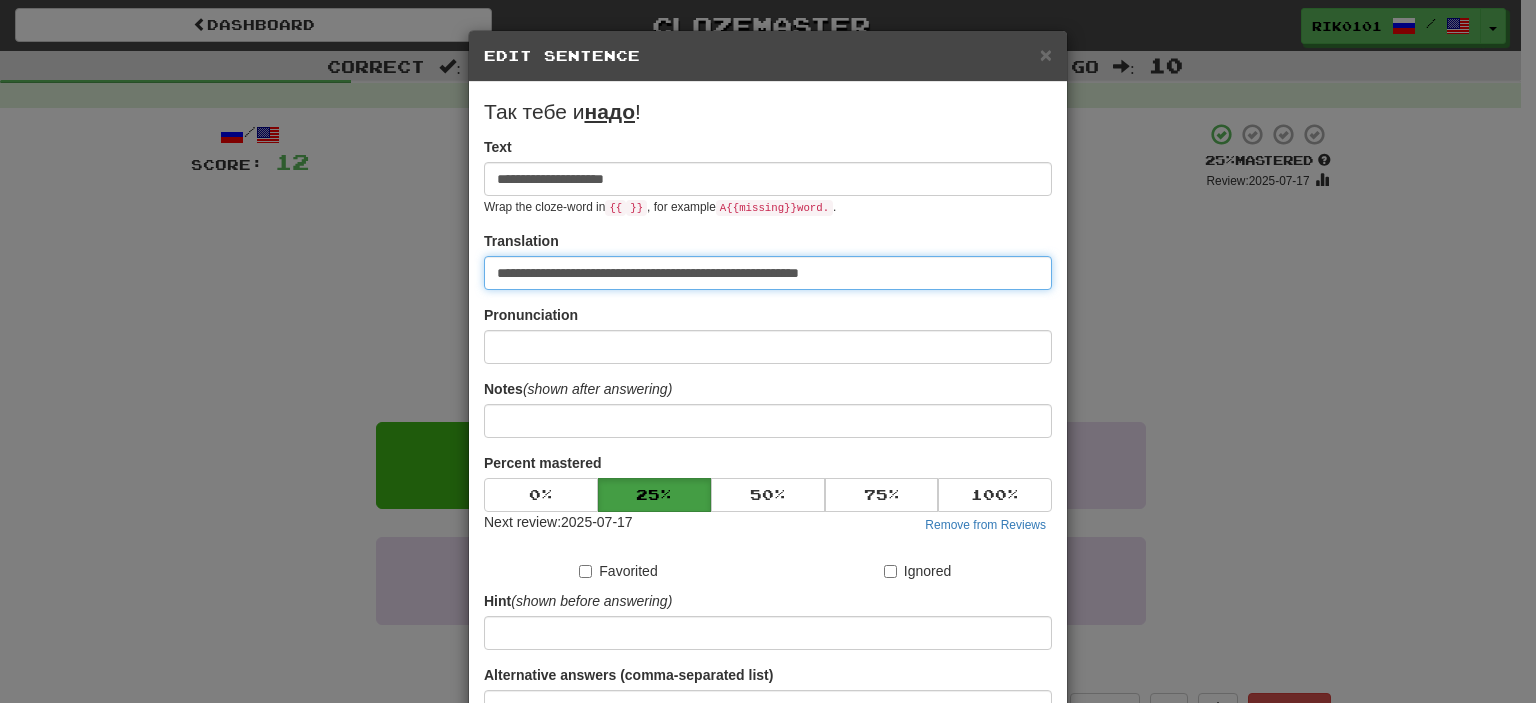 click on "**********" at bounding box center [768, 273] 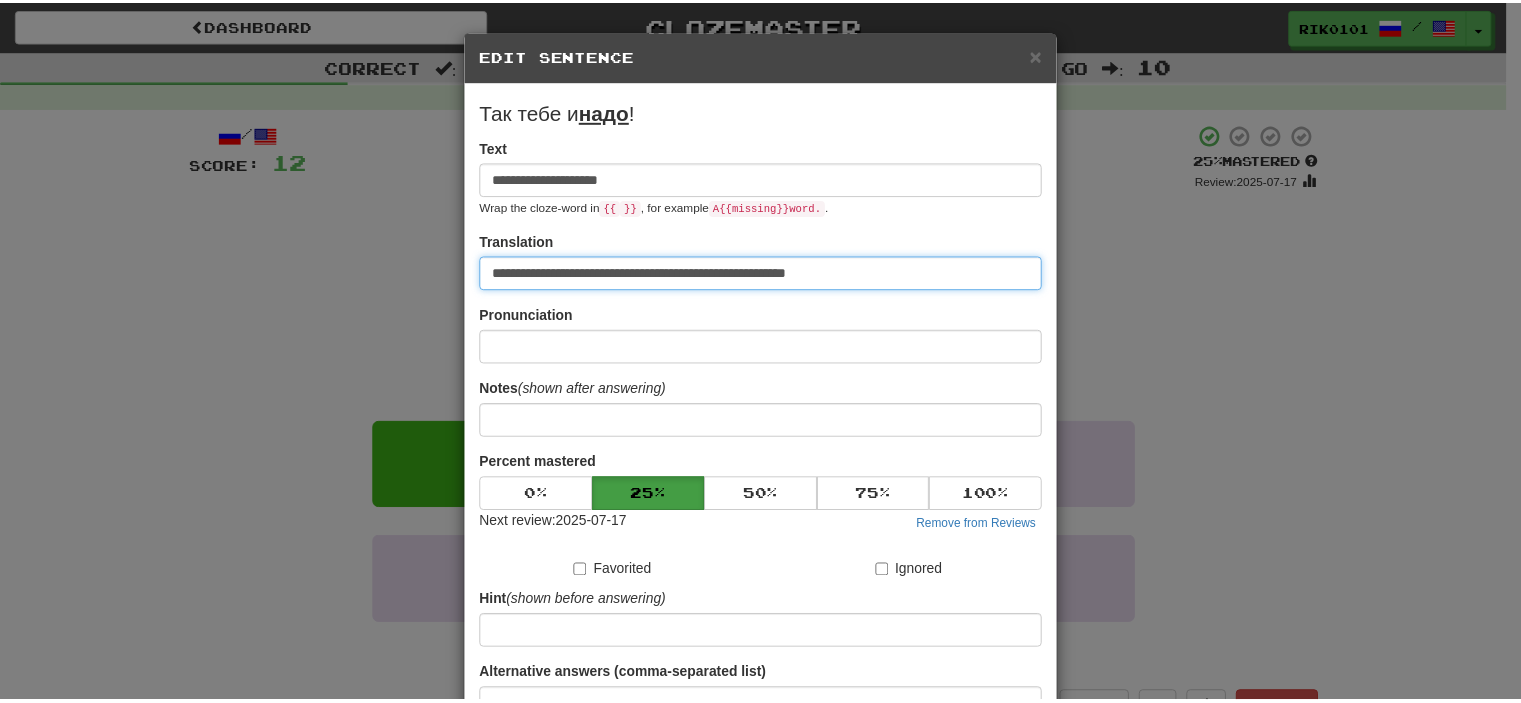 scroll, scrollTop: 190, scrollLeft: 0, axis: vertical 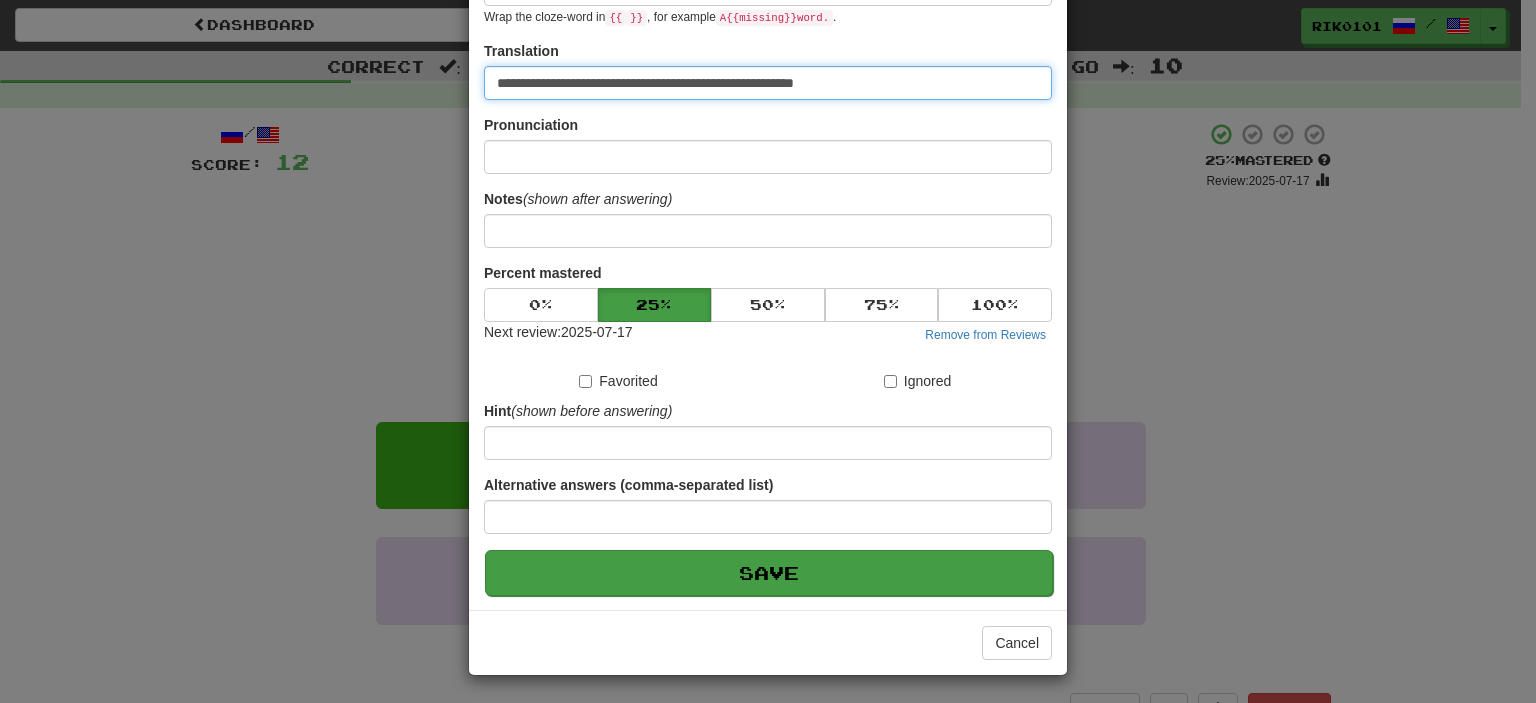 type on "**********" 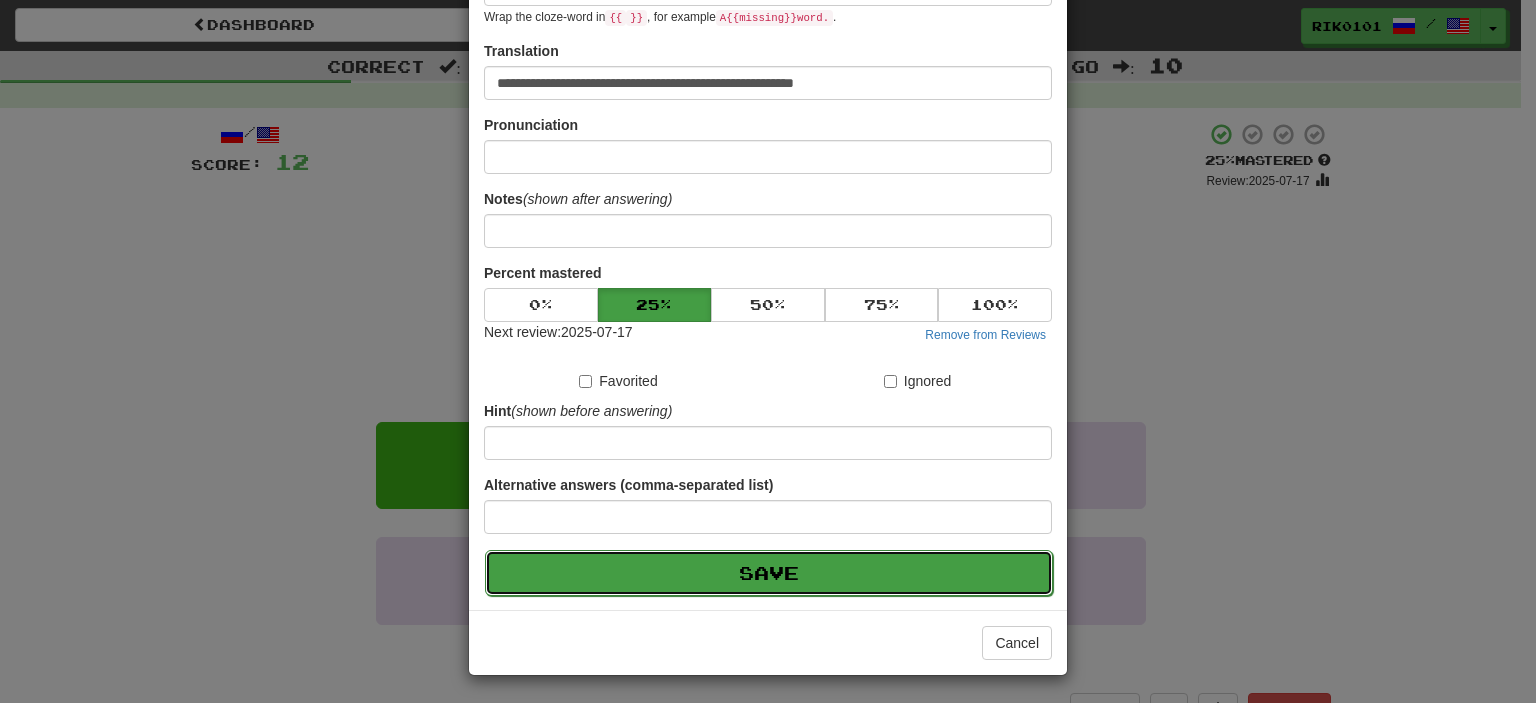click on "Save" at bounding box center (769, 573) 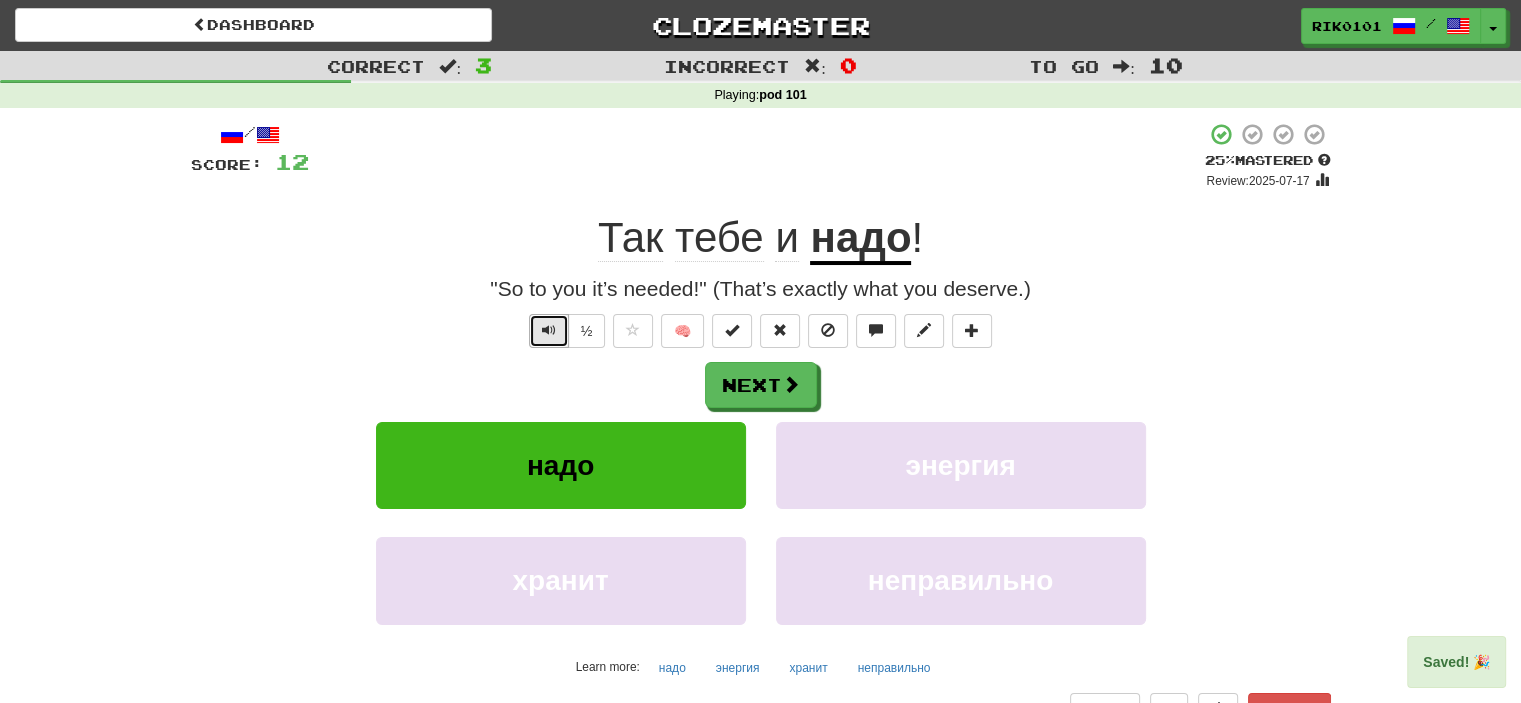 click at bounding box center [549, 330] 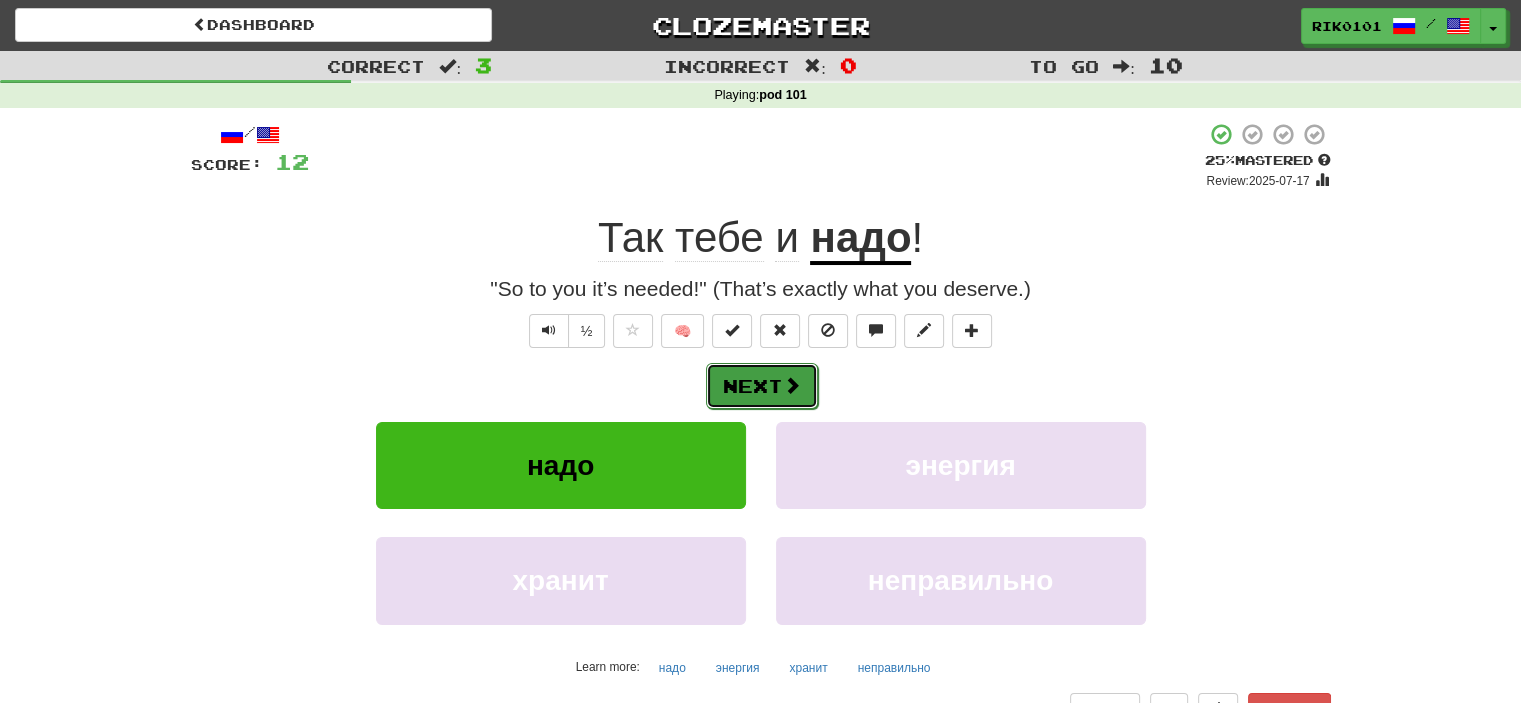 click on "Next" at bounding box center [762, 386] 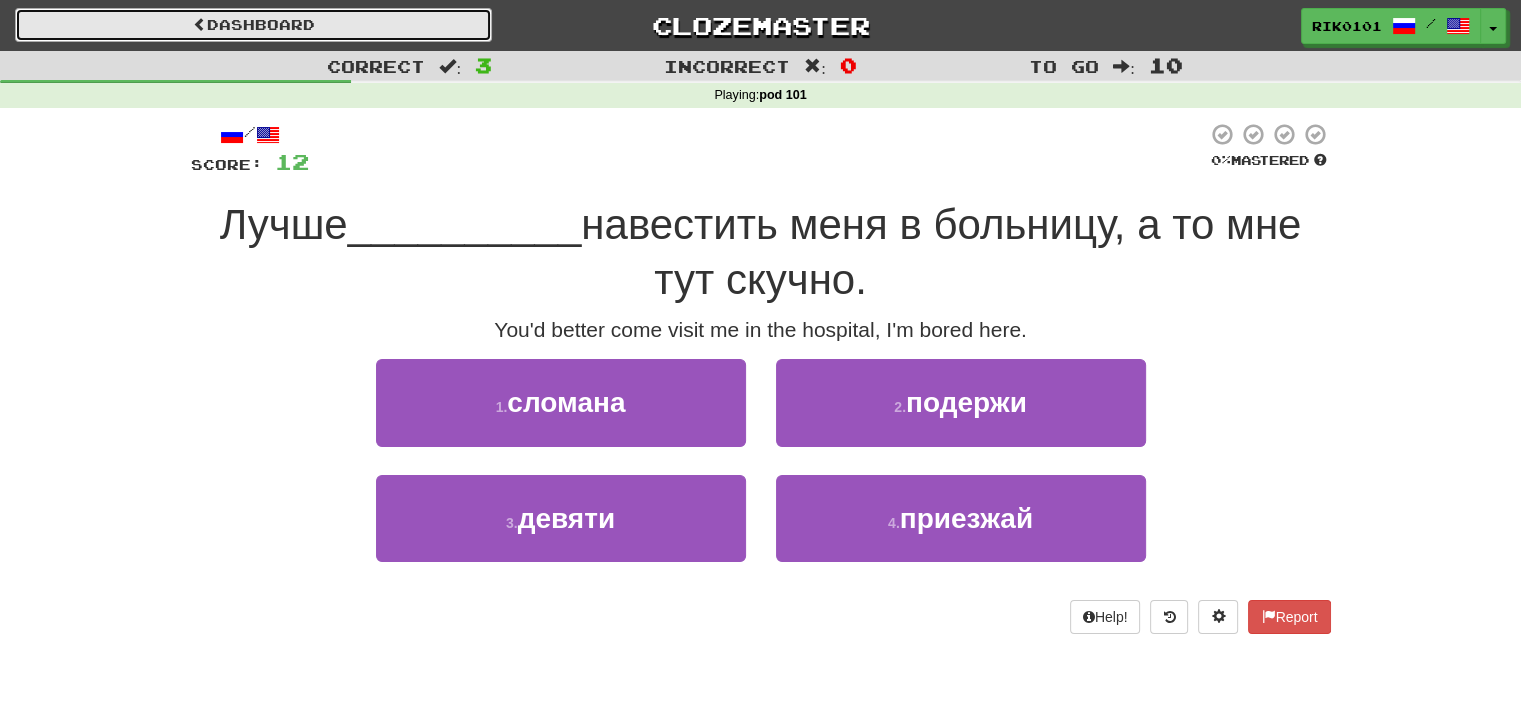 click on "Dashboard" at bounding box center (253, 25) 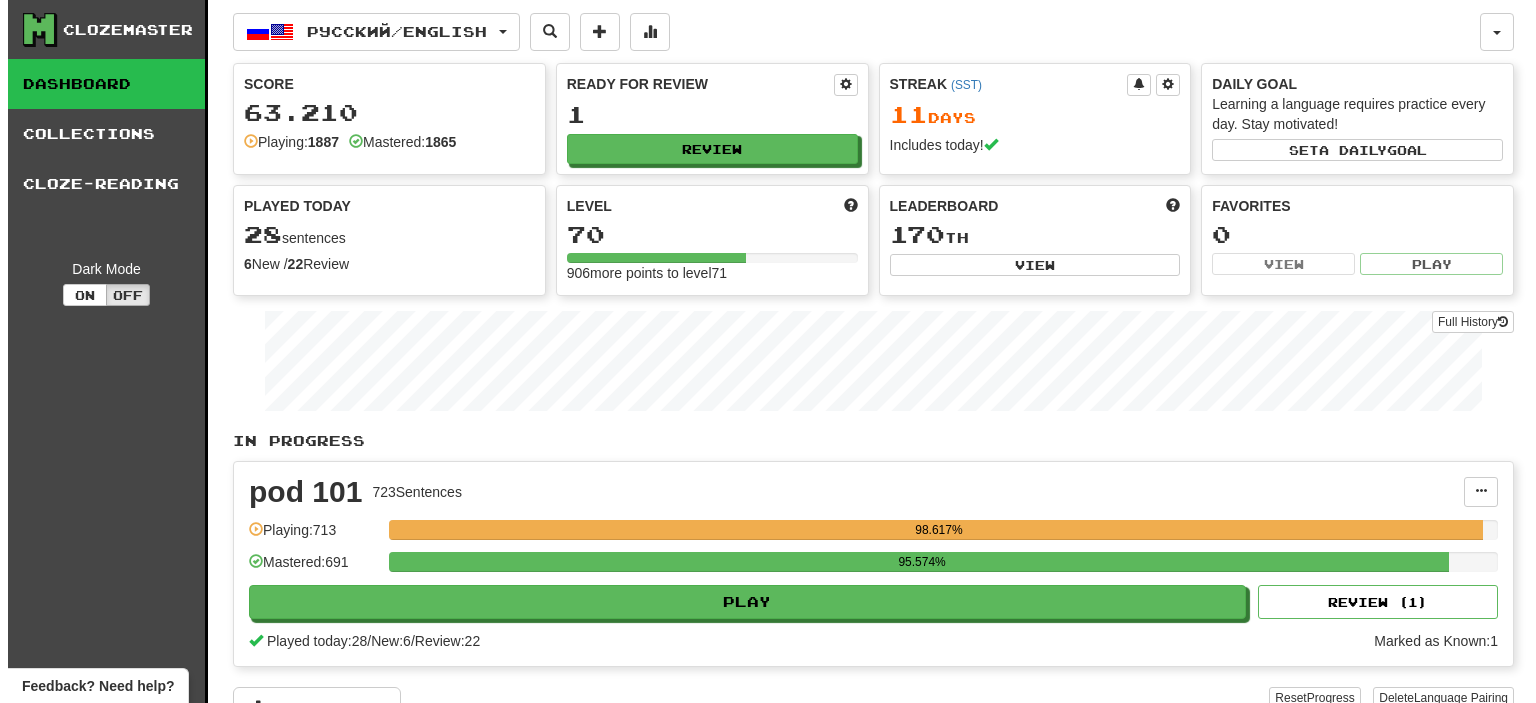 scroll, scrollTop: 0, scrollLeft: 0, axis: both 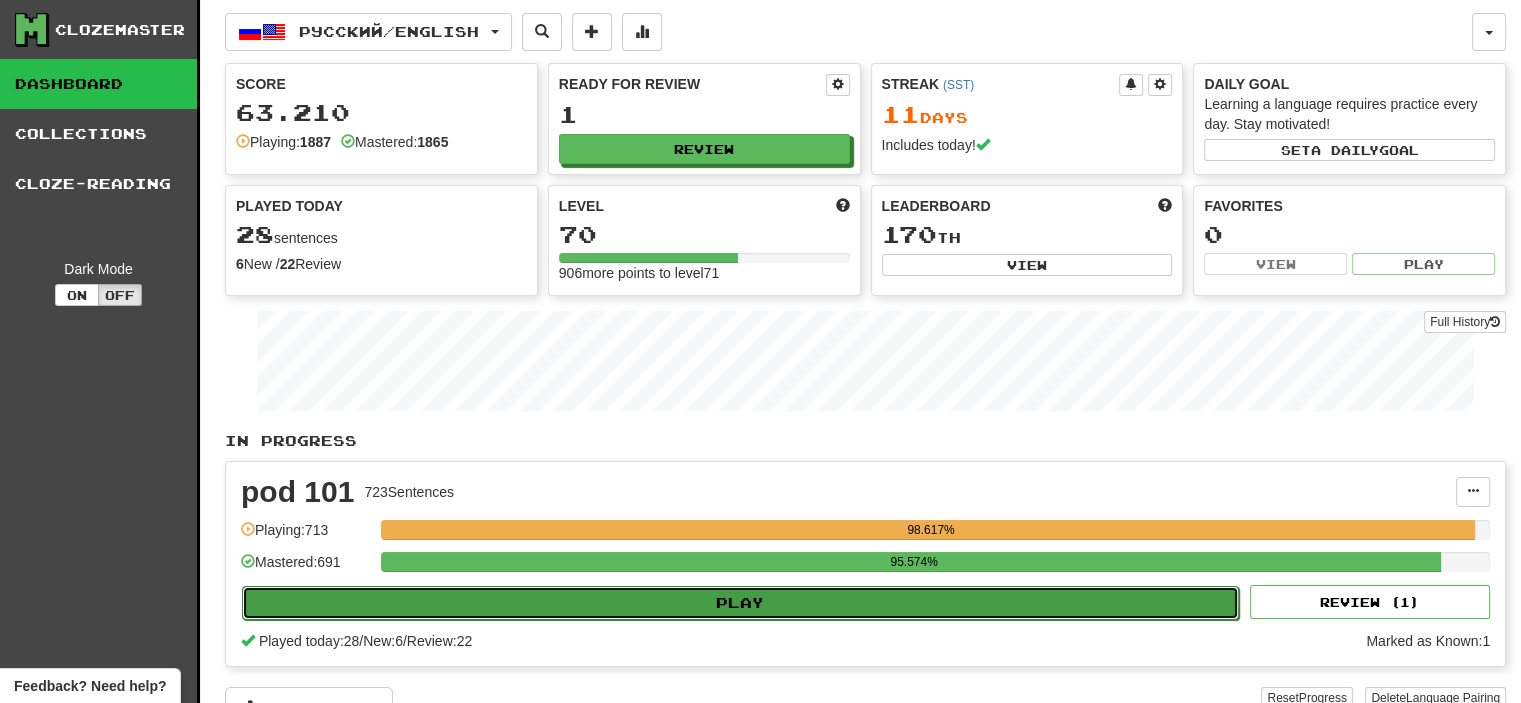 click on "Play" at bounding box center (740, 603) 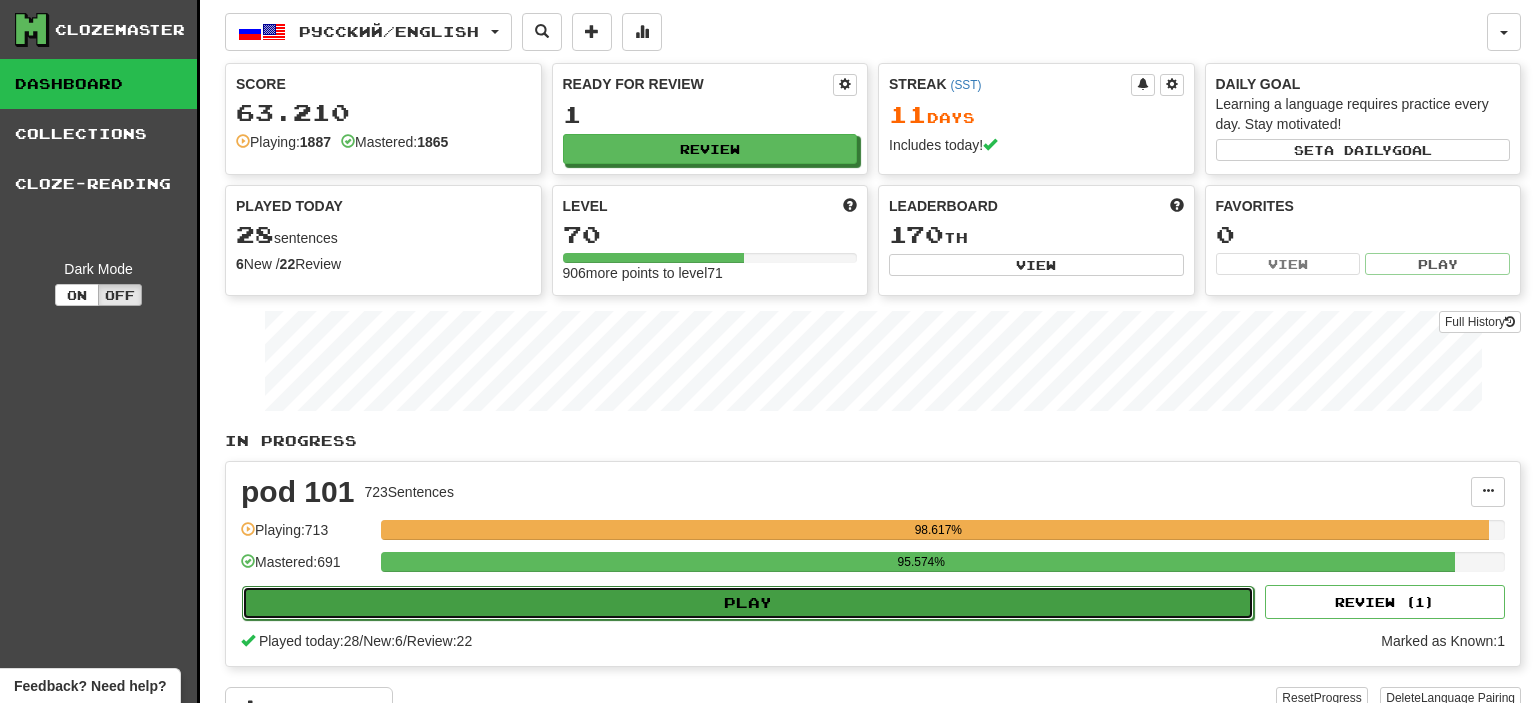 select on "**" 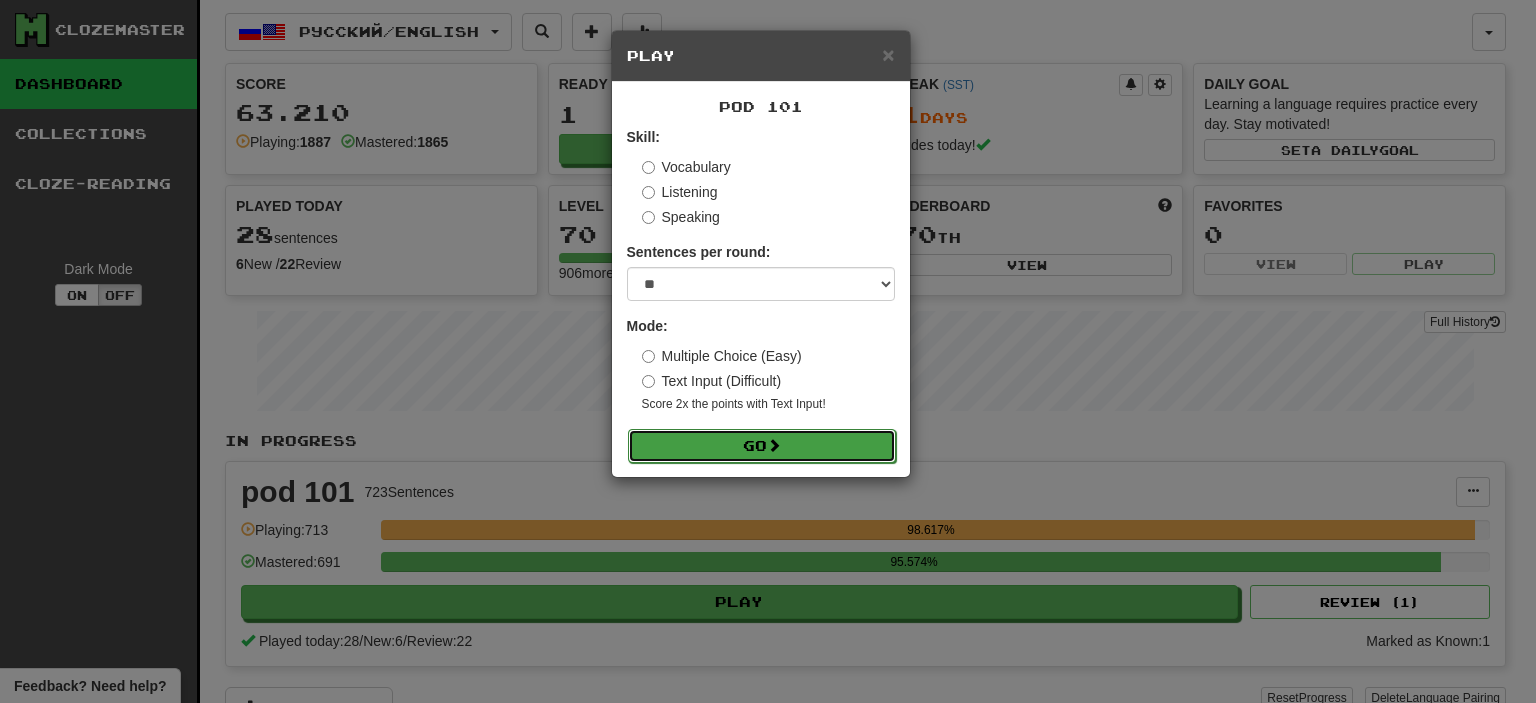 click on "Go" at bounding box center (762, 446) 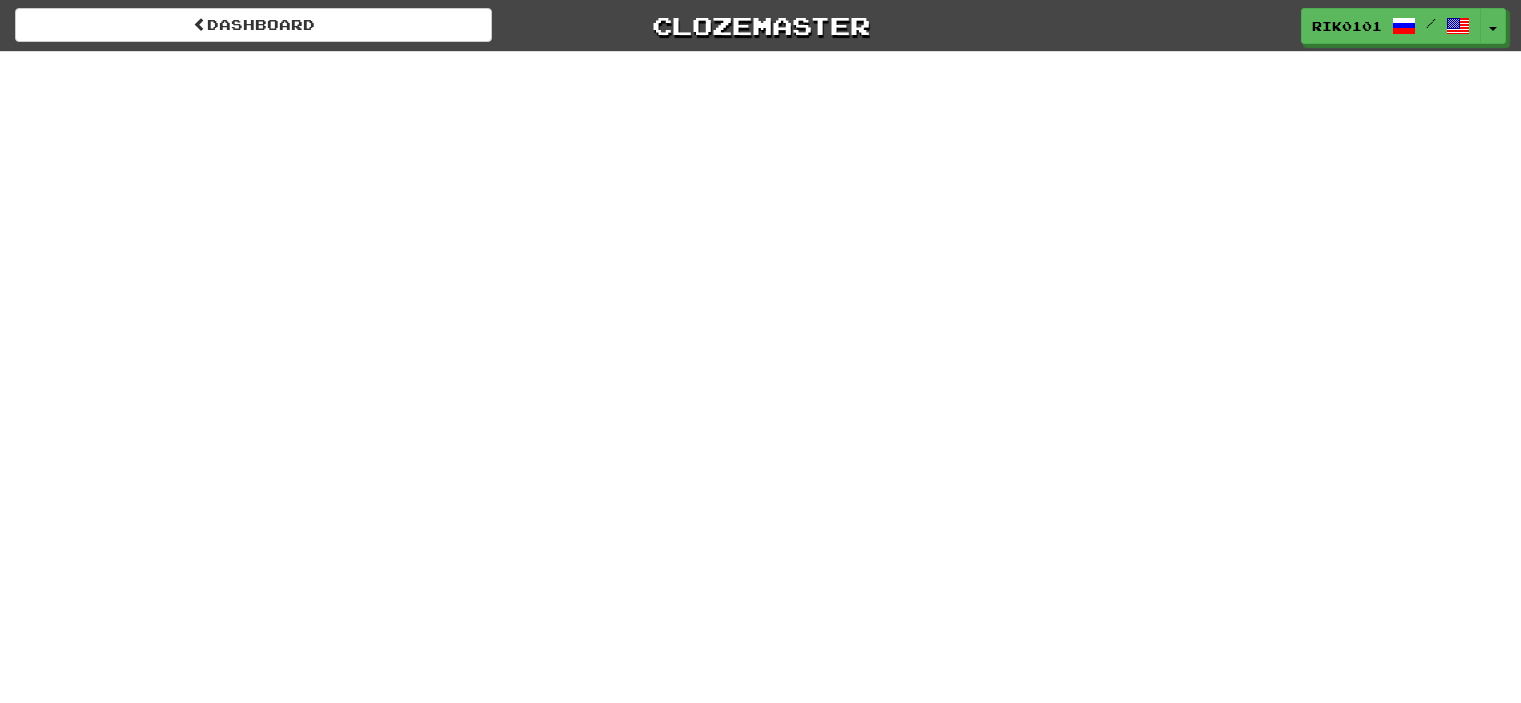 scroll, scrollTop: 0, scrollLeft: 0, axis: both 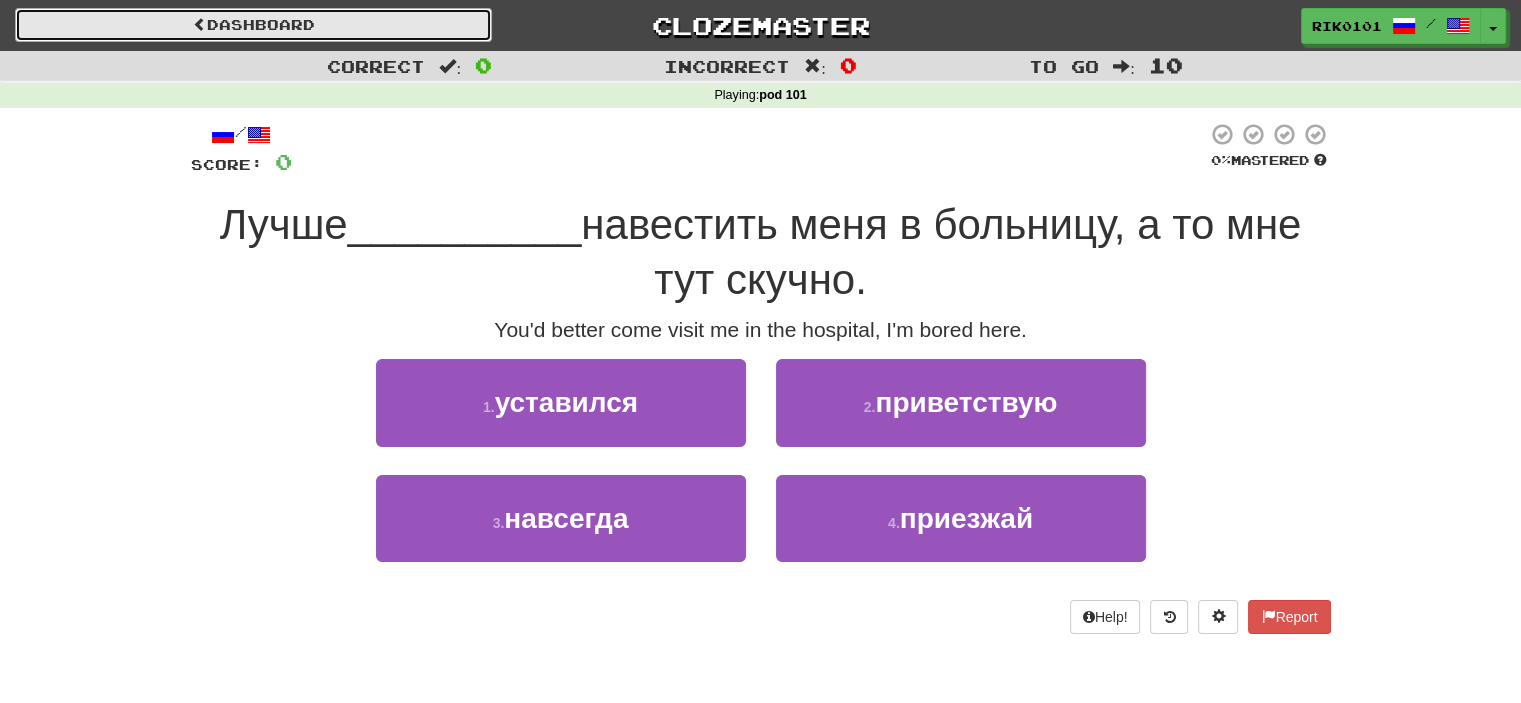 click on "Dashboard" at bounding box center [253, 25] 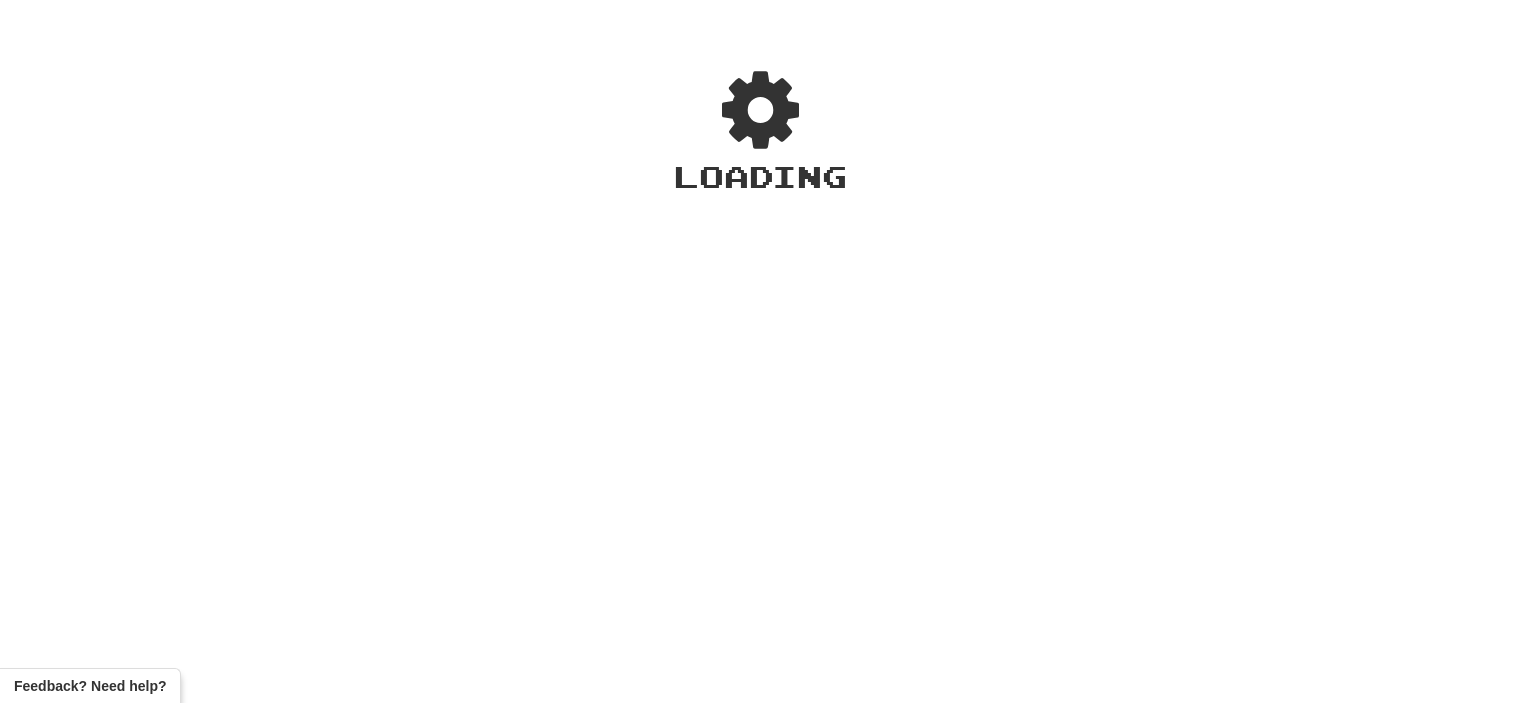 scroll, scrollTop: 0, scrollLeft: 0, axis: both 